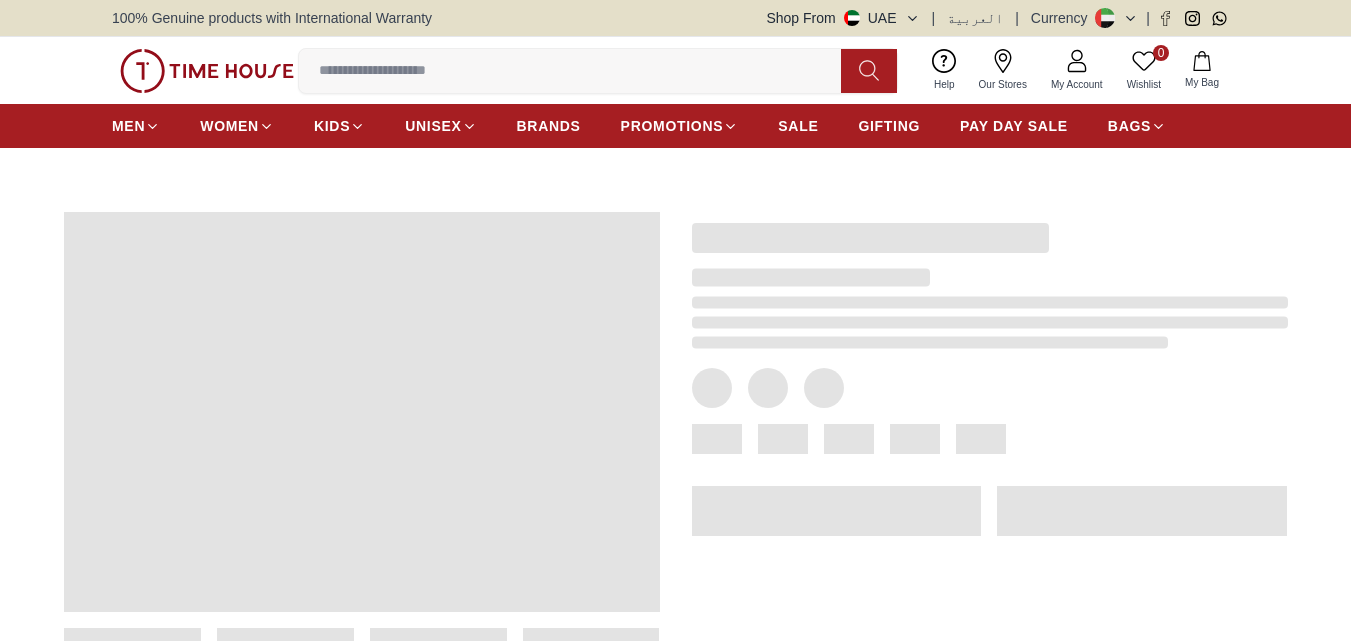 scroll, scrollTop: 0, scrollLeft: 0, axis: both 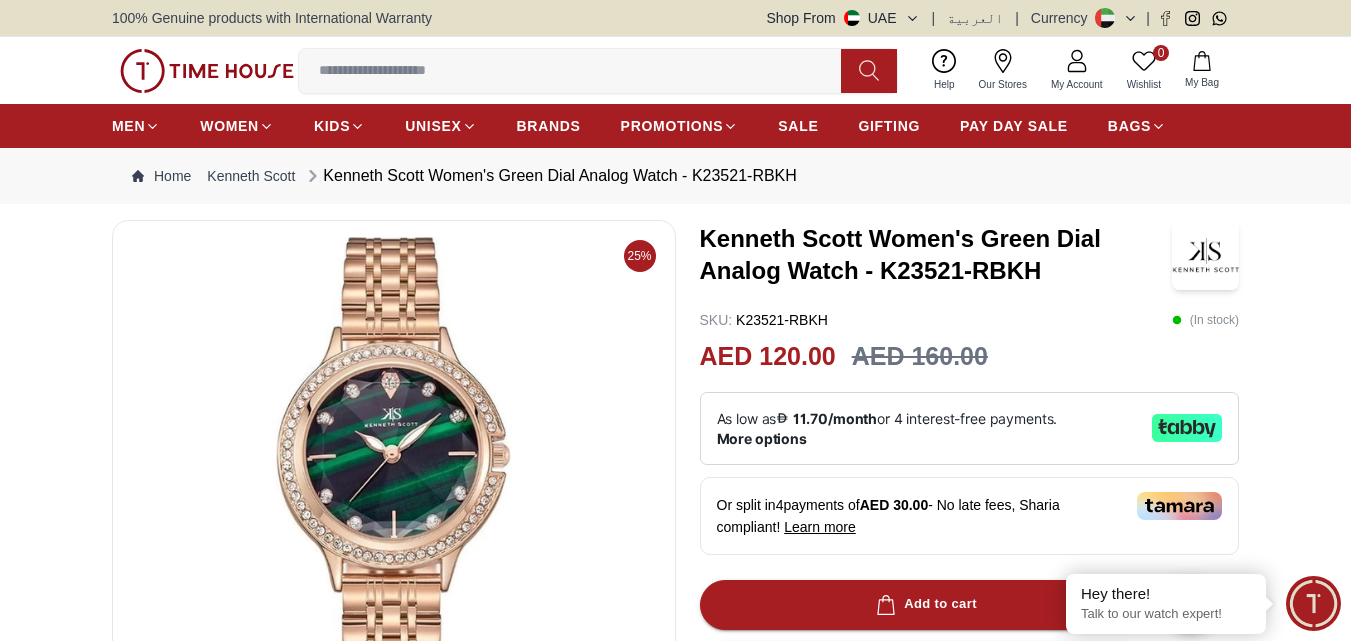 click at bounding box center [578, 71] 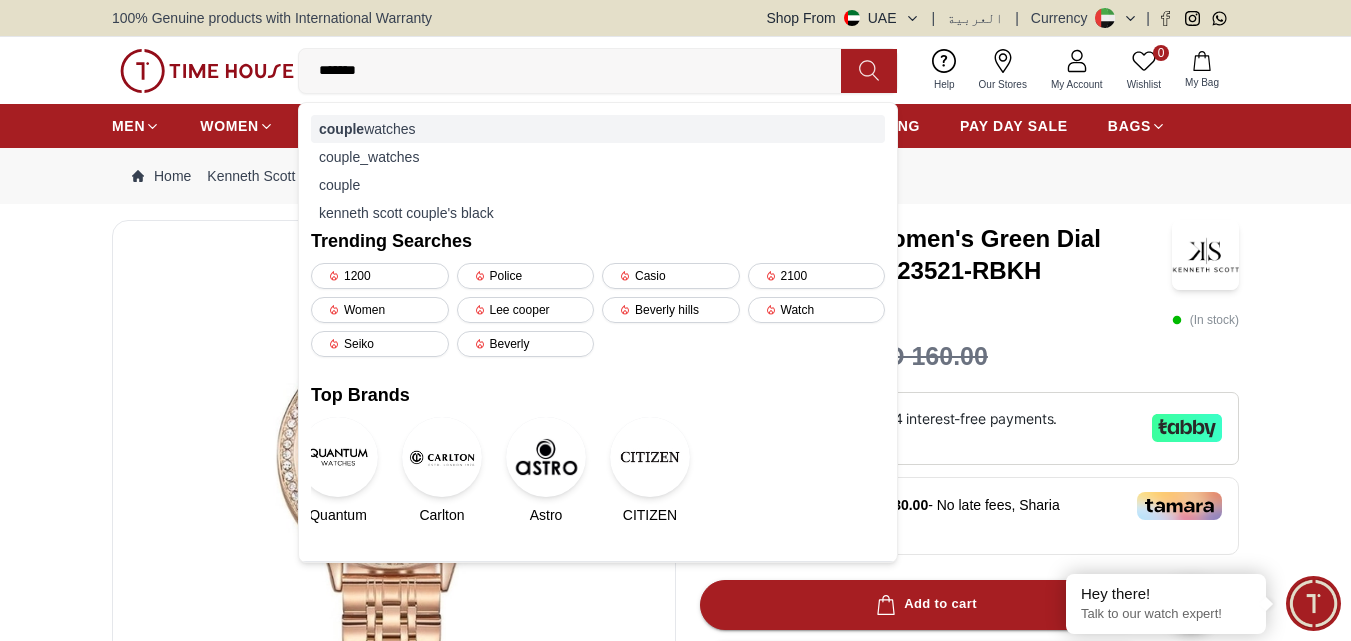 type on "******" 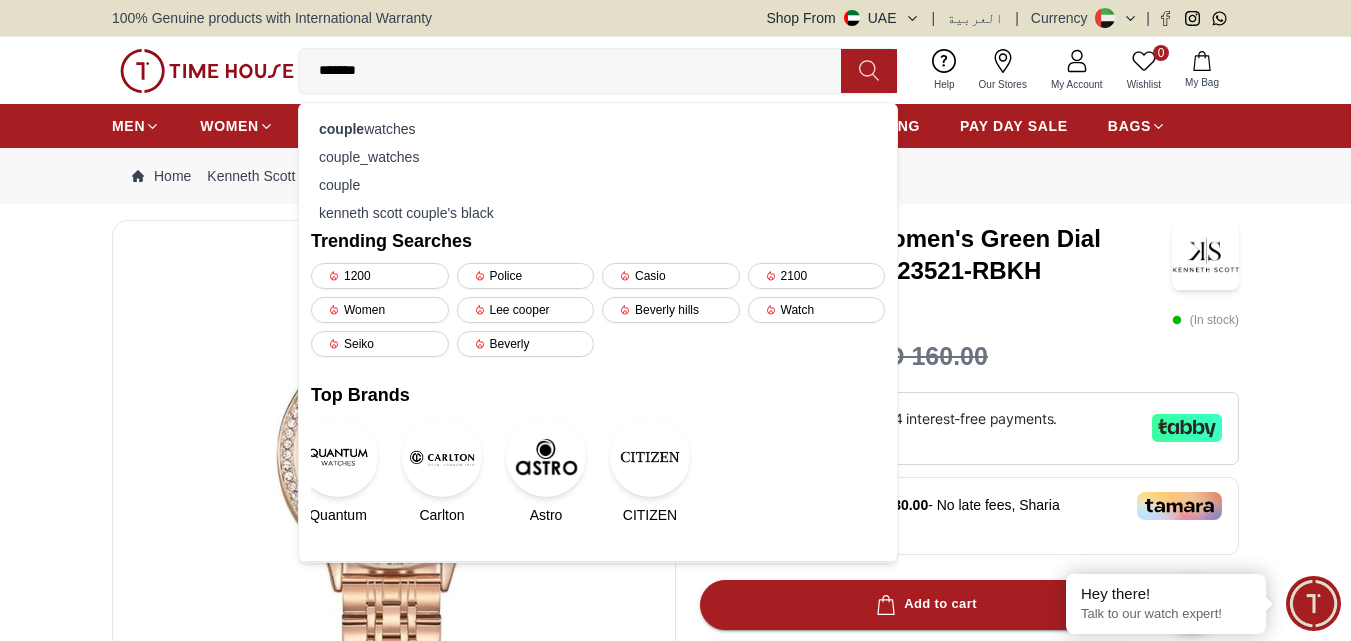 click 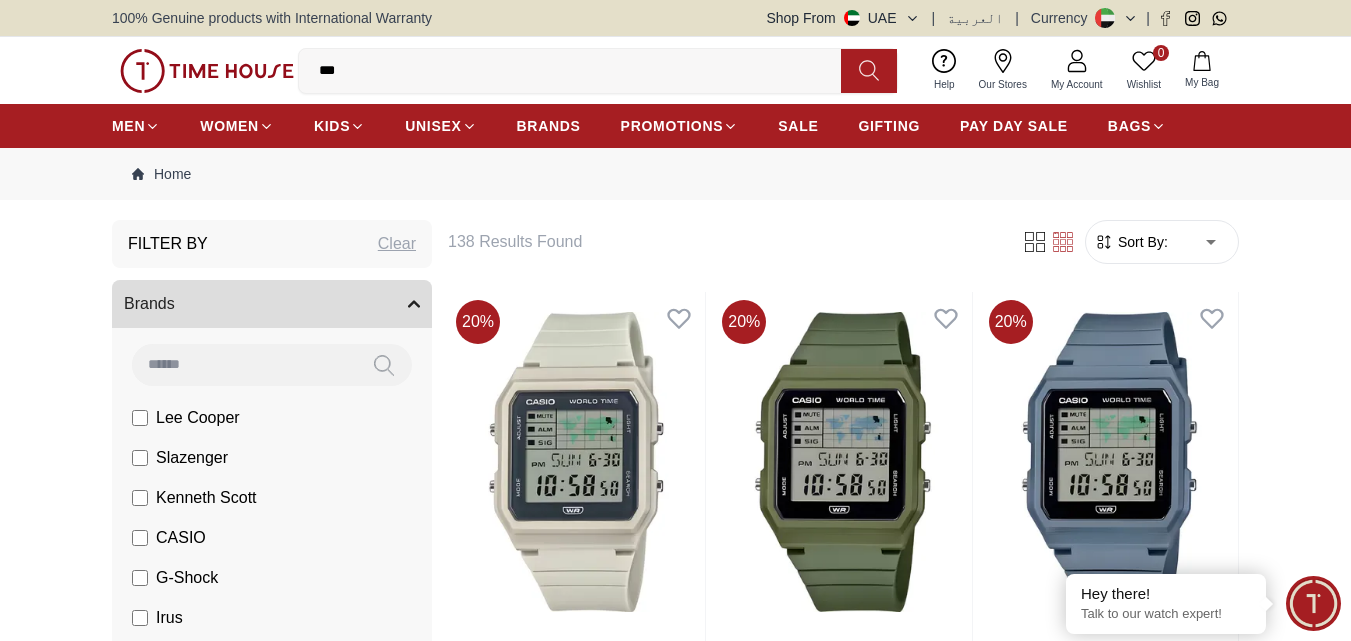 drag, startPoint x: 451, startPoint y: 74, endPoint x: 118, endPoint y: 74, distance: 333 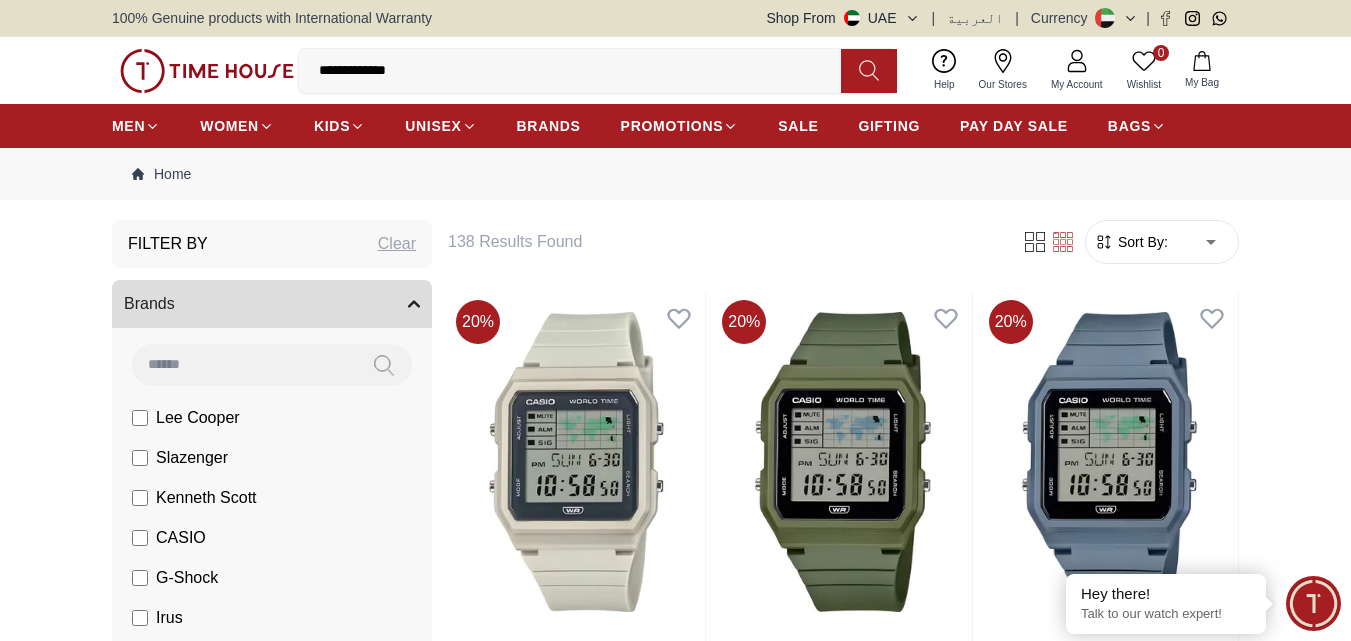 type on "**********" 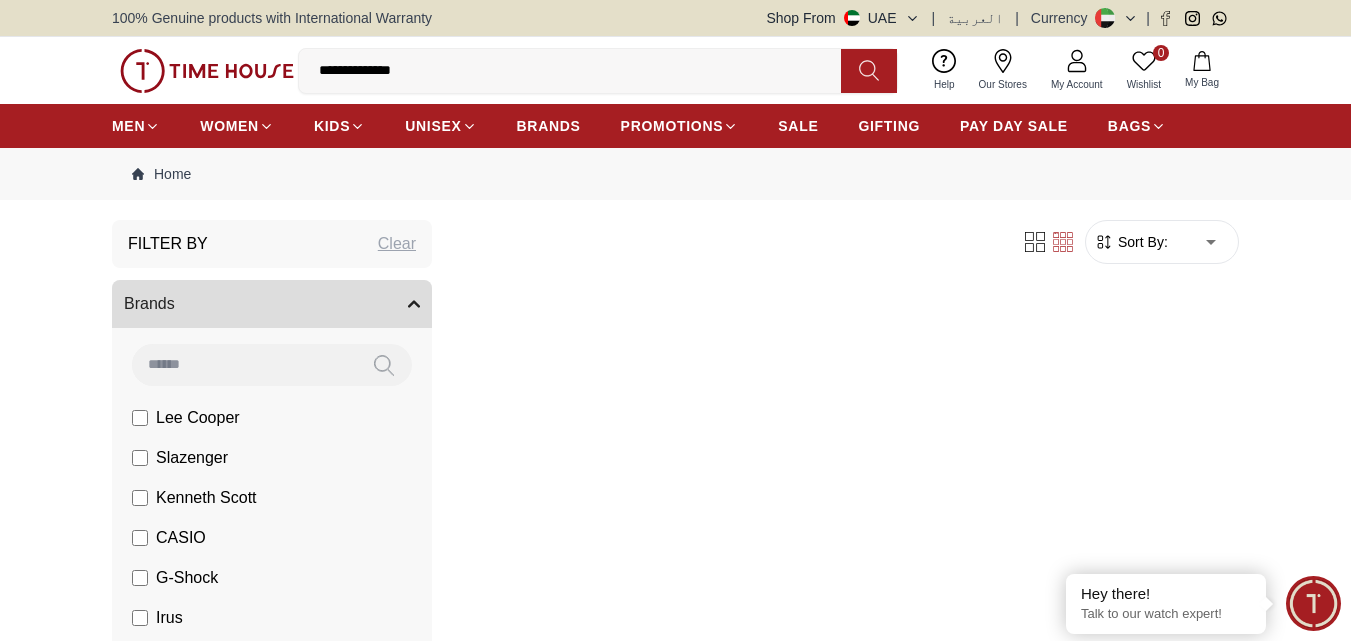 click on "**********" at bounding box center (578, 71) 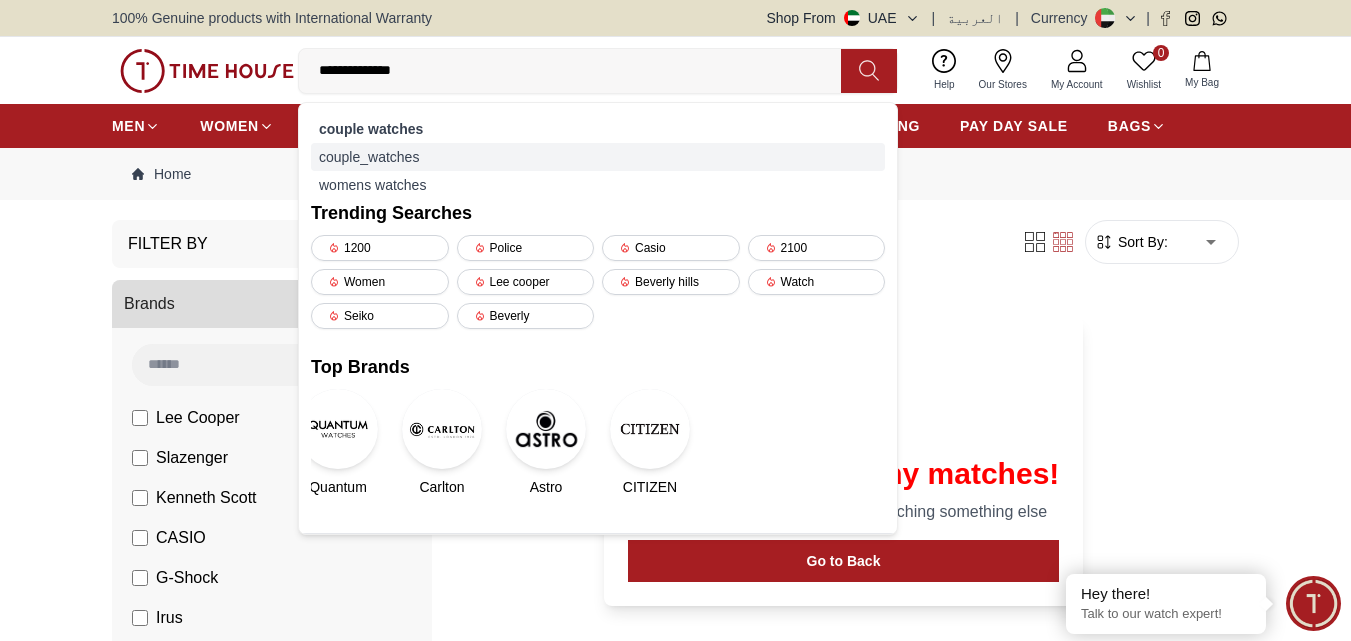 click on "couple_watches" at bounding box center (598, 157) 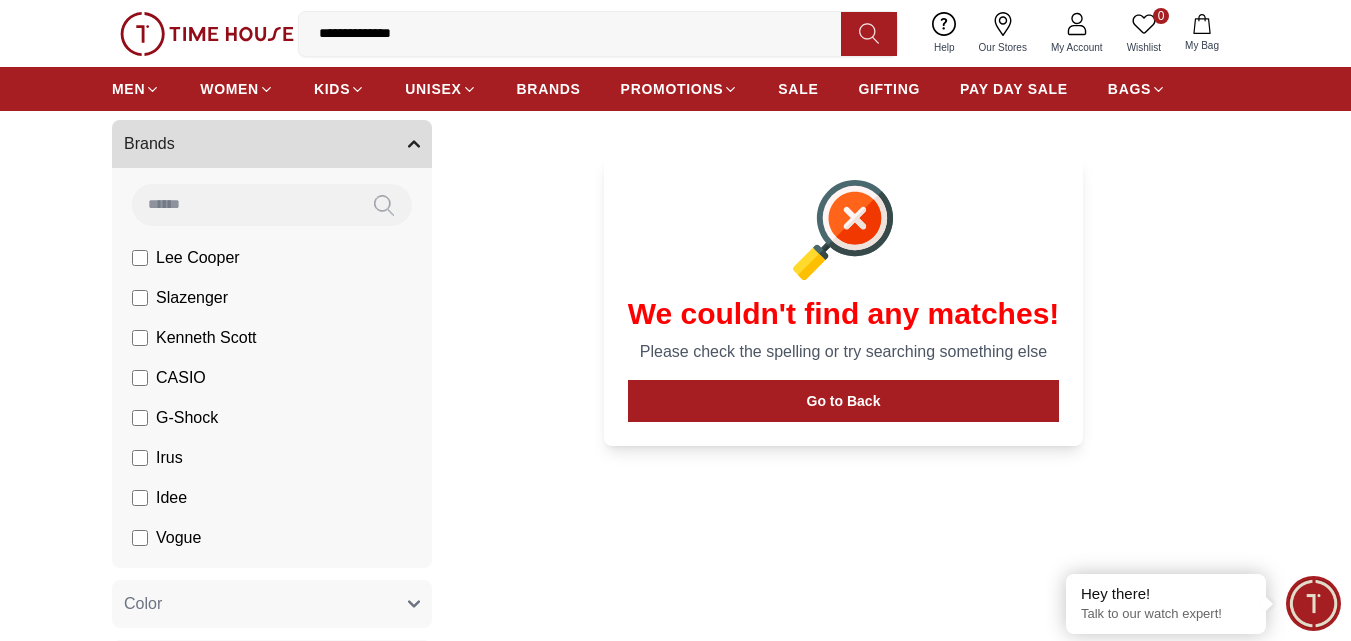 scroll, scrollTop: 0, scrollLeft: 0, axis: both 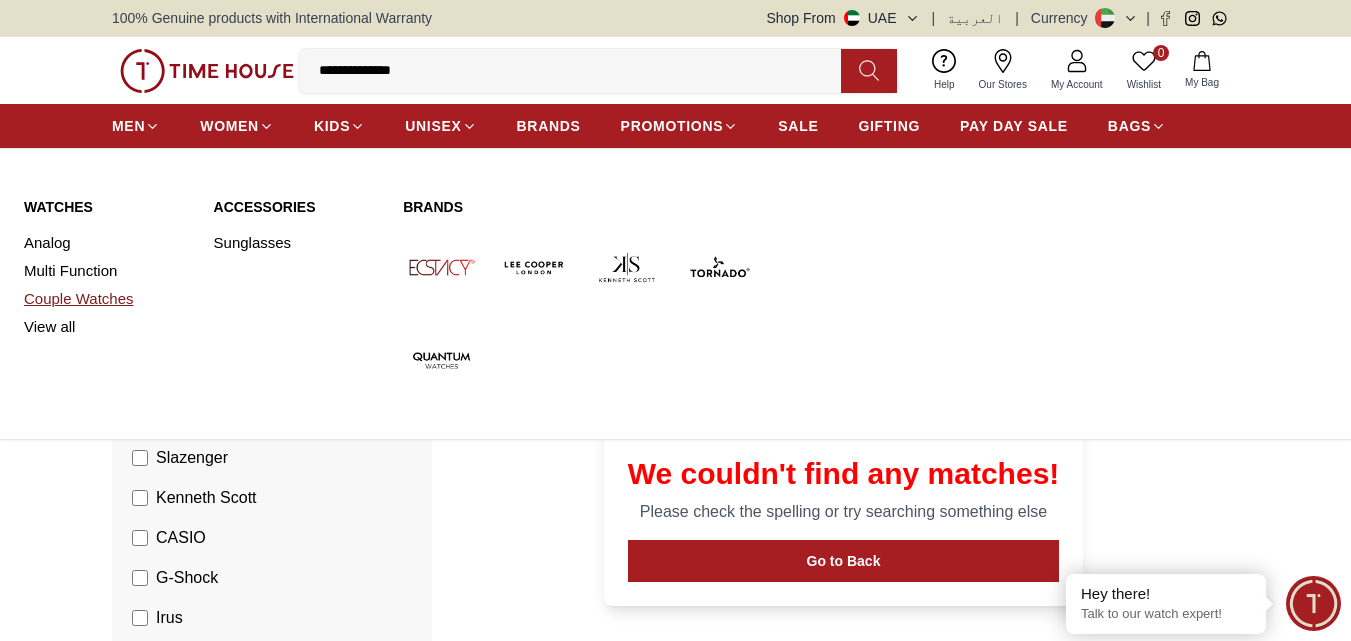 click on "Couple Watches" at bounding box center (107, 299) 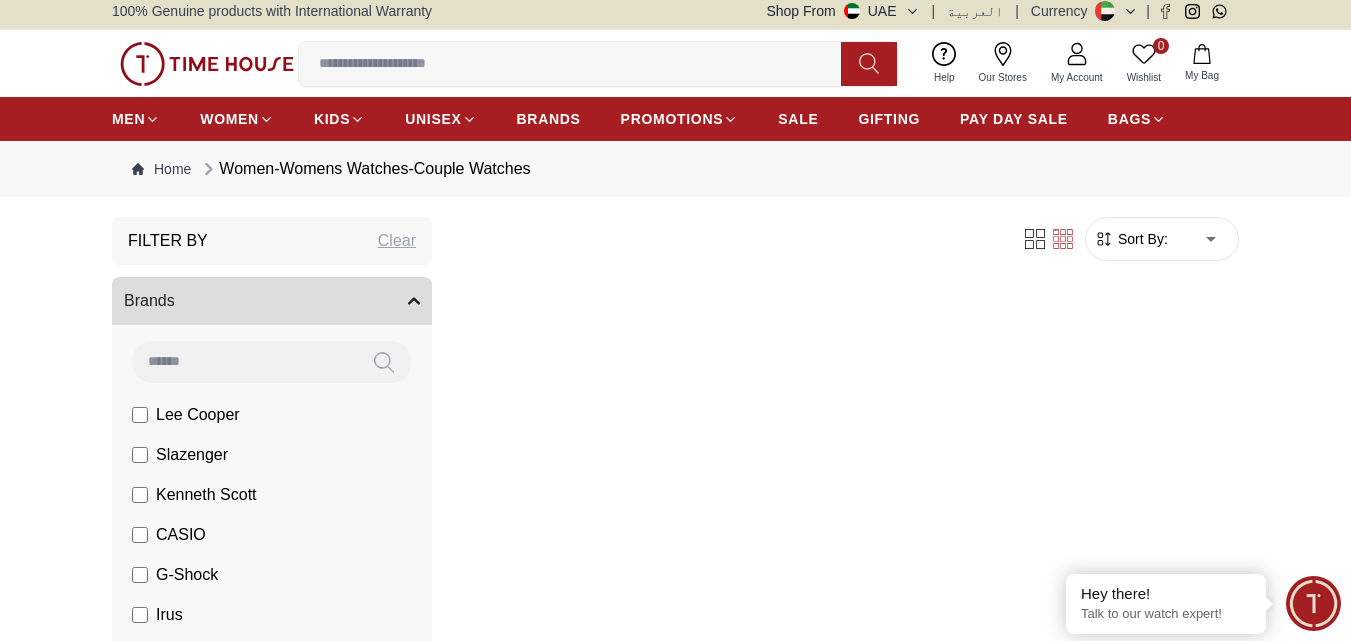 scroll, scrollTop: 10, scrollLeft: 0, axis: vertical 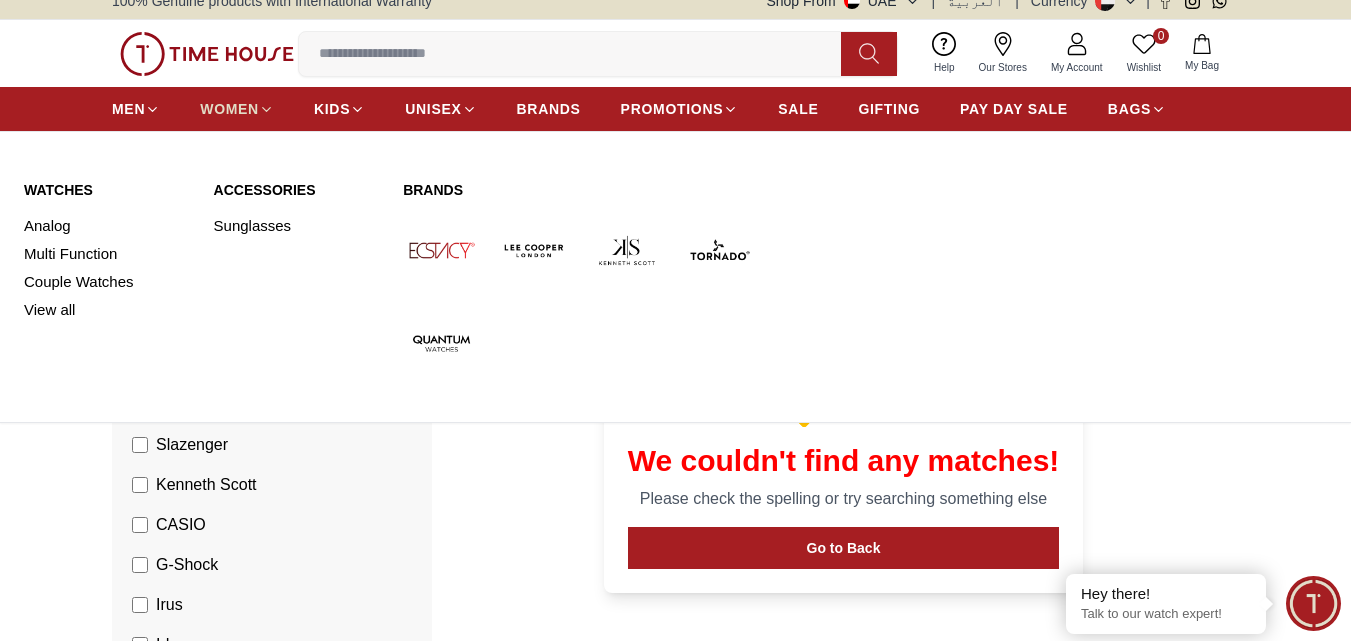 click on "WOMEN" at bounding box center [229, 109] 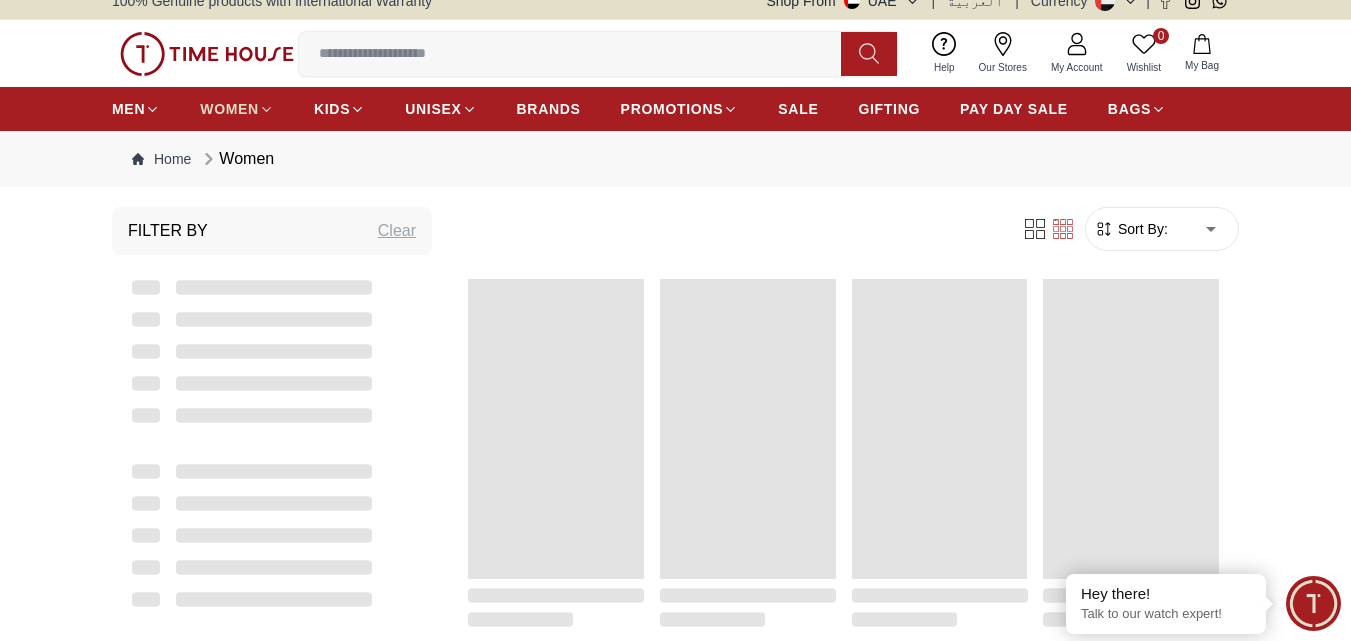 click on "WOMEN" at bounding box center [229, 109] 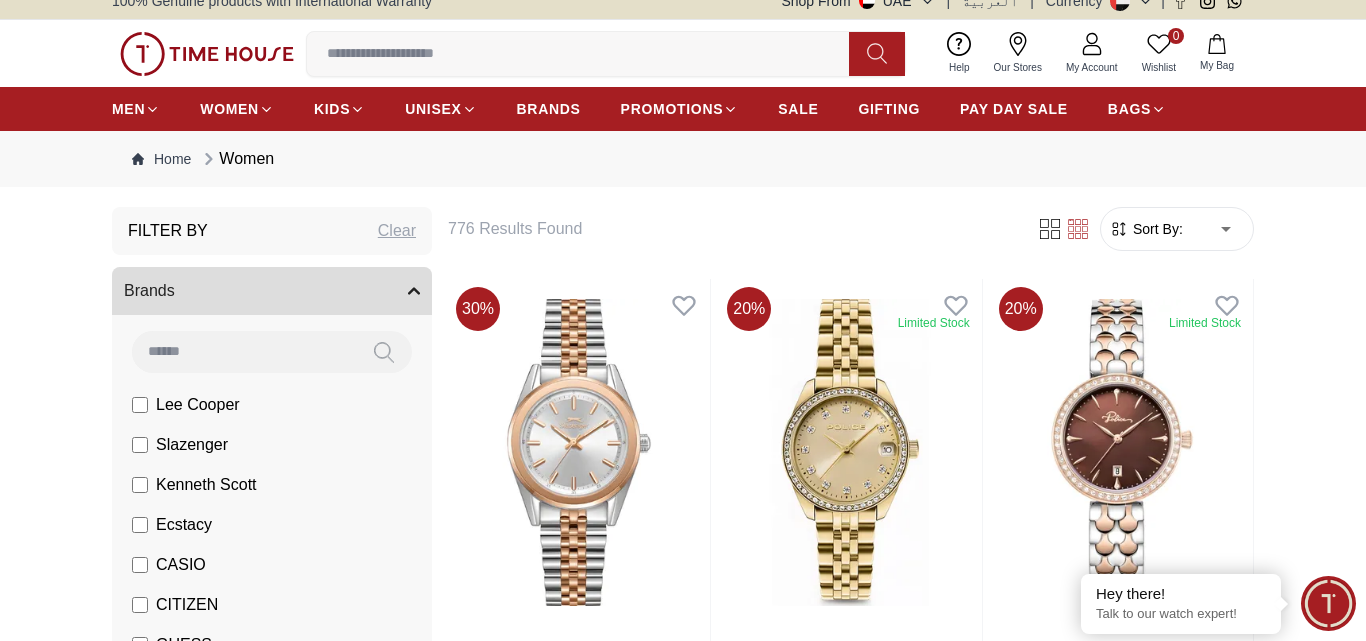 click on "100% Genuine products with International Warranty Shop From UAE | العربية |     Currency    | 0 Wishlist My Bag couple watches couple_watches womens watches Trending Searches 1200 Police Casio 2100 Women Lee cooper Beverly hills Watch Seiko Beverly Top Brands Quantum Carlton Astro CITIZEN Help Our Stores My Account 0 Wishlist My Bag MEN WOMEN KIDS UNISEX BRANDS PROMOTIONS SALE GIFTING PAY DAY SALE BAGS Home Women    Filter By Clear Brands Lee Cooper Slazenger Kenneth Scott Ecstacy CASIO CITIZEN GUESS Michael Kors Police G-Shock Lee Cooper Accessories Irus Idee Vogue Polaroid Ciga Design Color Black Green Blue Red Dark Blue Silver Rose Gold Grey White Mop White White / Rose Gold Silver / Silver Silver / Gold Silver / Rose Gold Black / Black Black / Rose Gold Gold Yellow Dark Green Brown White / Silver Light Blue Black /Grey White Mop / Silver Blue / Rose Gold Pink Purple Black  / Rose Gold Green / Green Blue / Blue Navy Blue Blue / Silver Champagne White / Gold Black  Ivory O.Green Peach MOP" at bounding box center [683, 2337] 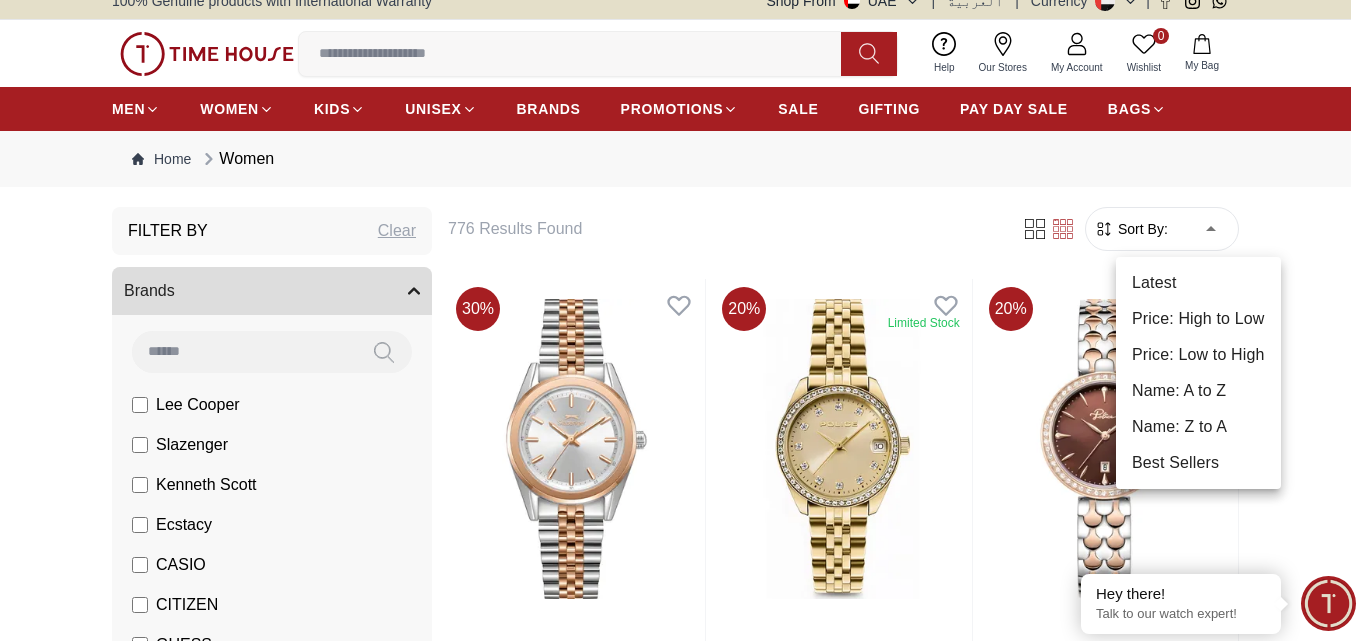 click on "Price: Low to High" at bounding box center (1198, 355) 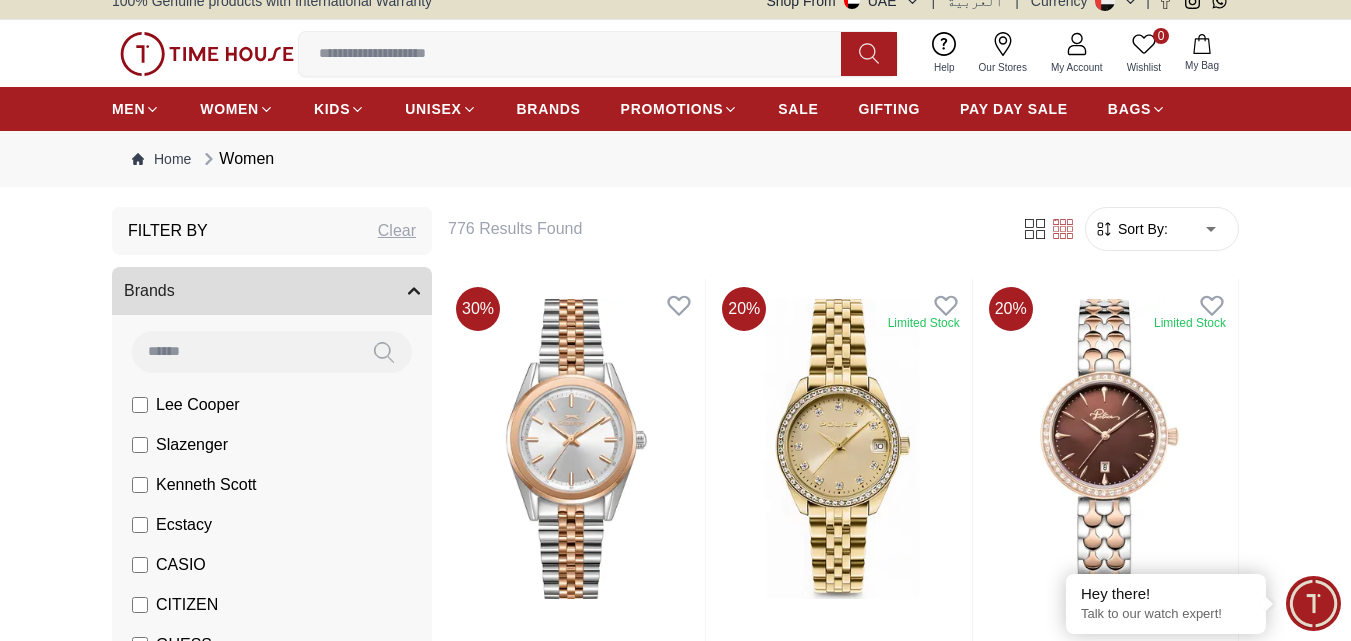 type on "*" 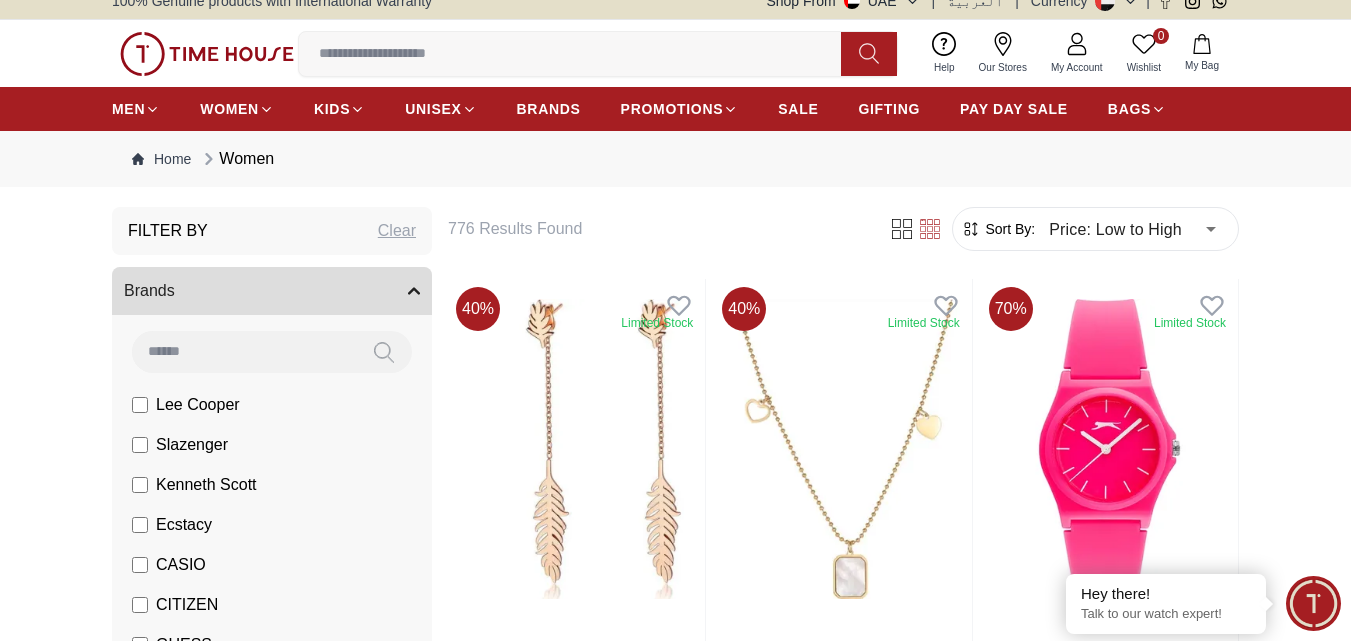 scroll, scrollTop: 577, scrollLeft: 0, axis: vertical 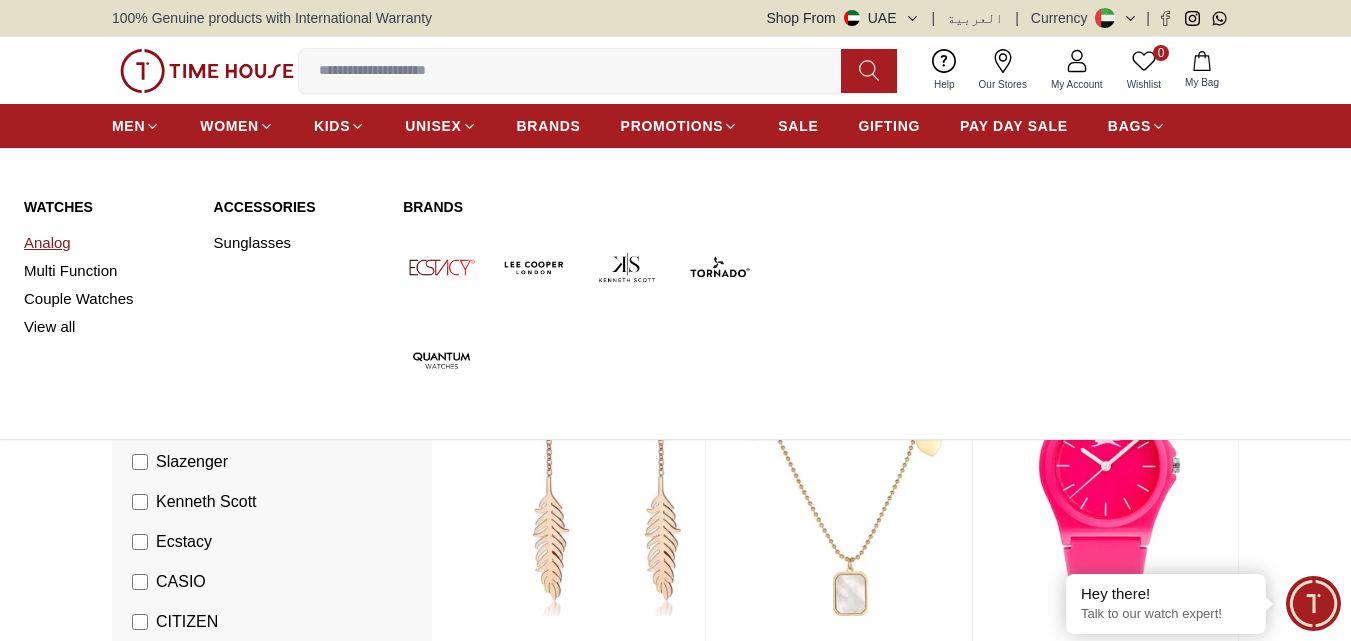 click on "Analog" at bounding box center (107, 243) 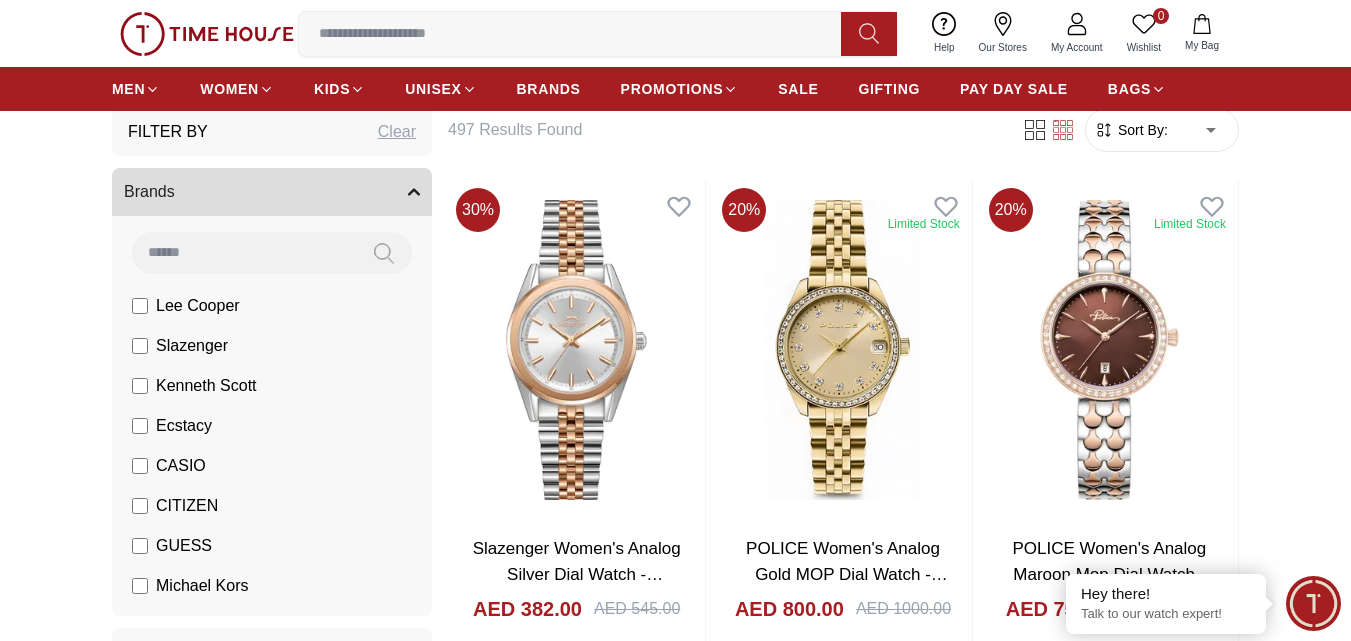 scroll, scrollTop: 108, scrollLeft: 0, axis: vertical 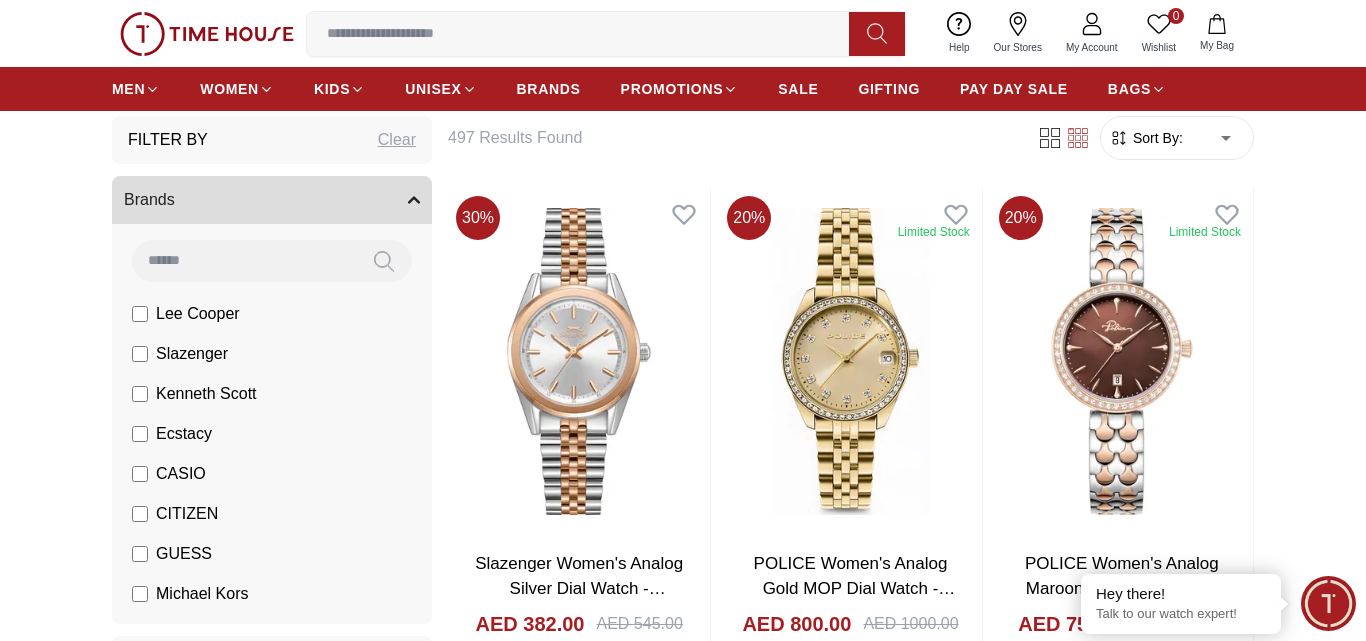 click on "100% Genuine products with International Warranty Shop From UAE | العربية |     Currency    | 0 Wishlist My Bag couple watches couple_watches womens watches Trending Searches 1200 Police Casio 2100 Women Lee cooper Beverly hills Watch Seiko Beverly Top Brands Quantum Carlton Astro CITIZEN Help Our Stores My Account 0 Wishlist My Bag MEN WOMEN KIDS UNISEX BRANDS PROMOTIONS SALE GIFTING PAY DAY SALE BAGS Home Women-Womens Watches-Analog    Filter By Clear Brands Lee Cooper Slazenger Kenneth Scott Ecstacy CASIO CITIZEN GUESS Michael Kors Police G-Shock Color Black Green Blue Red Dark Blue Silver Rose Gold Grey White Mop White White / Rose Gold Silver / Silver Silver / Gold Silver / Rose Gold Black / Black Black / Rose Gold Gold Yellow Dark Green Brown White / Silver Light Blue Black /Grey White Mop / Silver Blue / Rose Gold Pink Purple Black  / Rose Gold Blue / Blue Navy Blue Blue / Silver Champagne White / Gold Black  Ivory O.Green Peach Green / Silver MOP Light blue Dark green Light green 36" at bounding box center (683, 2246) 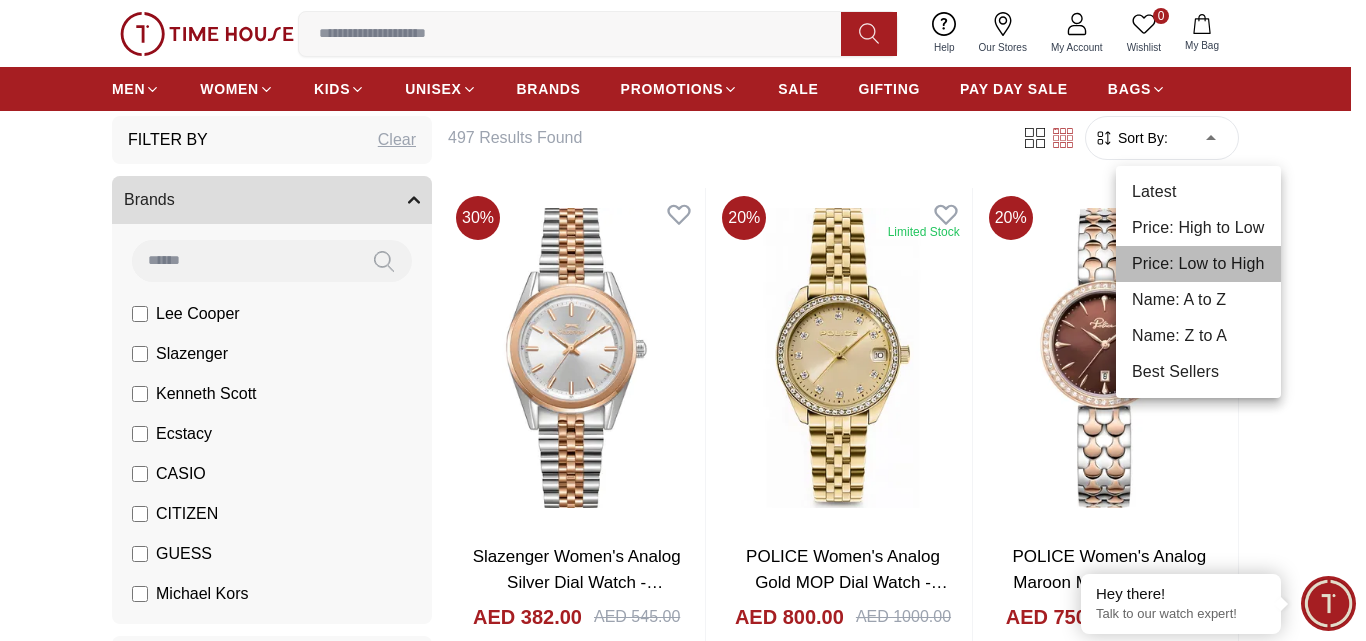 click on "Price: Low to High" at bounding box center (1198, 264) 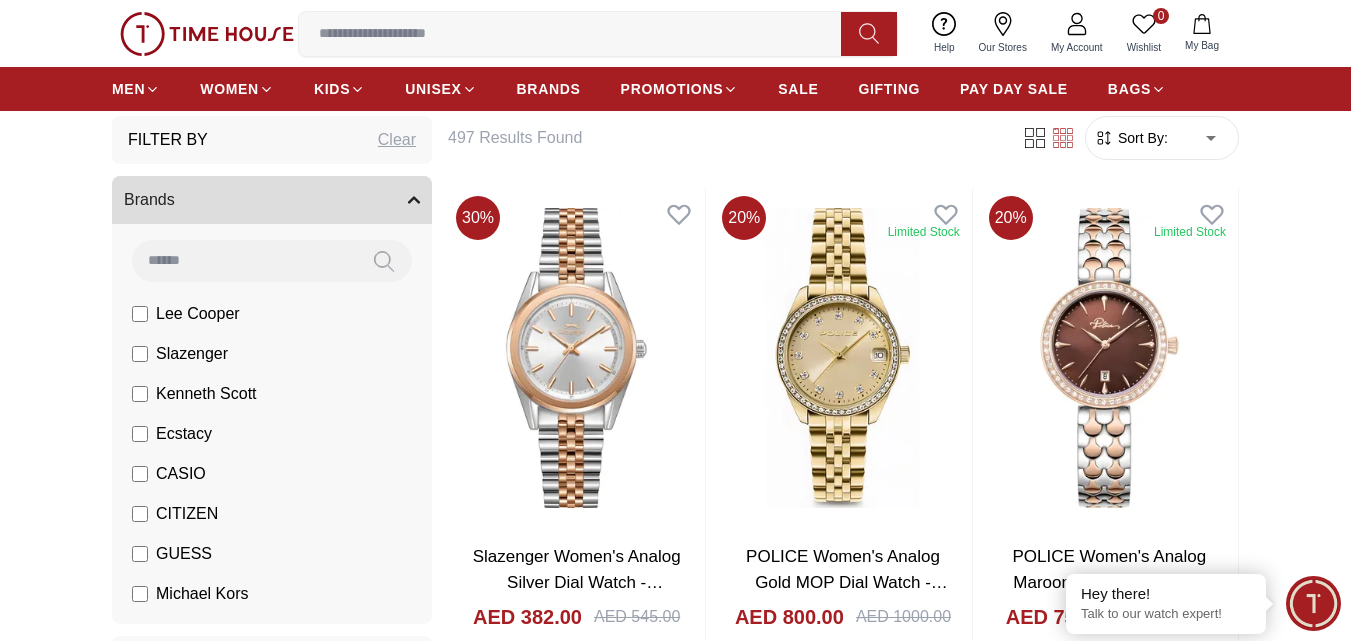 type on "*" 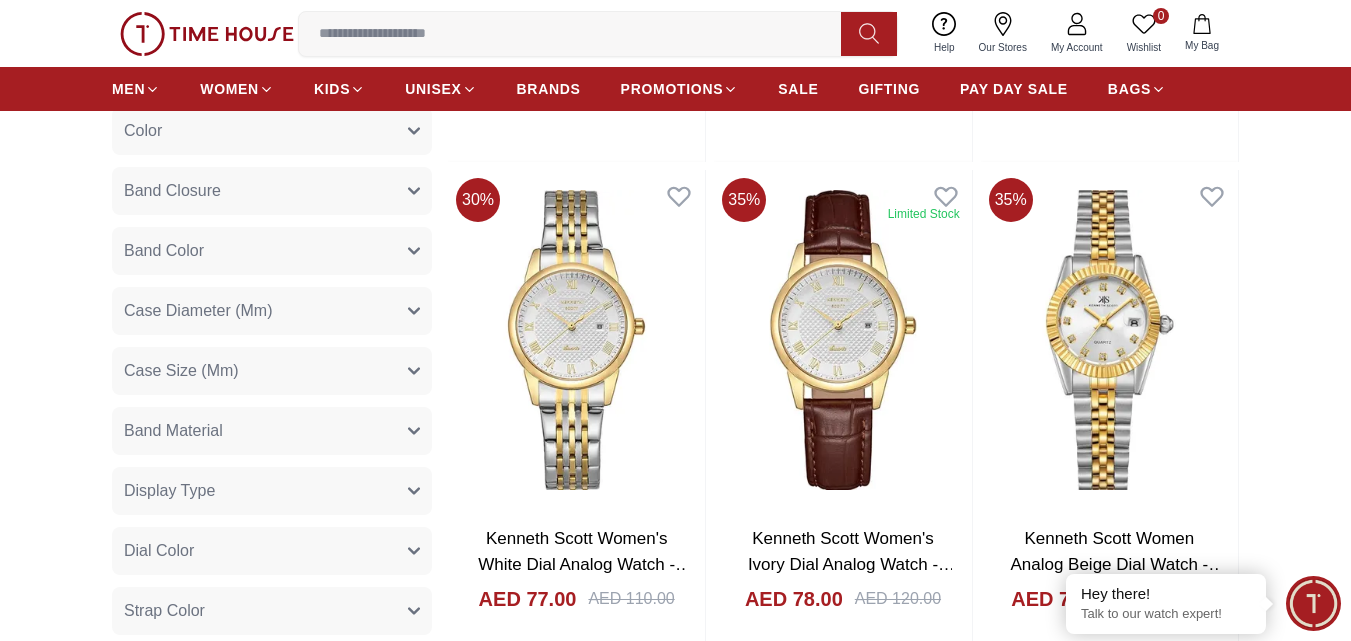 scroll, scrollTop: 653, scrollLeft: 0, axis: vertical 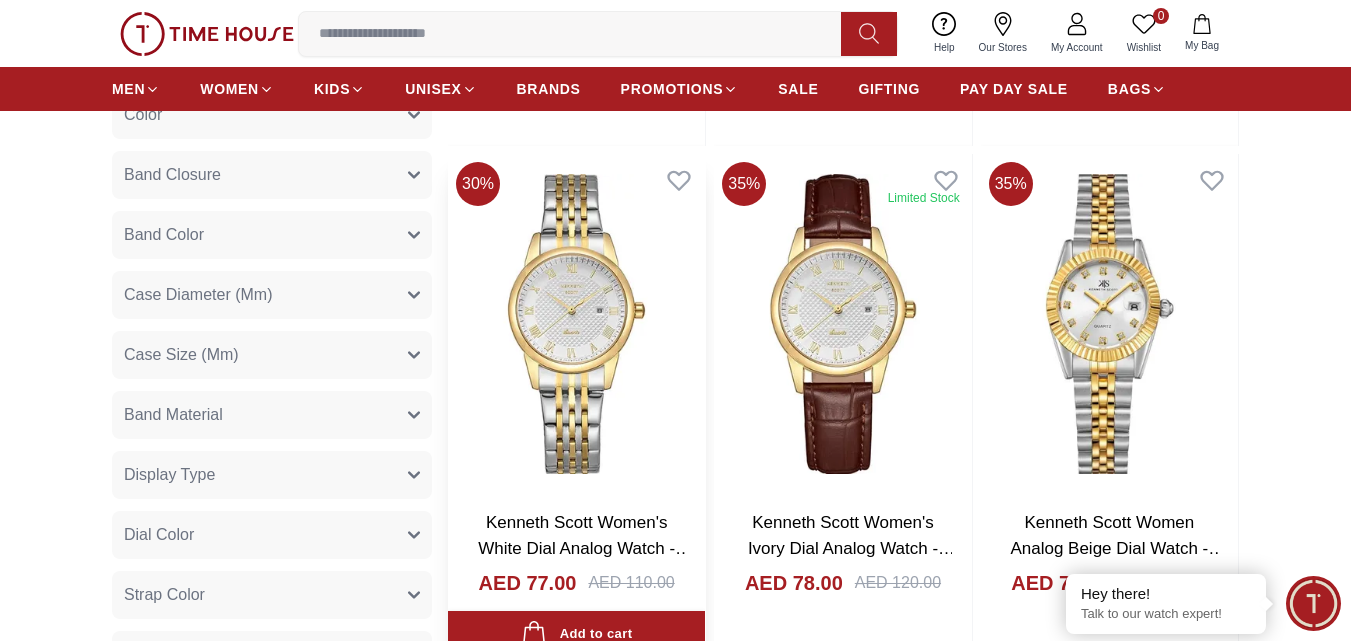 click at bounding box center [576, 324] 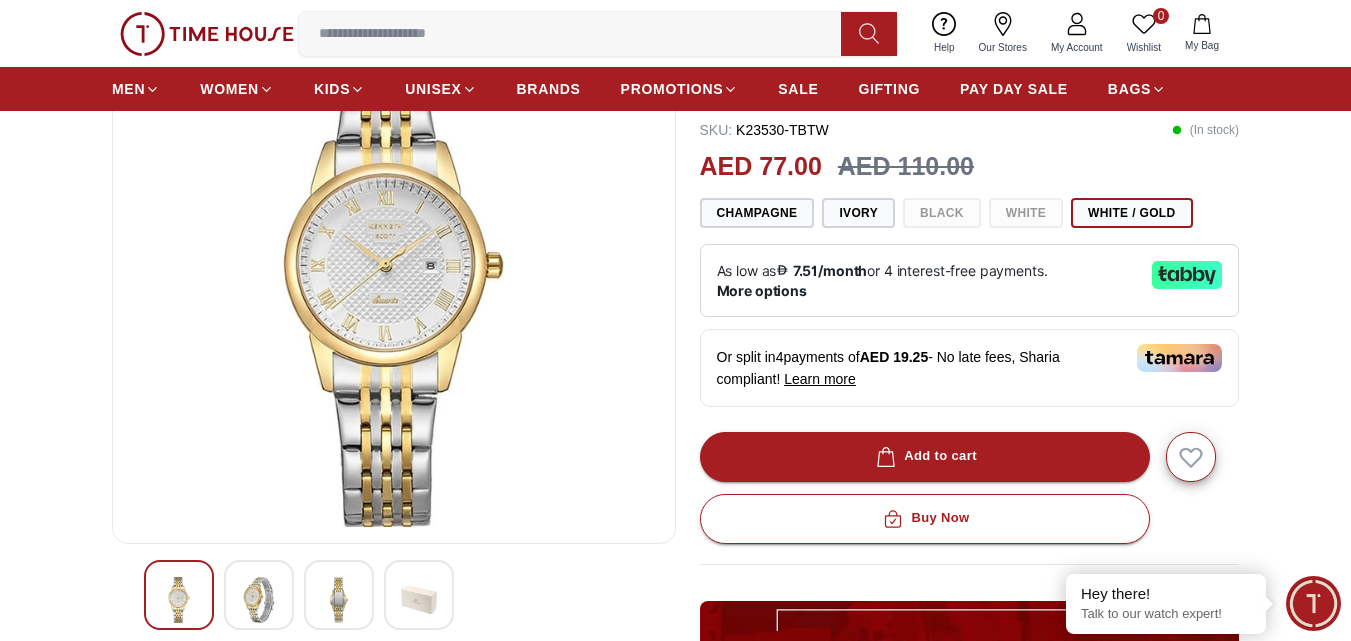 scroll, scrollTop: 196, scrollLeft: 0, axis: vertical 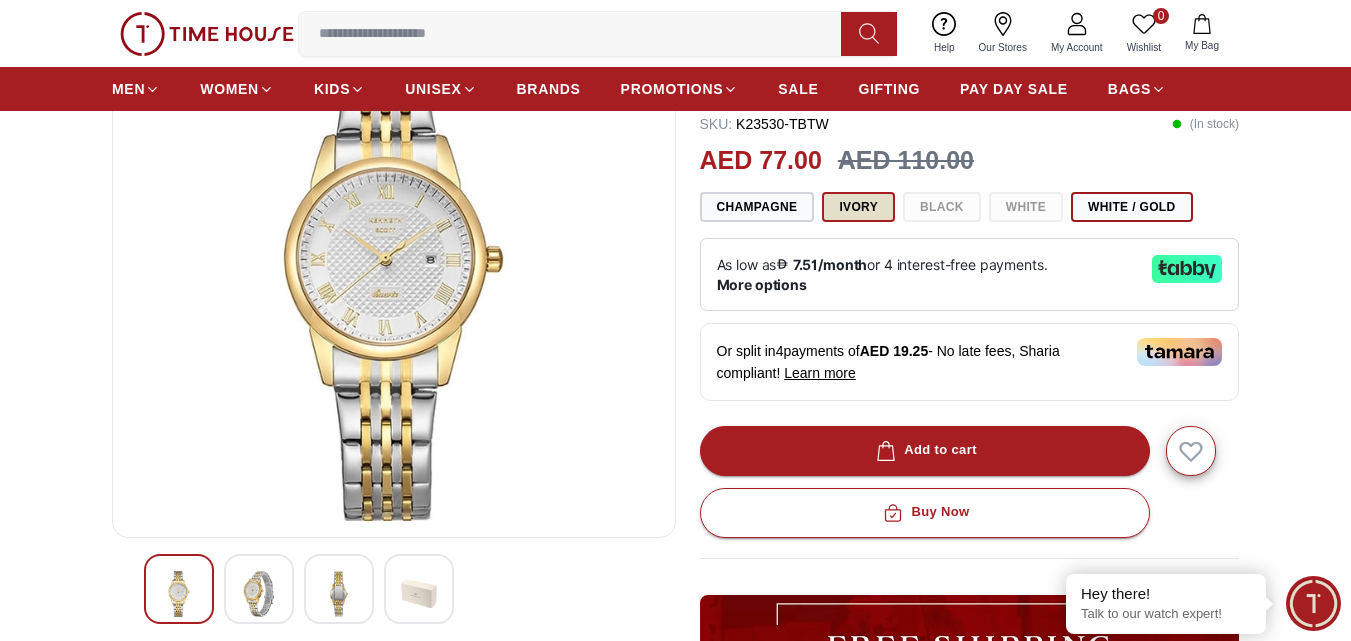 click on "Ivory" at bounding box center [858, 207] 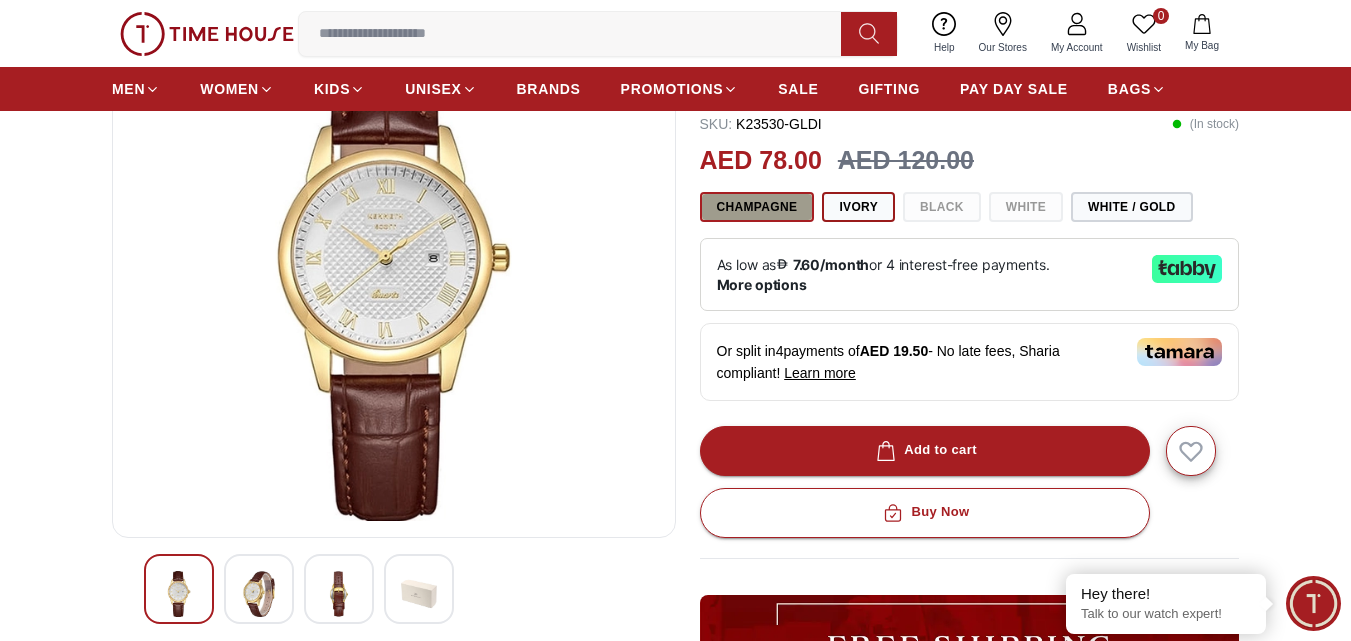 click on "Champagne" at bounding box center [757, 207] 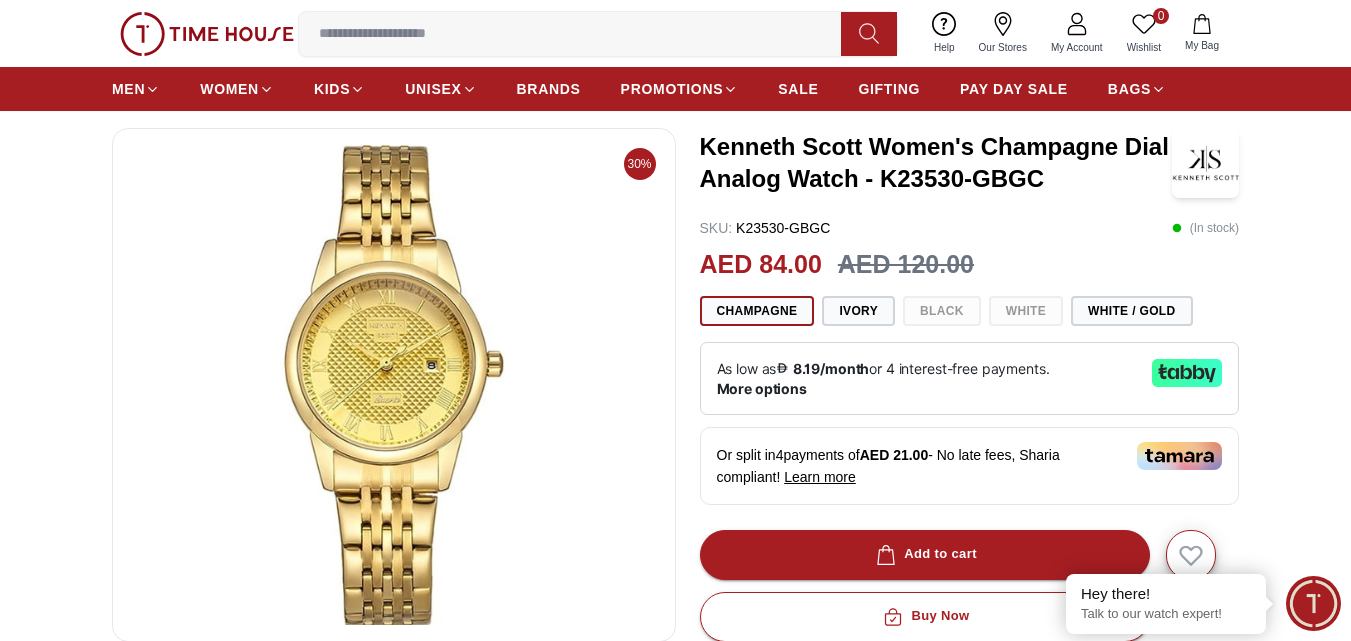 scroll, scrollTop: 86, scrollLeft: 0, axis: vertical 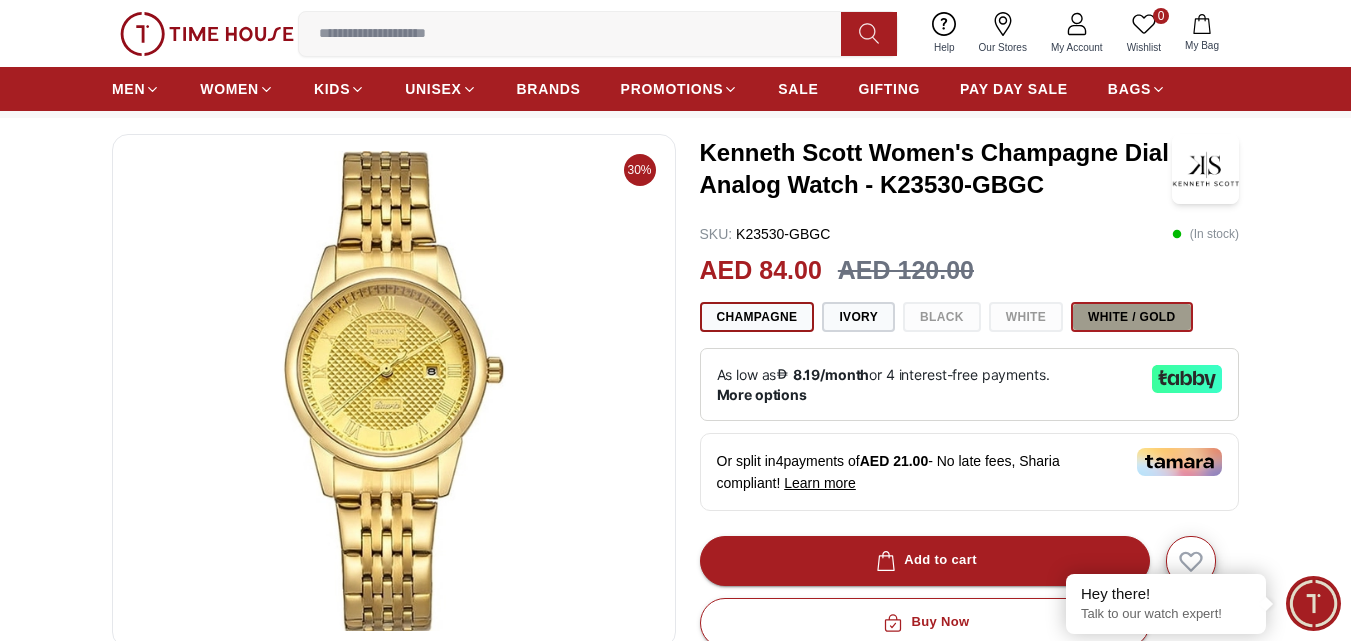 click on "White / Gold" at bounding box center (1131, 317) 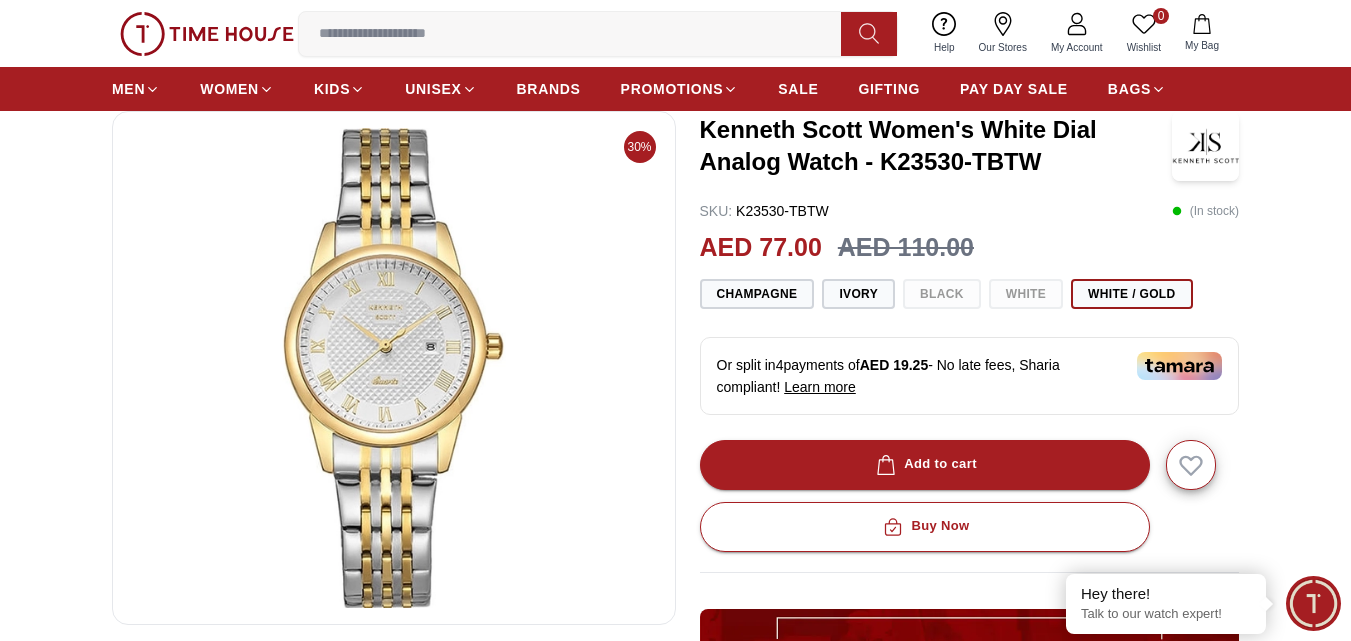 scroll, scrollTop: 131, scrollLeft: 0, axis: vertical 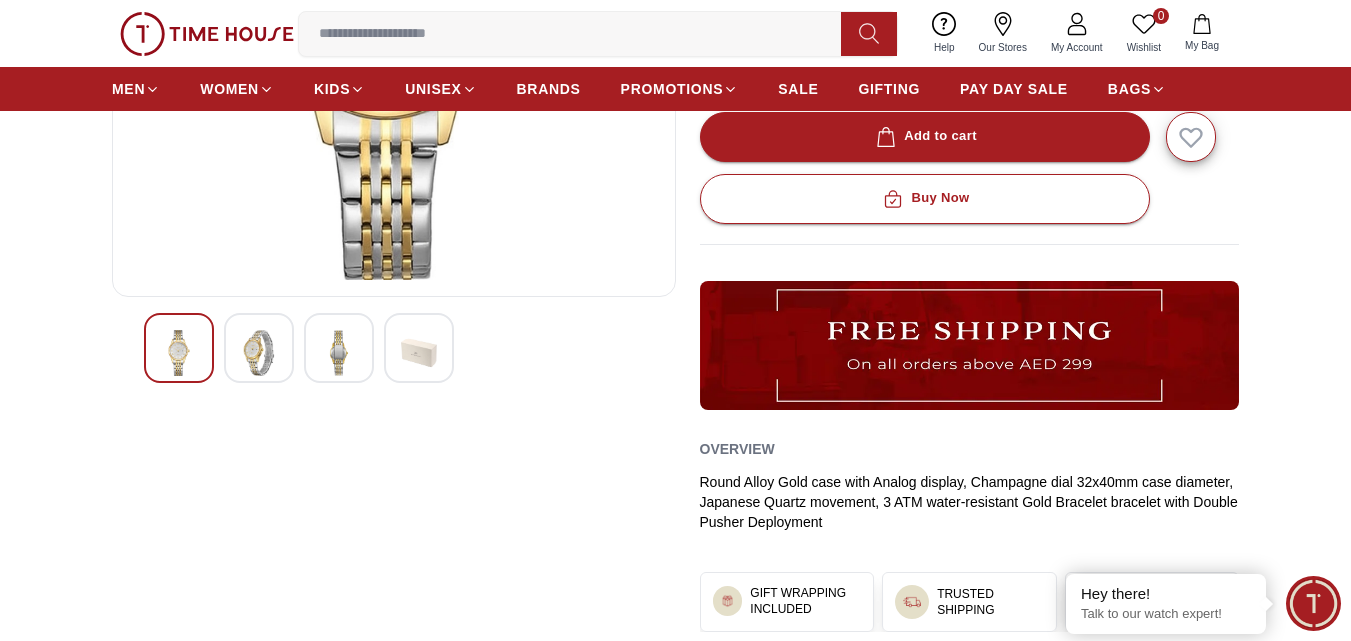 click at bounding box center [339, 353] 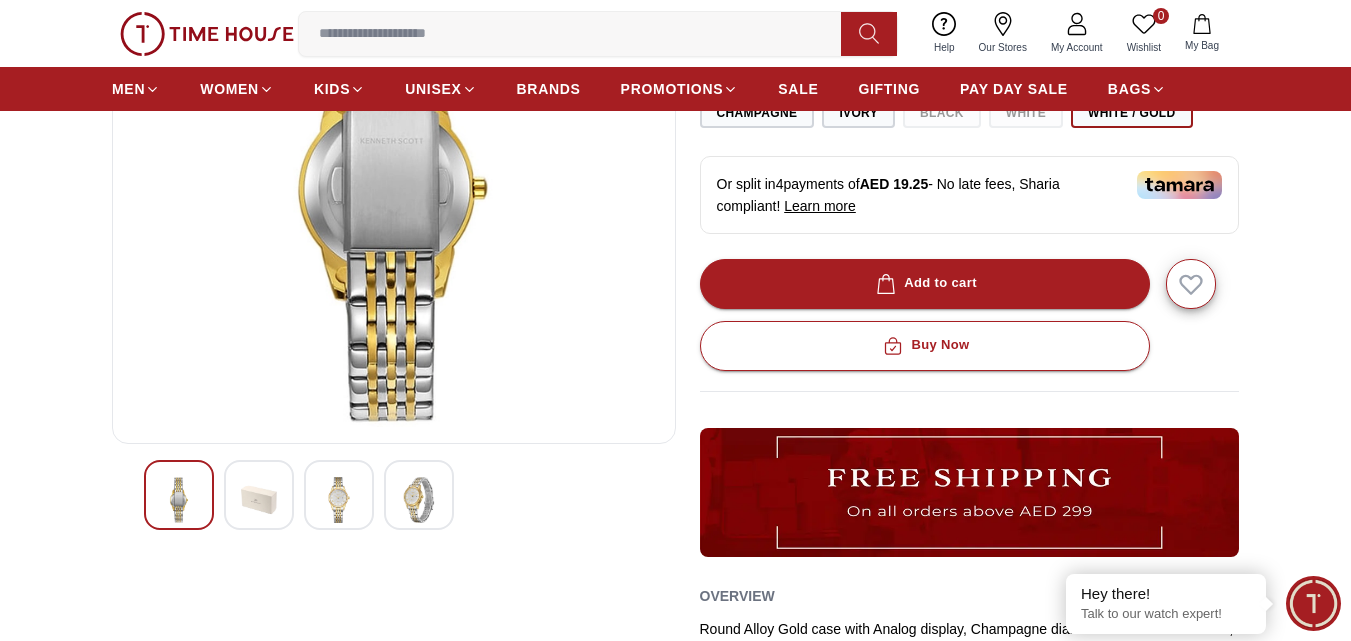 scroll, scrollTop: 301, scrollLeft: 0, axis: vertical 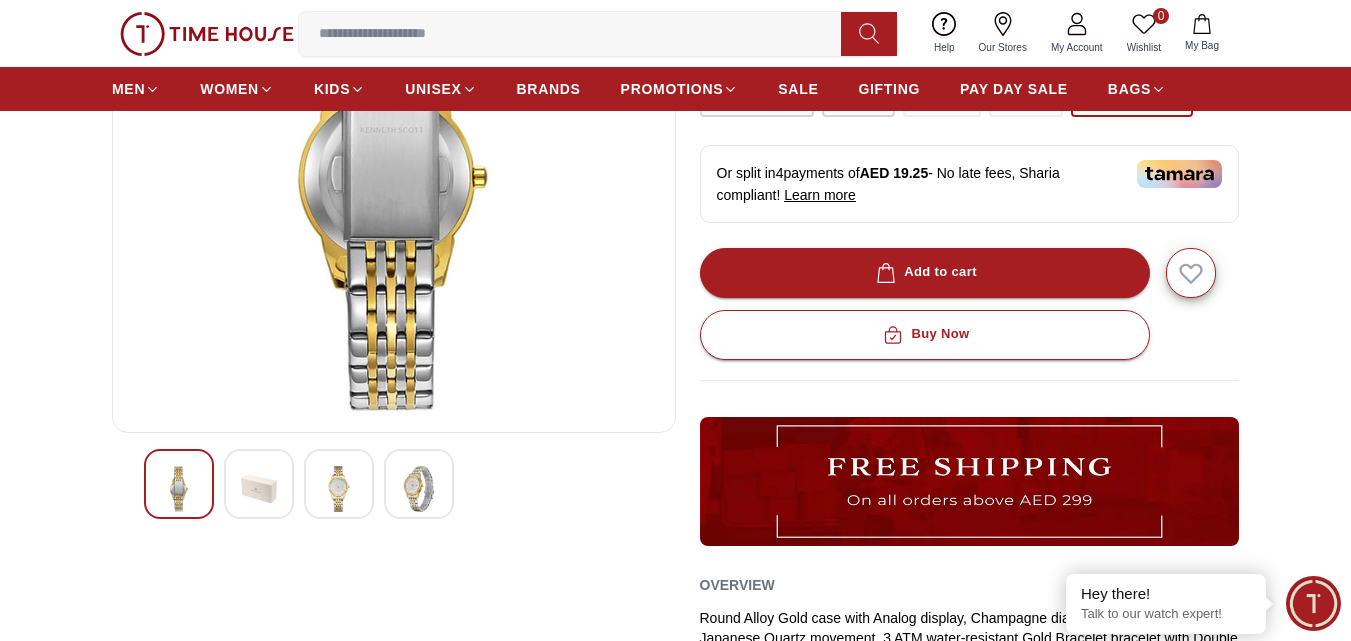 click at bounding box center [419, 489] 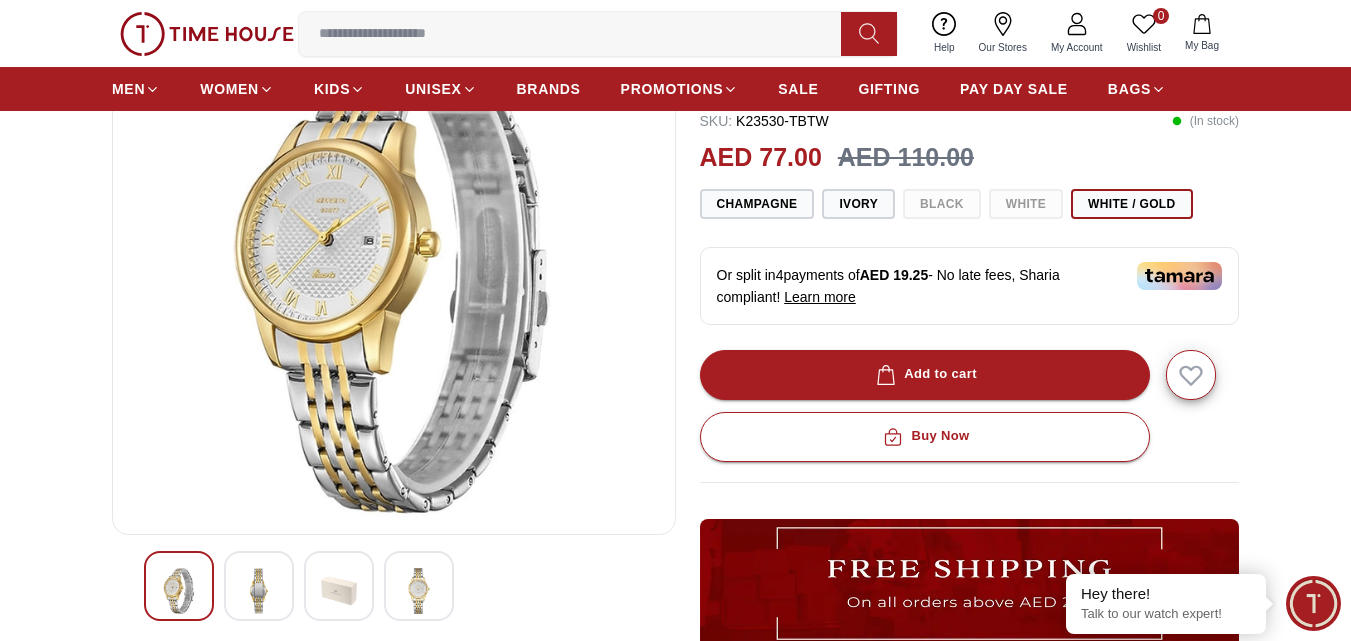 scroll, scrollTop: 103, scrollLeft: 0, axis: vertical 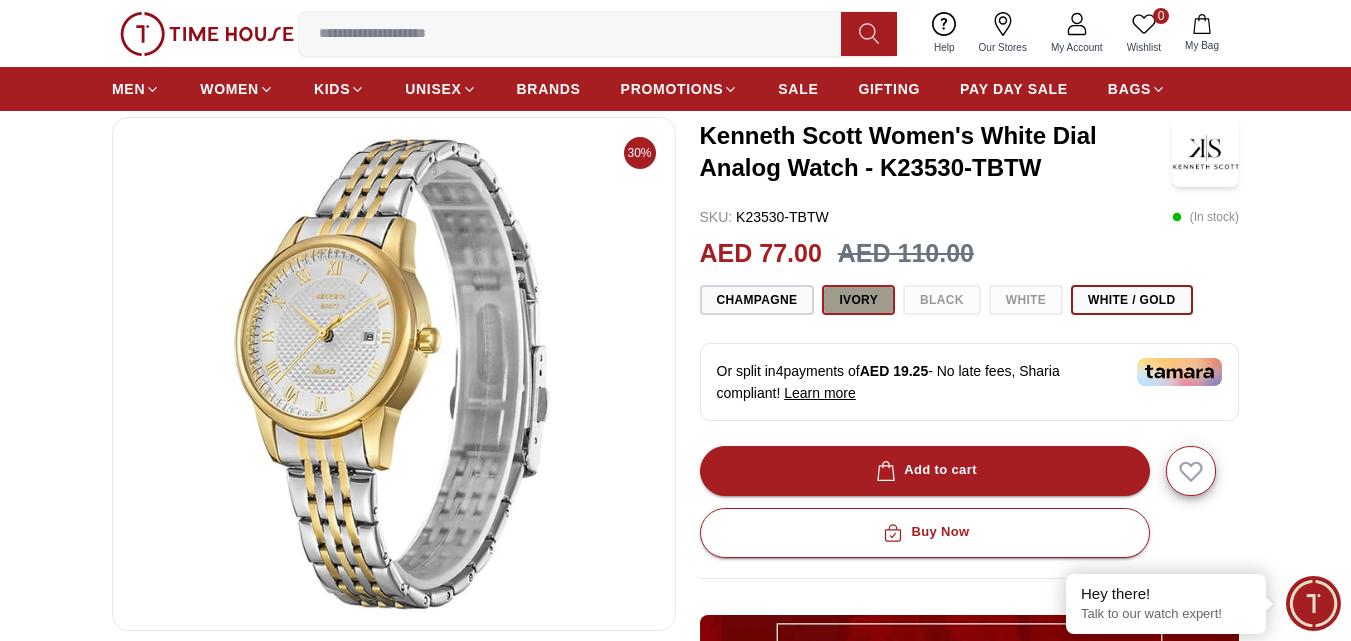 click on "Ivory" at bounding box center (858, 300) 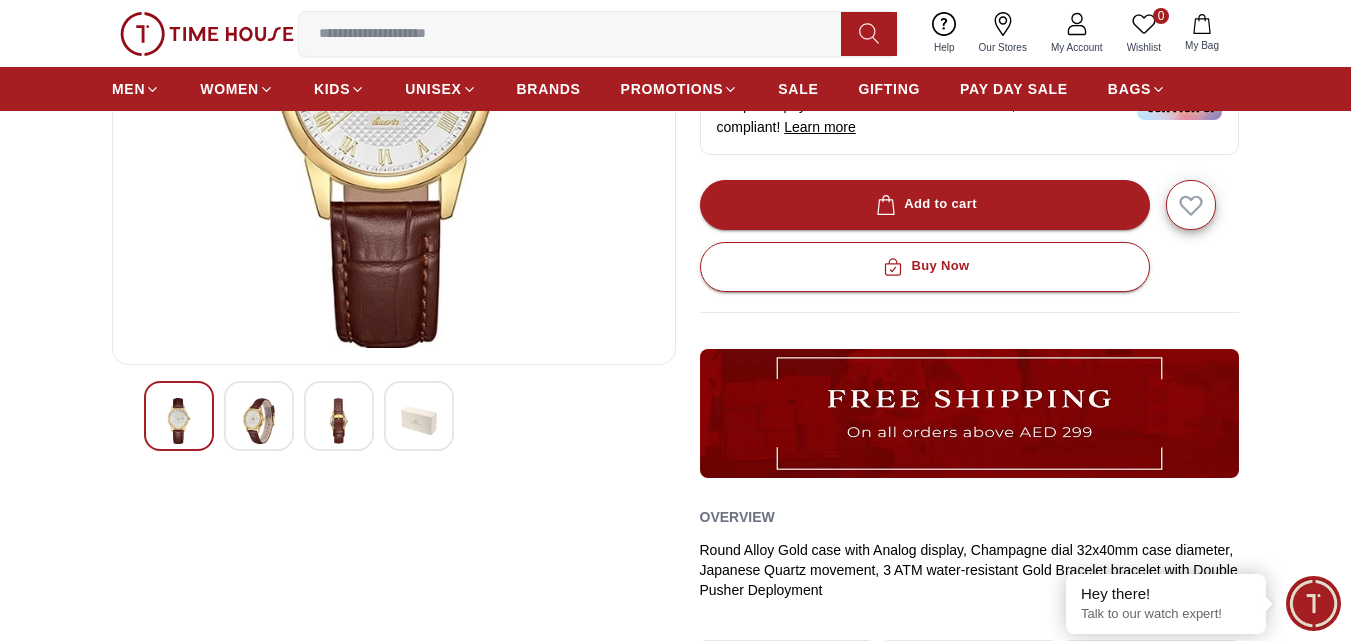 scroll, scrollTop: 375, scrollLeft: 0, axis: vertical 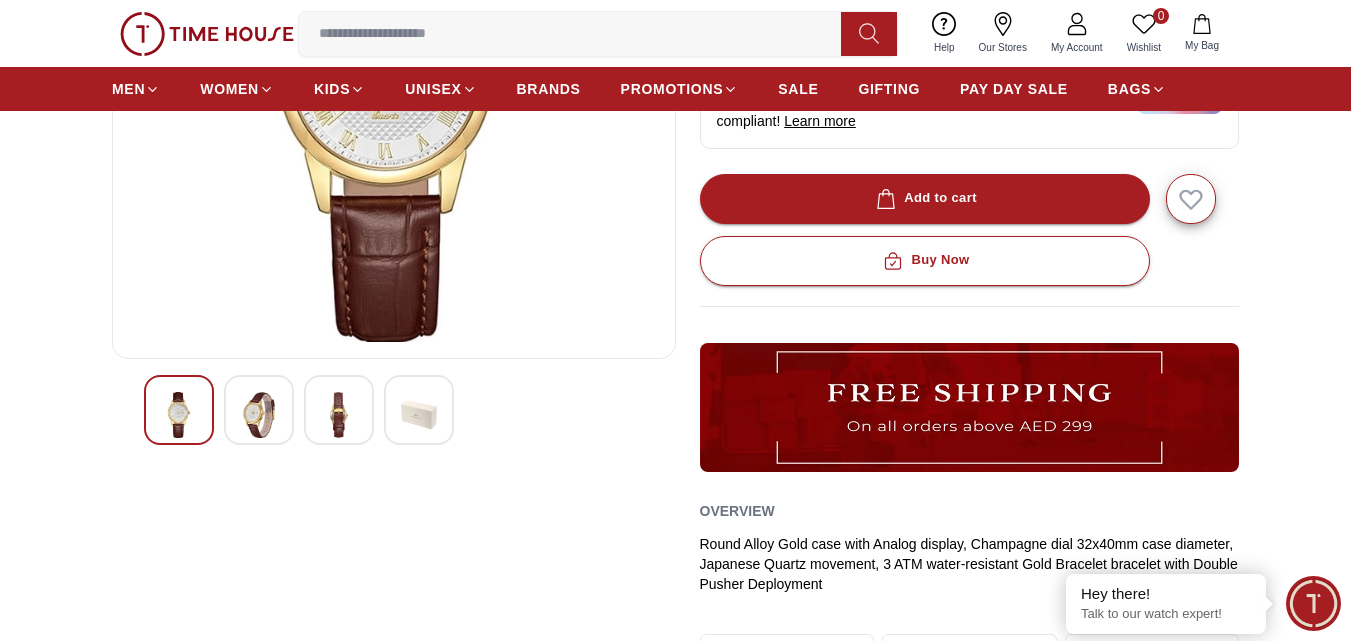 click at bounding box center (259, 415) 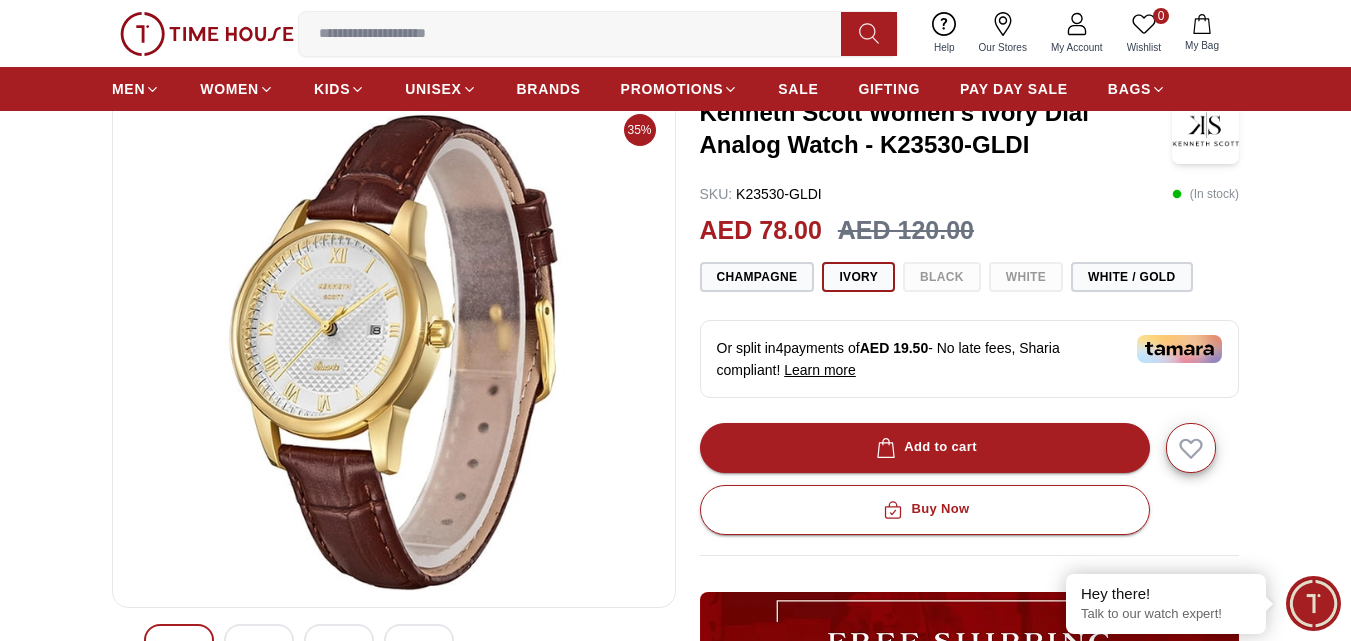 scroll, scrollTop: 109, scrollLeft: 0, axis: vertical 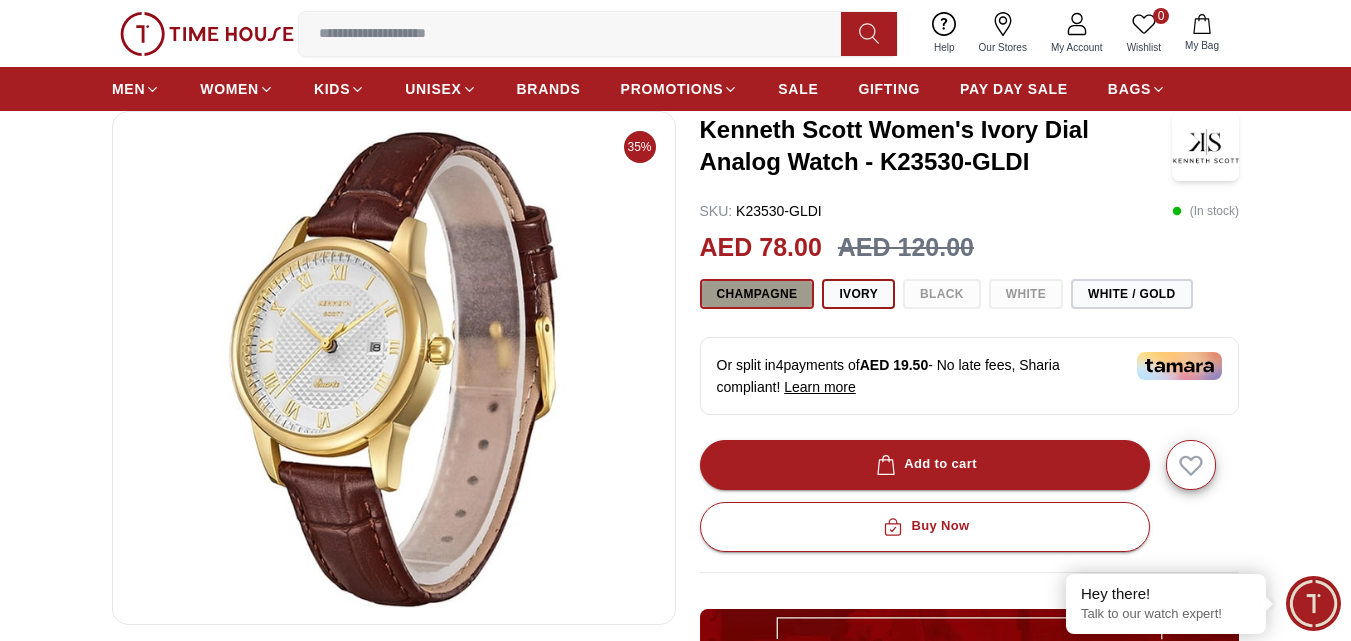click on "Champagne" at bounding box center [757, 294] 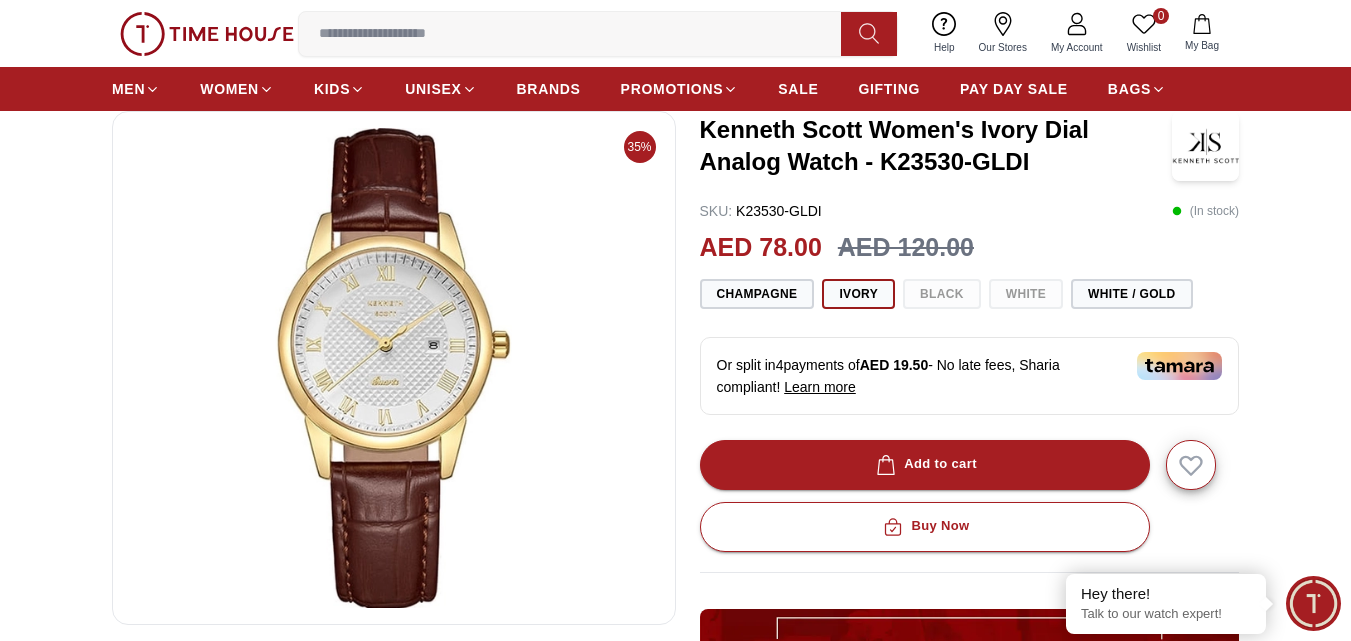 scroll, scrollTop: 103, scrollLeft: 0, axis: vertical 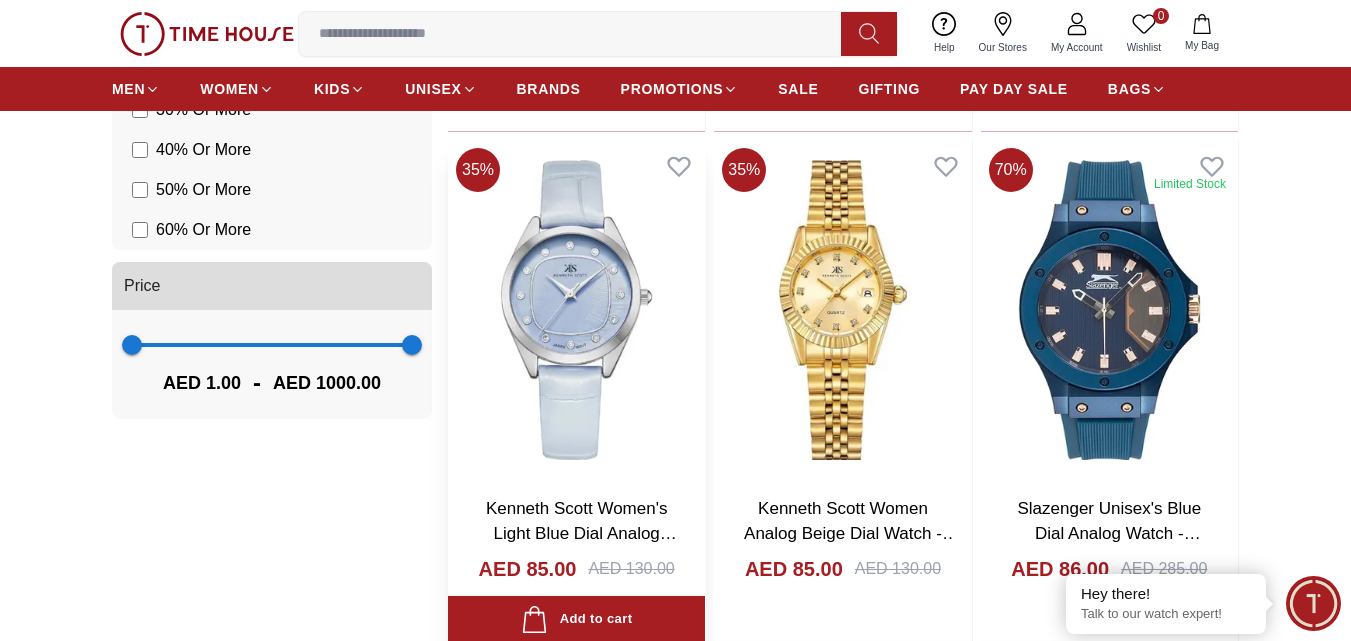click at bounding box center (576, 310) 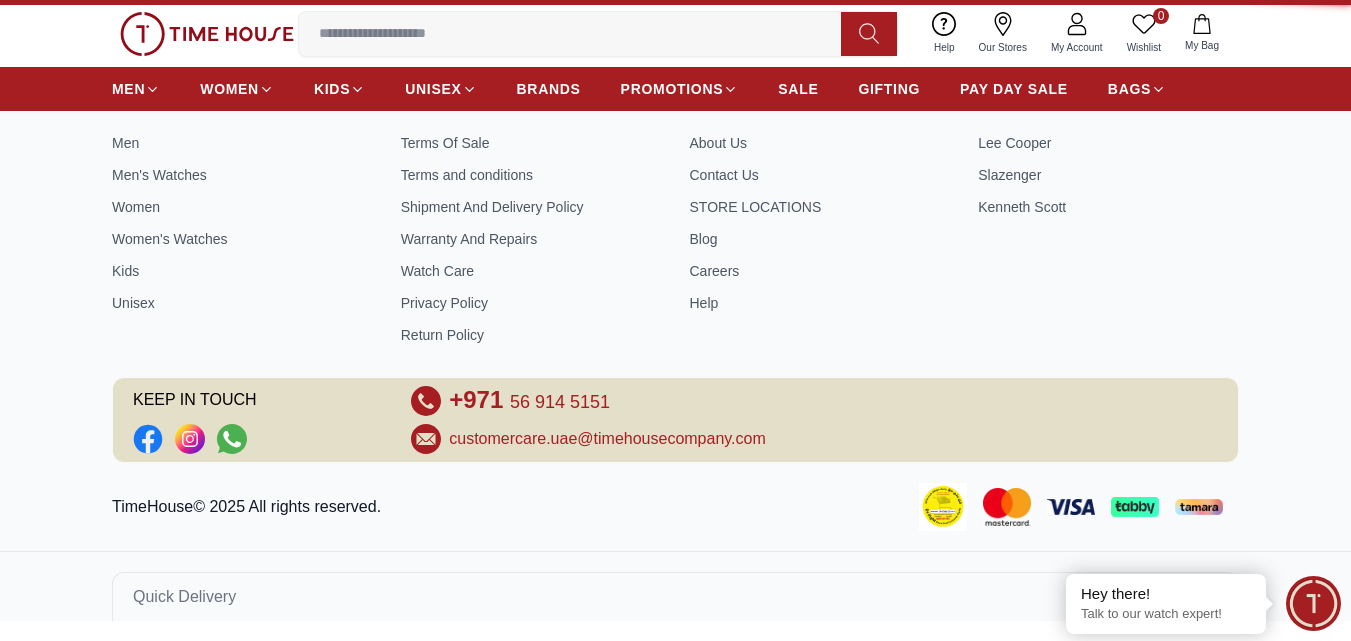 scroll, scrollTop: 0, scrollLeft: 0, axis: both 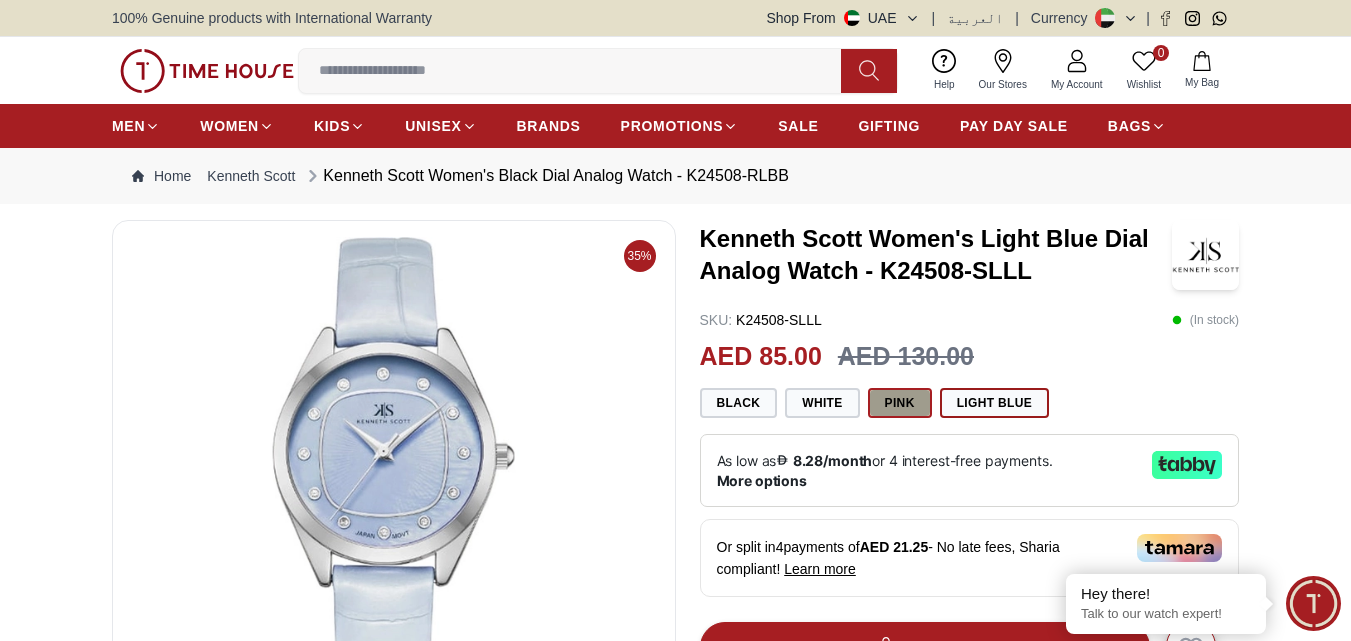 click on "Pink" at bounding box center (900, 403) 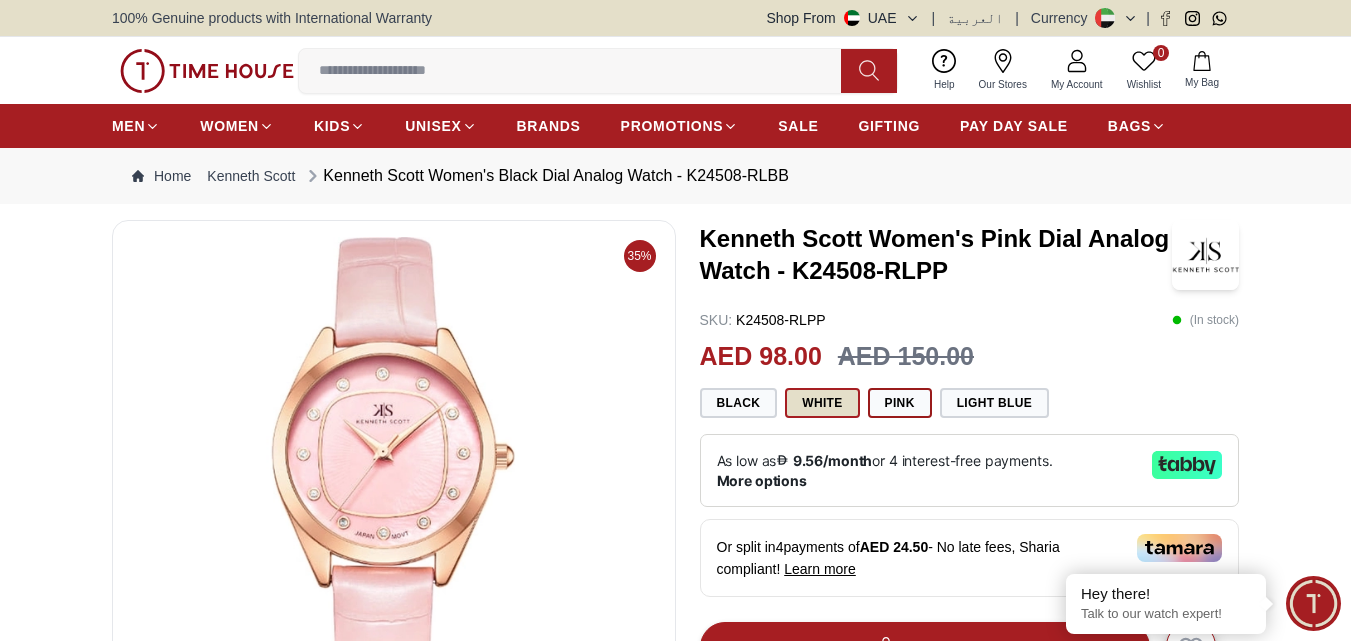 click on "White" at bounding box center (822, 403) 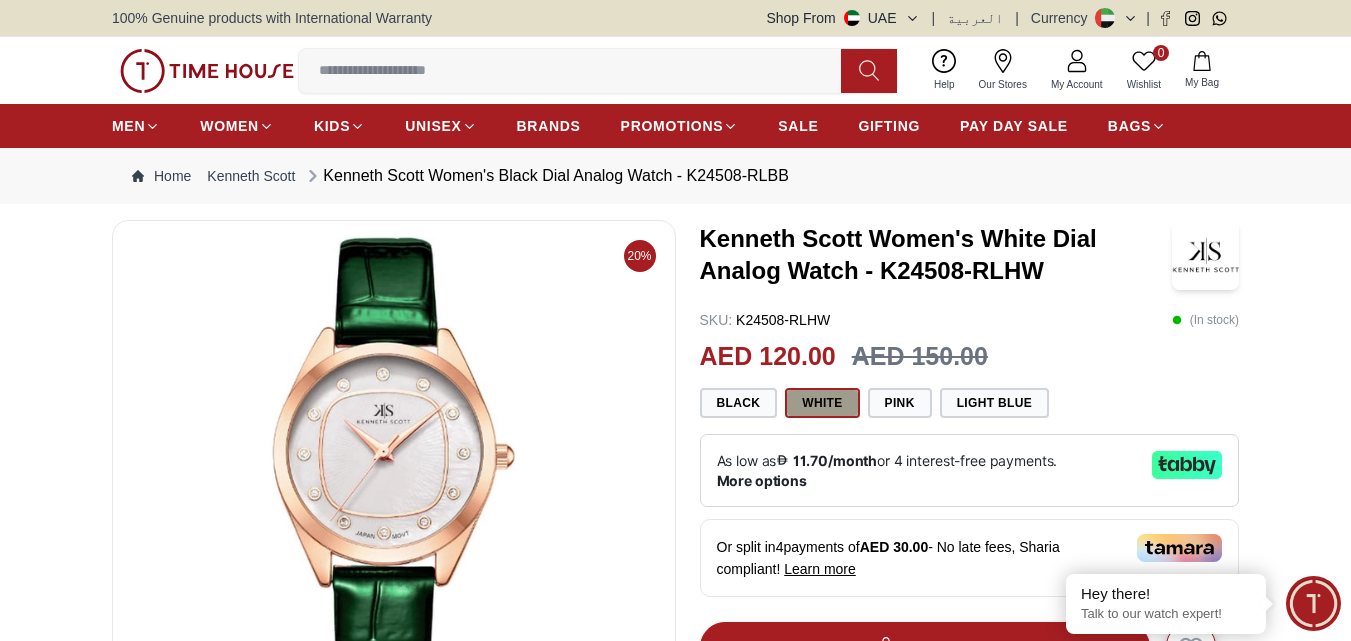 click on "White" at bounding box center [822, 403] 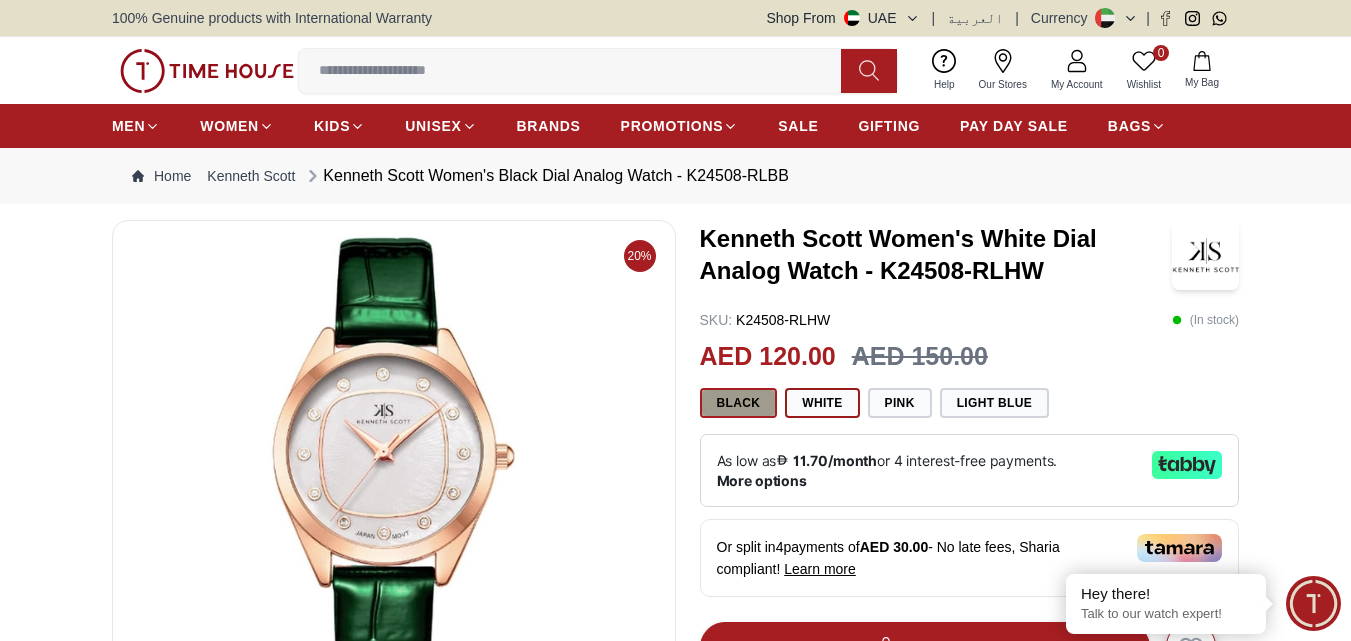 click on "Black" at bounding box center (739, 403) 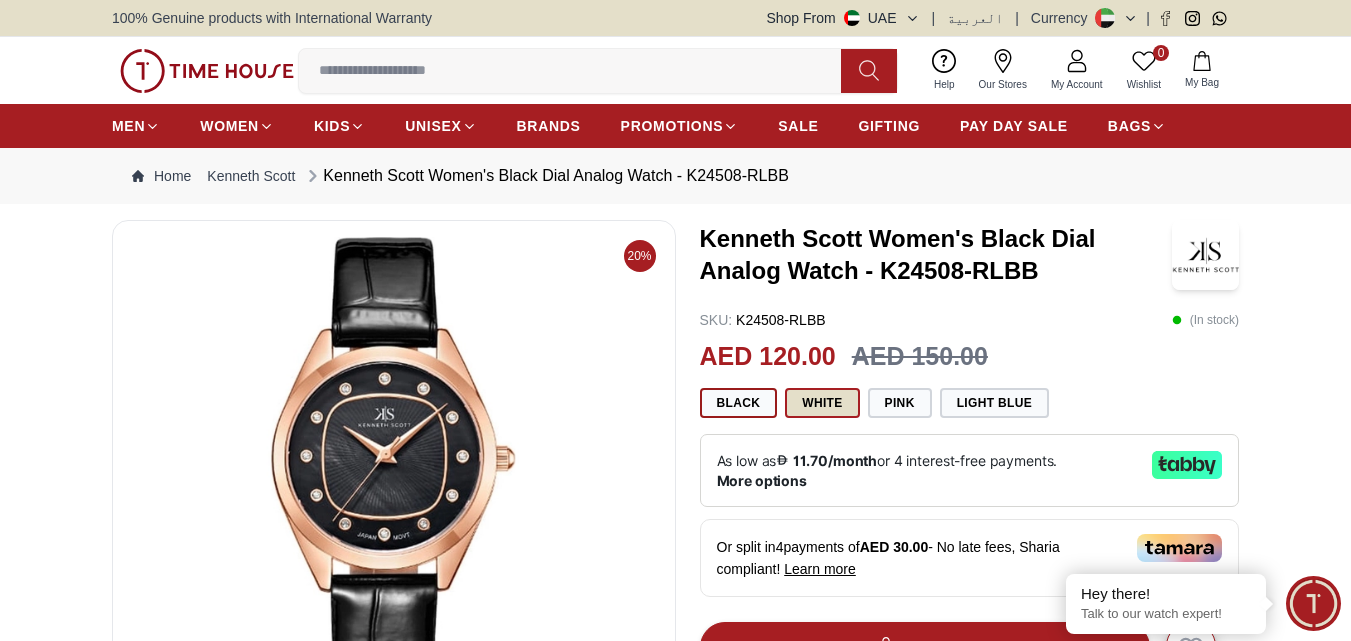 click on "White" at bounding box center (822, 403) 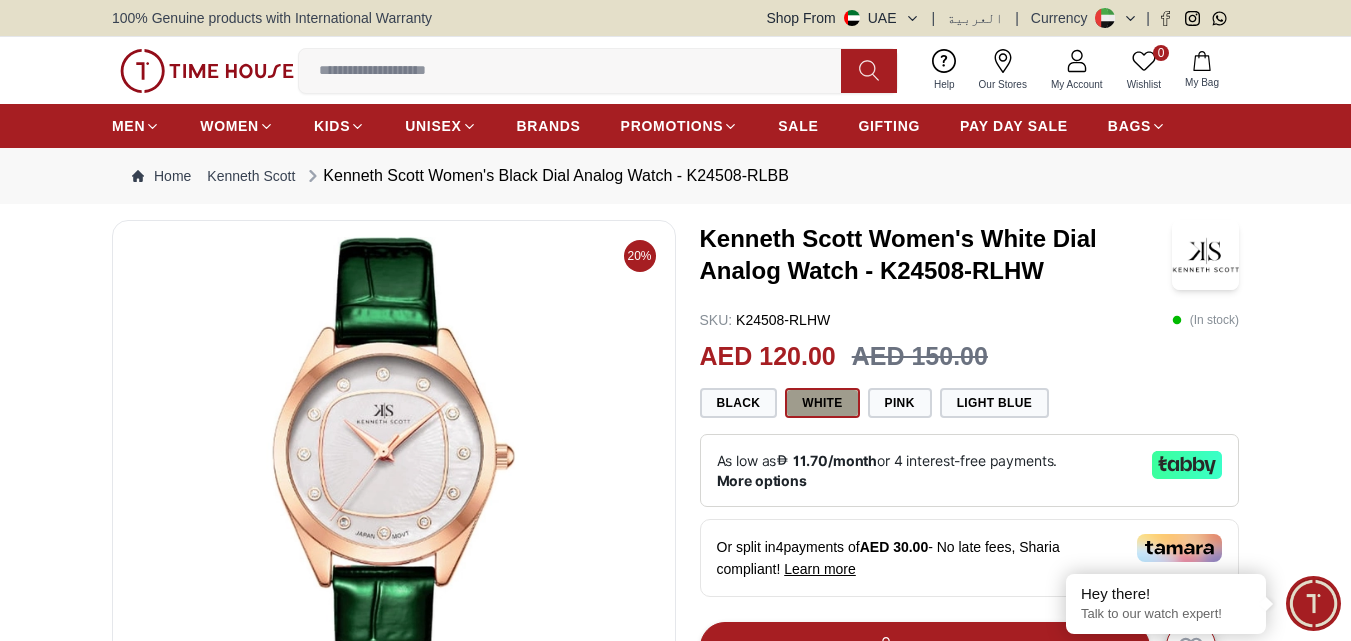 click on "White" at bounding box center (822, 403) 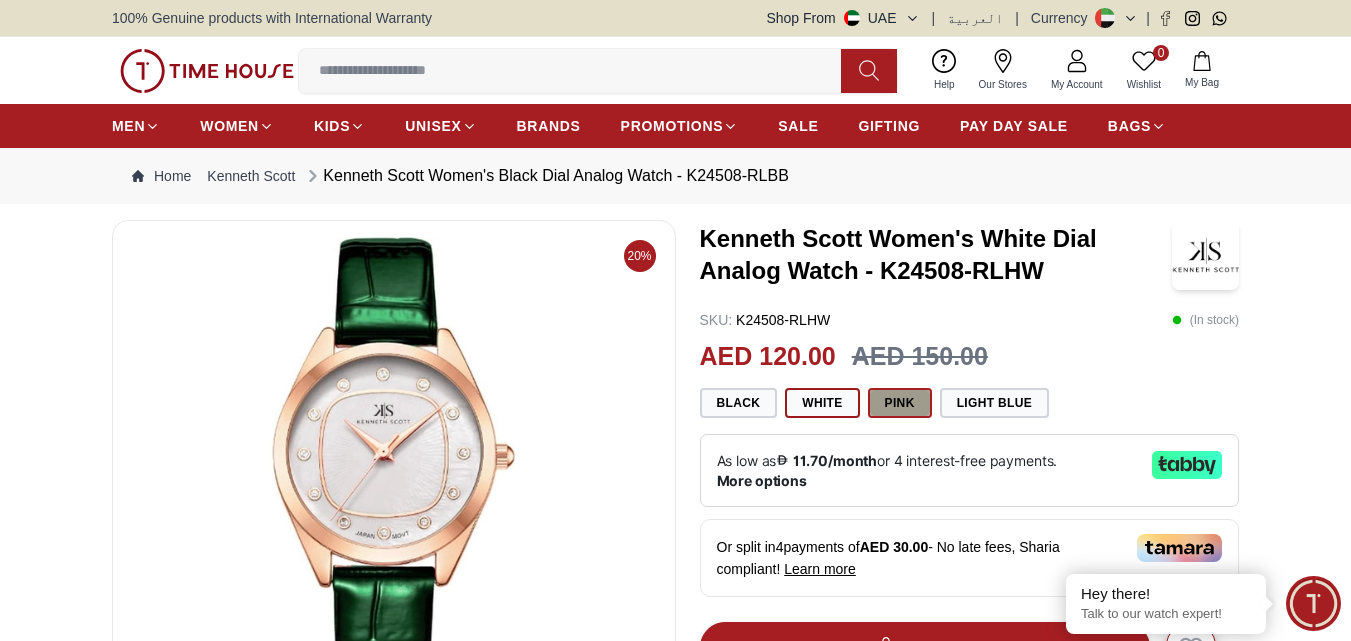 click on "Pink" at bounding box center [900, 403] 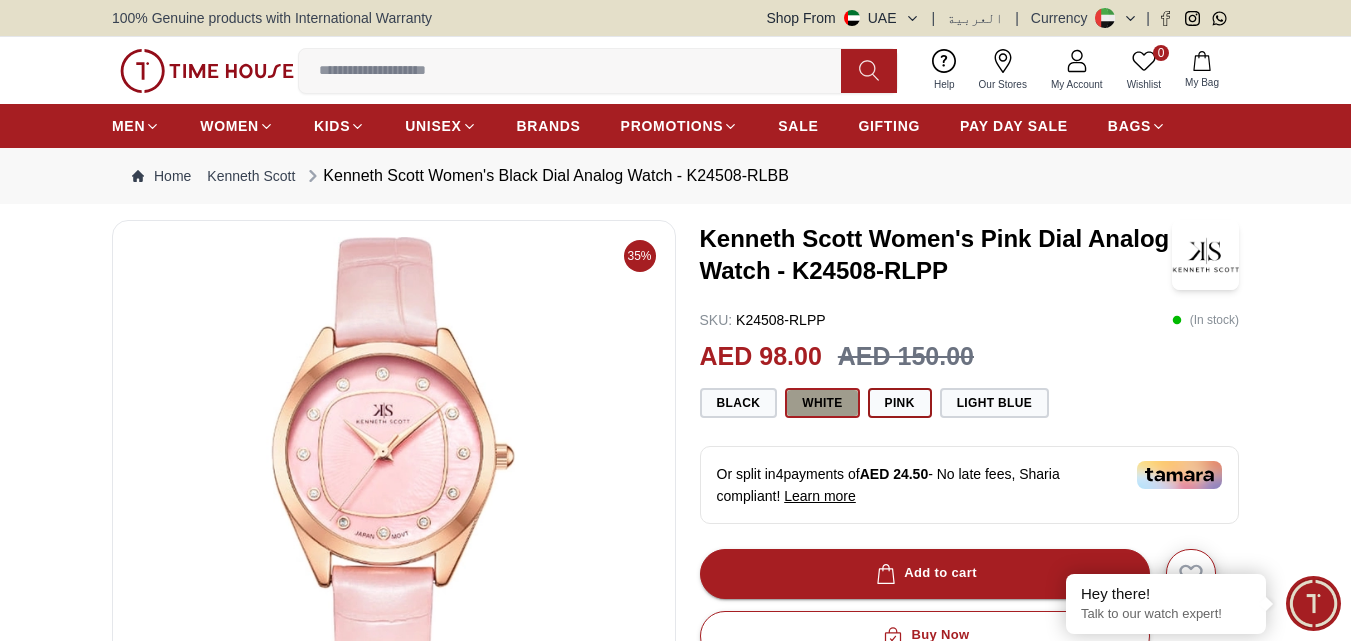 click on "White" at bounding box center [822, 403] 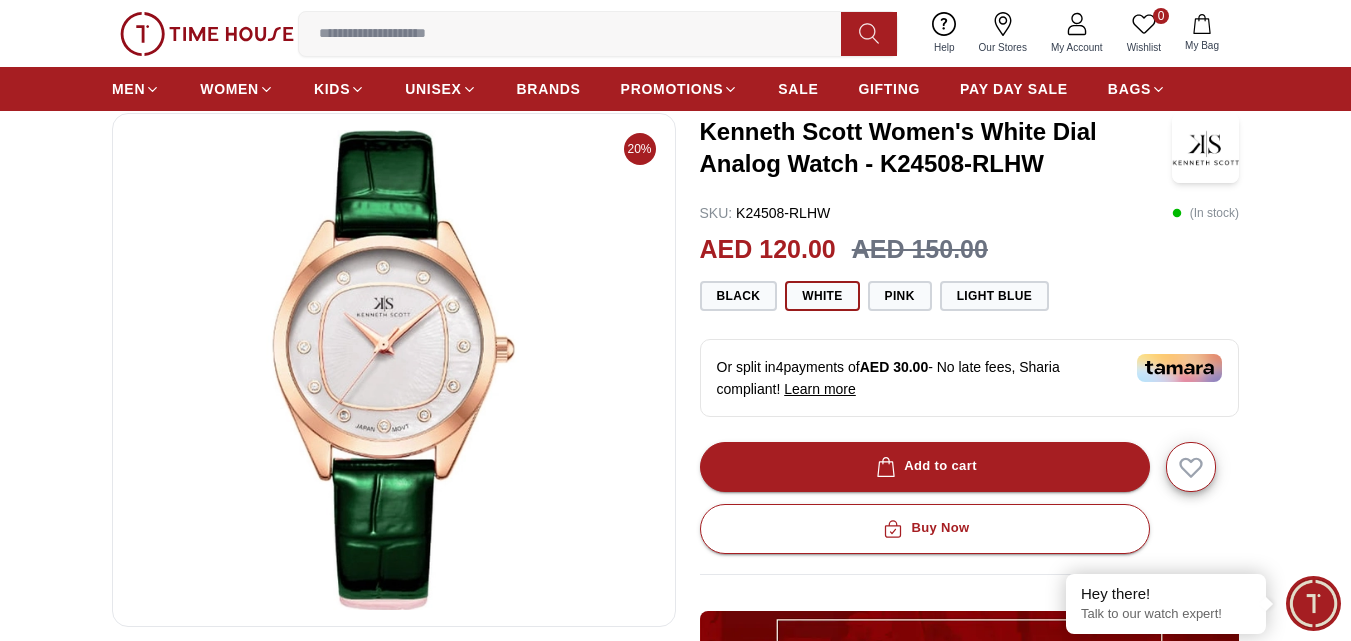 scroll, scrollTop: 113, scrollLeft: 0, axis: vertical 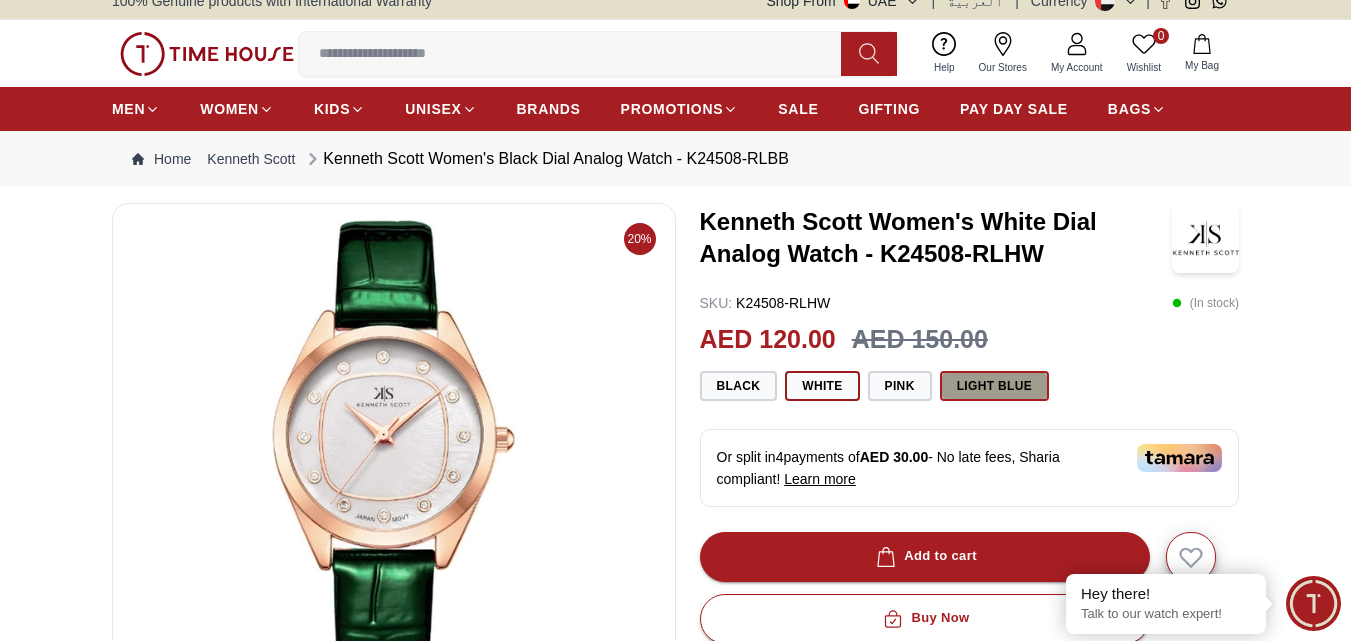 click on "Light blue" at bounding box center [994, 386] 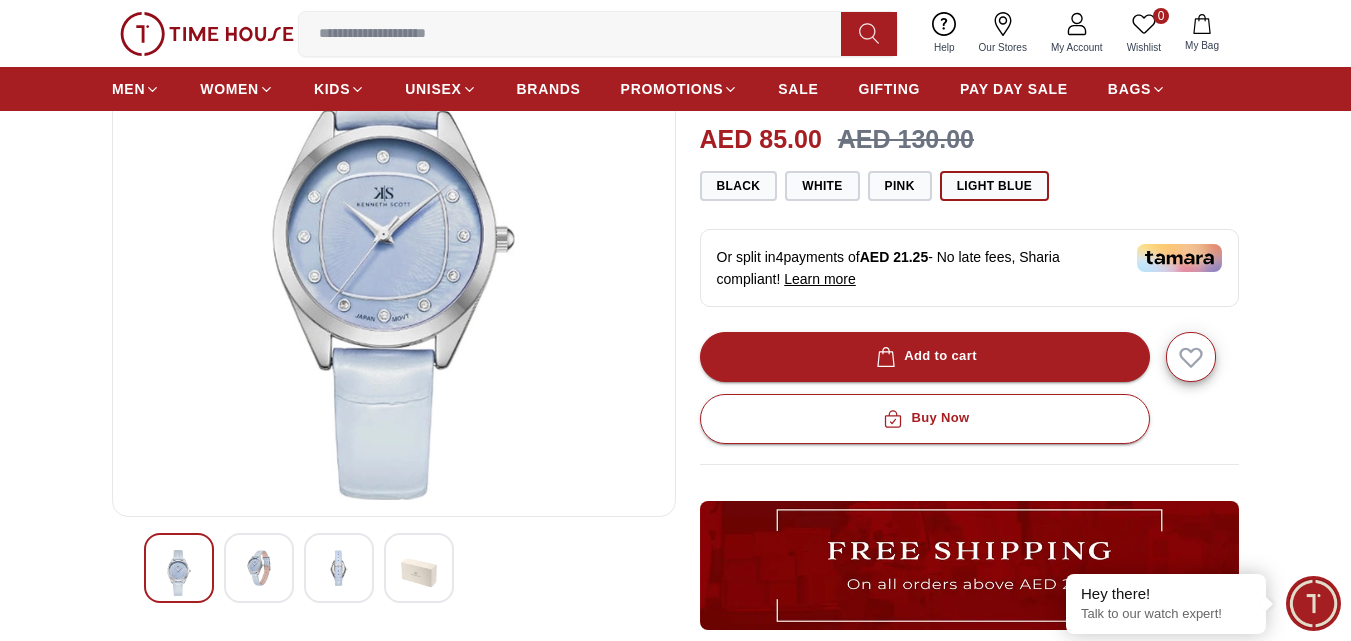 scroll, scrollTop: 297, scrollLeft: 0, axis: vertical 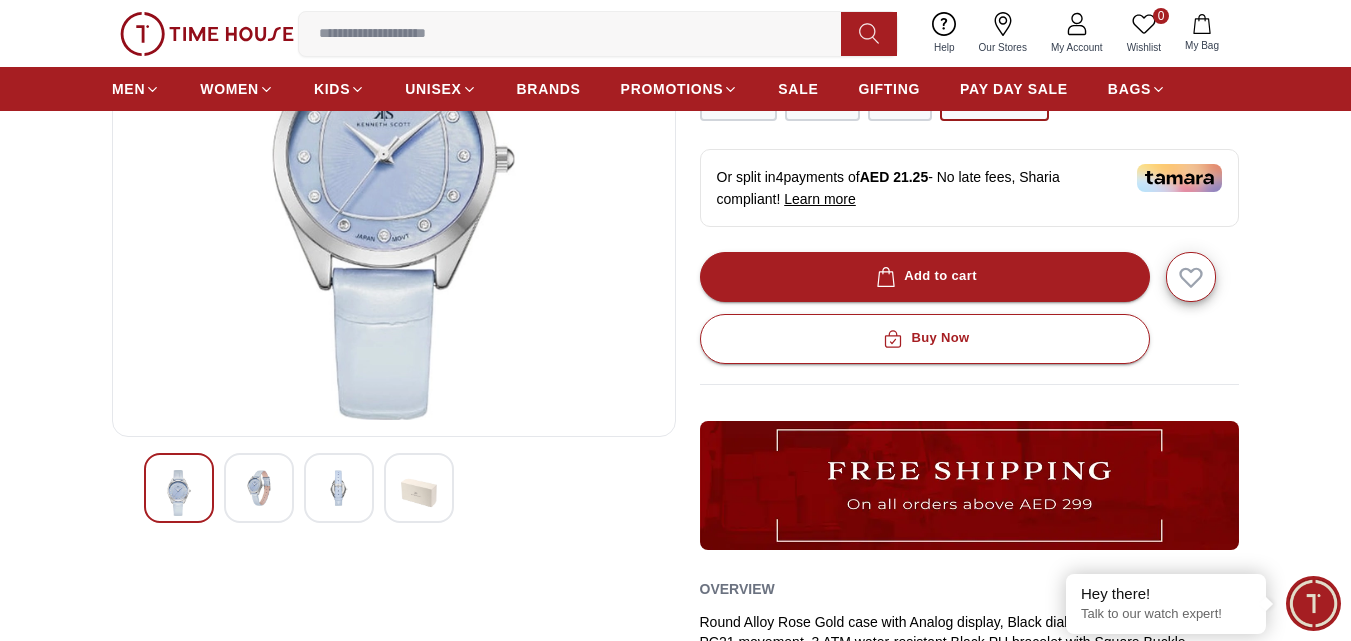 click at bounding box center (339, 488) 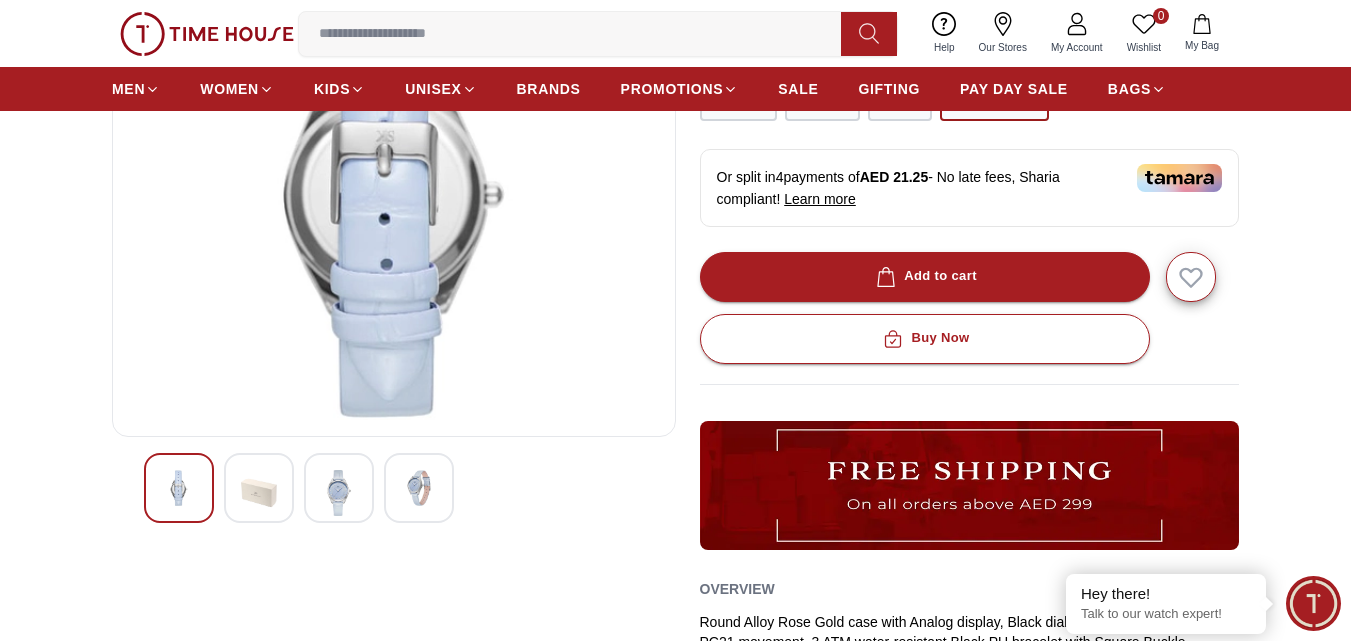 click at bounding box center (419, 488) 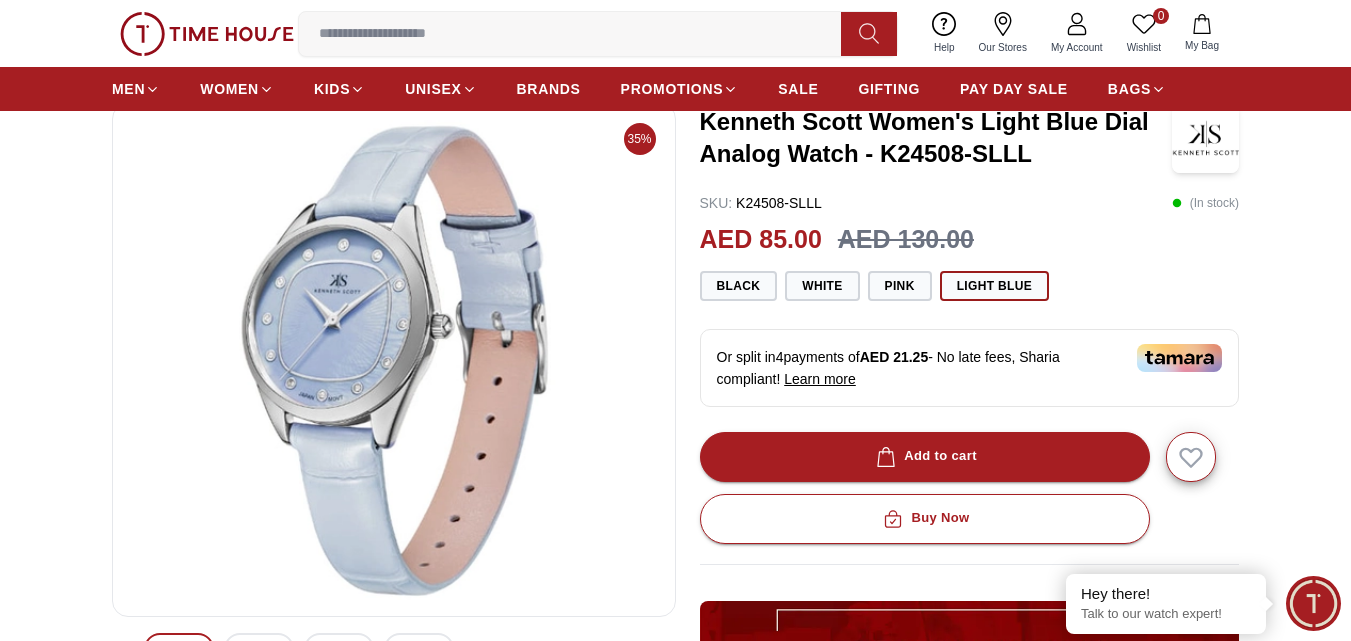 scroll, scrollTop: 94, scrollLeft: 0, axis: vertical 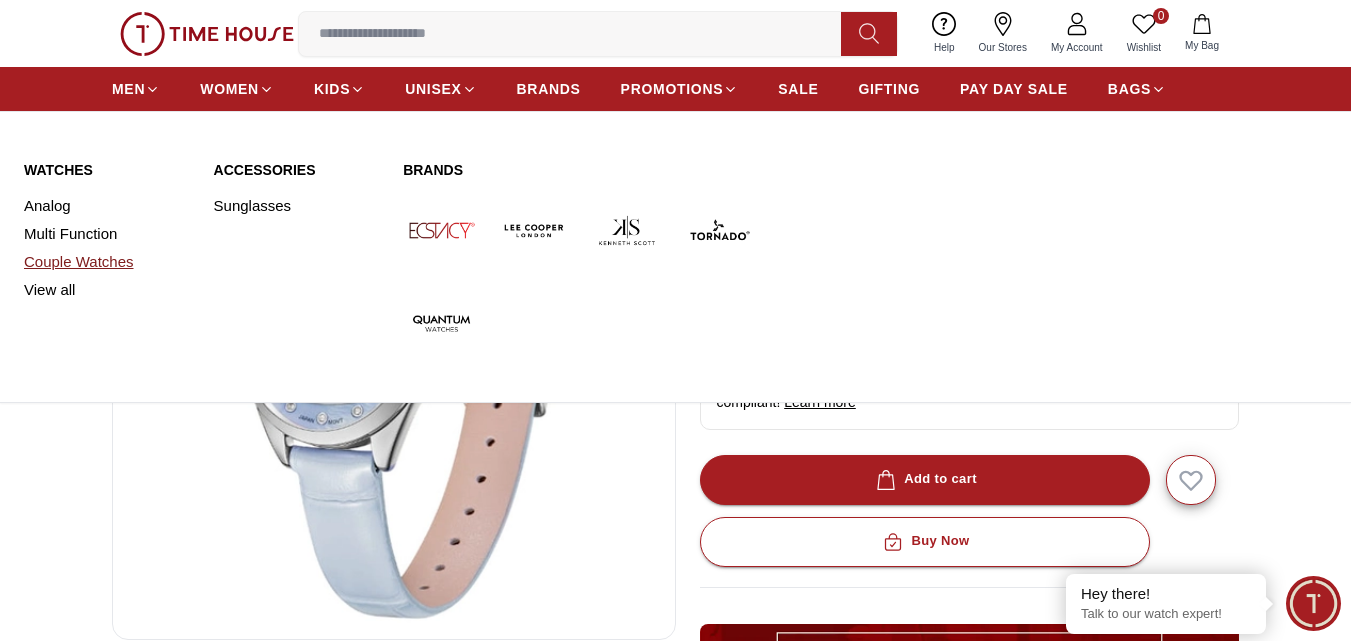 click on "Couple Watches" at bounding box center [107, 262] 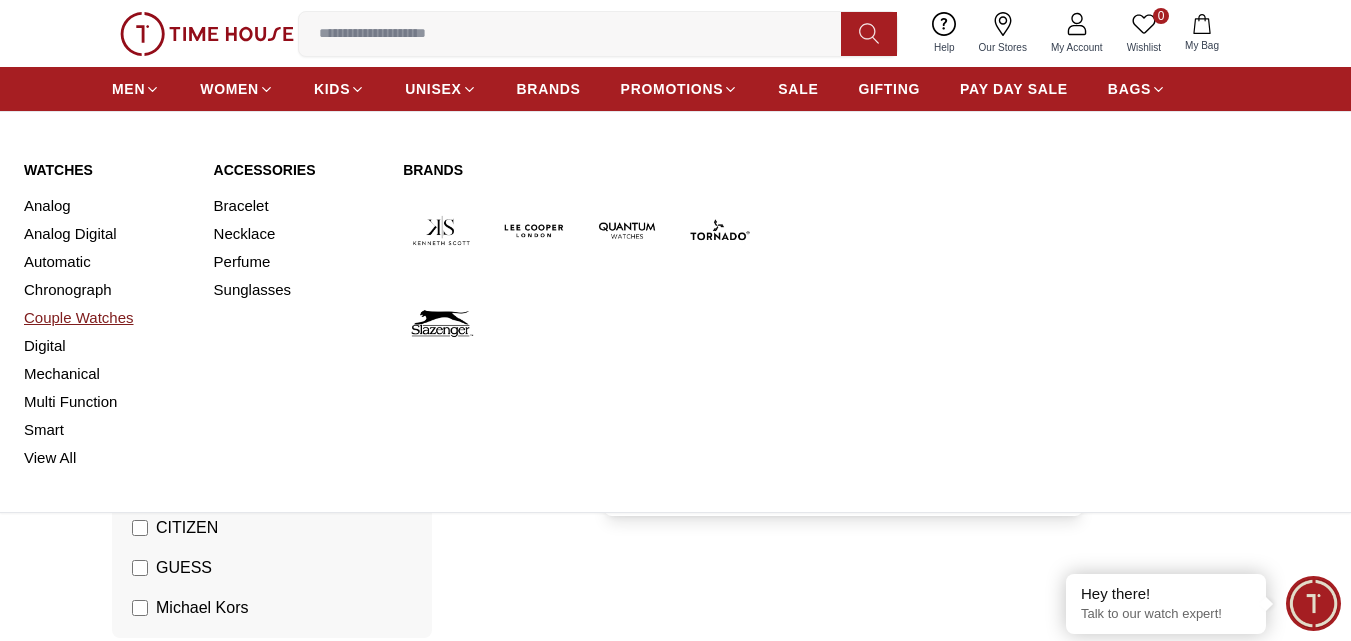 click on "Couple Watches" at bounding box center [107, 318] 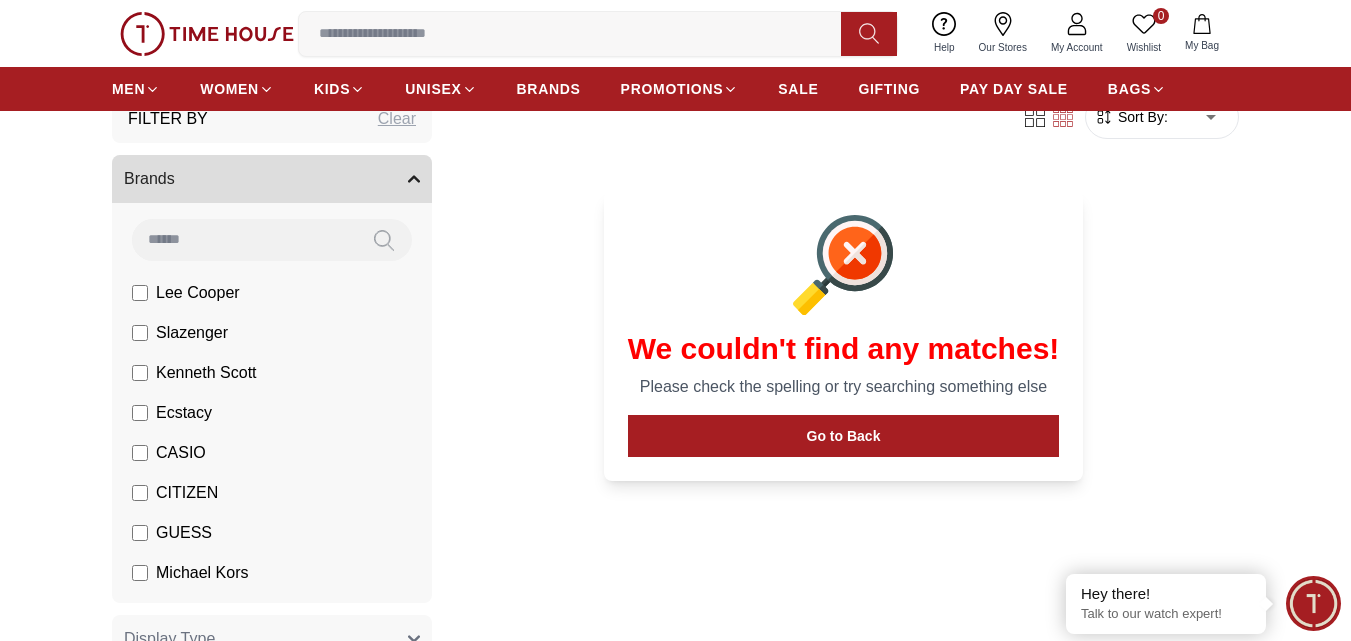 scroll, scrollTop: 0, scrollLeft: 0, axis: both 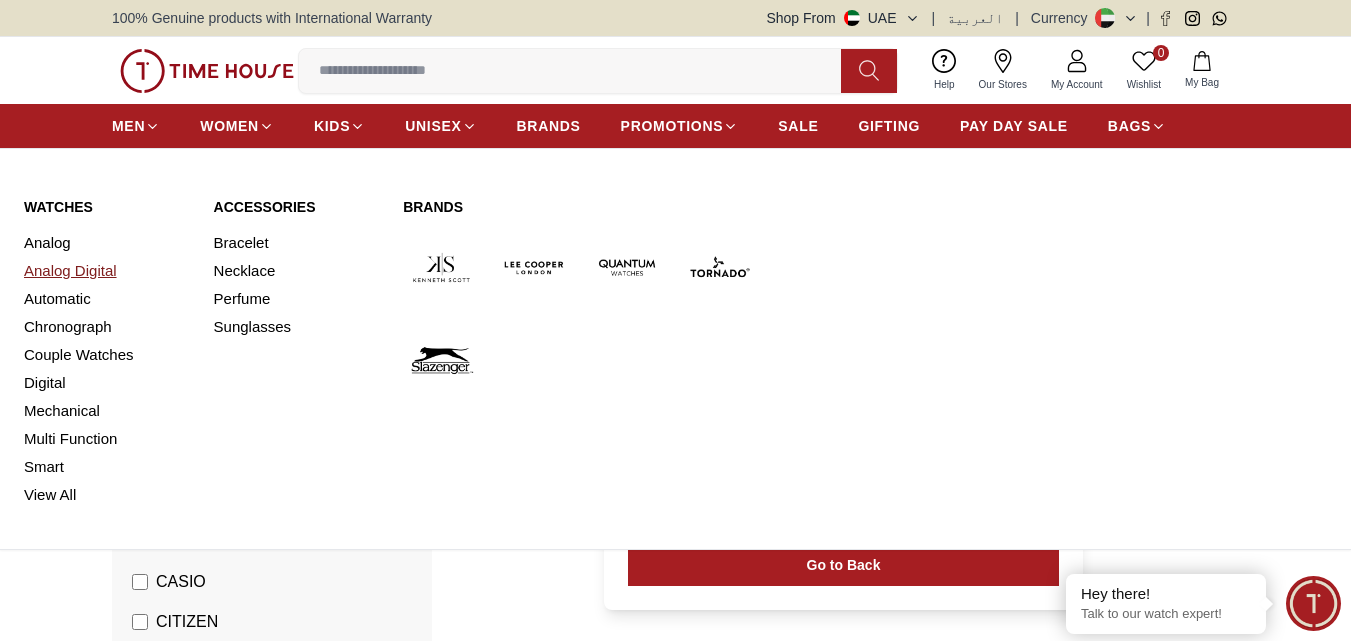 click on "Analog Digital" at bounding box center [107, 271] 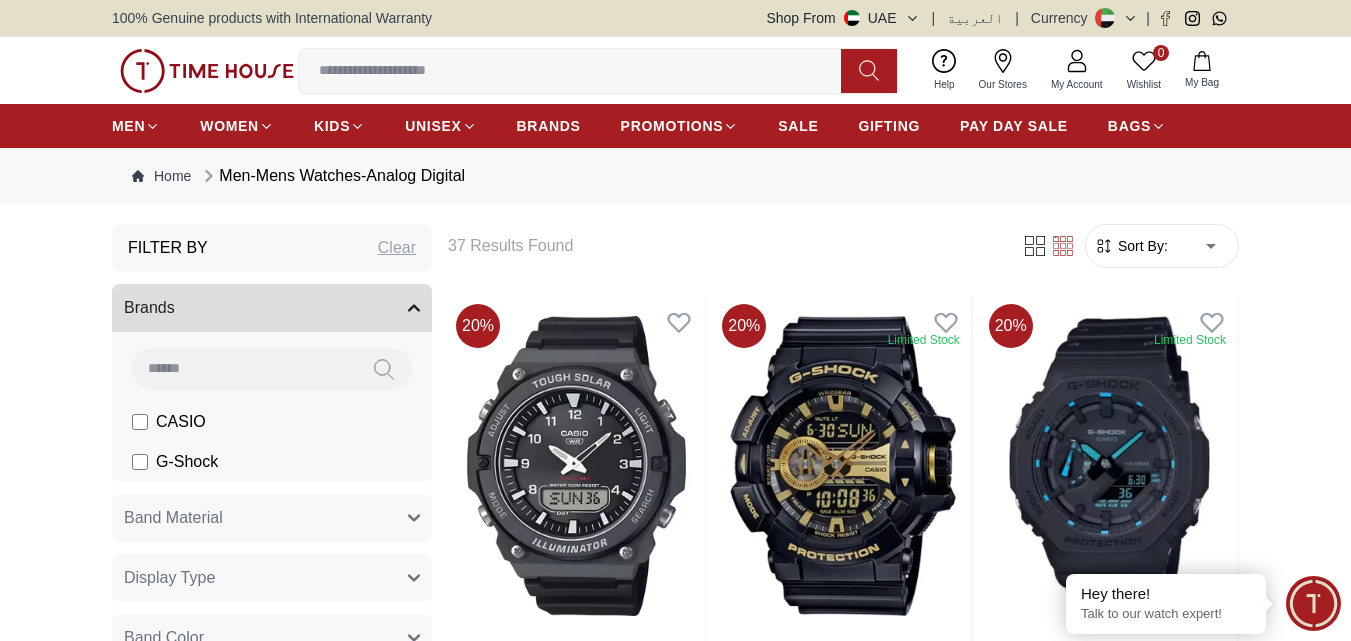 click on "Filter 37   Results Found Sort By: ​ ****** ​ 20 % CASIO Men's Analog-Digital Black Dial Watch - AQ-S820W-1AVDF AED 320.00 AED 400.00 Add to cart Add to cart 20 % Limited Stock G-Shock Men's Analog-Digital Gold Dial Watch - GA-400GB-1A9 AED 524.00 AED 655.00 Add to cart Add to cart 20 % Limited Stock G-SHOCK Men's Analog-Digital Black Dial Watch - GA-2100-1A2DR AED 476.00 AED 595.00 Add to cart Add to cart 20 % Limited Stock CASIO Men's Analog-Digital Black Dial Watch - AQ-S810W-1A AED 296.00 AED 370.00 Add to cart Add to cart 20 % Limited Stock G-SHOCK Men's Analog-Digital Black Dial Watch - GA-B001-1ADR AED 488.00 AED 610.00 Add to cart Add to cart 20 % Limited Stock G-SHOCK Men's Analog-Digital Silver Dial Watch - GM-2100-1ADR AED 792.00 AED 990.00 Add to cart Add to cart 20 % Limited Stock CASIO Mens's Analog-Digital Combination Black Dial Watch - AQ-S810W-1B AED 296.00 AED 370.00 Add to cart Add to cart 20 % Limited Stock CASIO Men's Analog-Digital Black Dial Watch - HDC-700-3A2VDF AED 220.00 20 % %" at bounding box center [843, 2071] 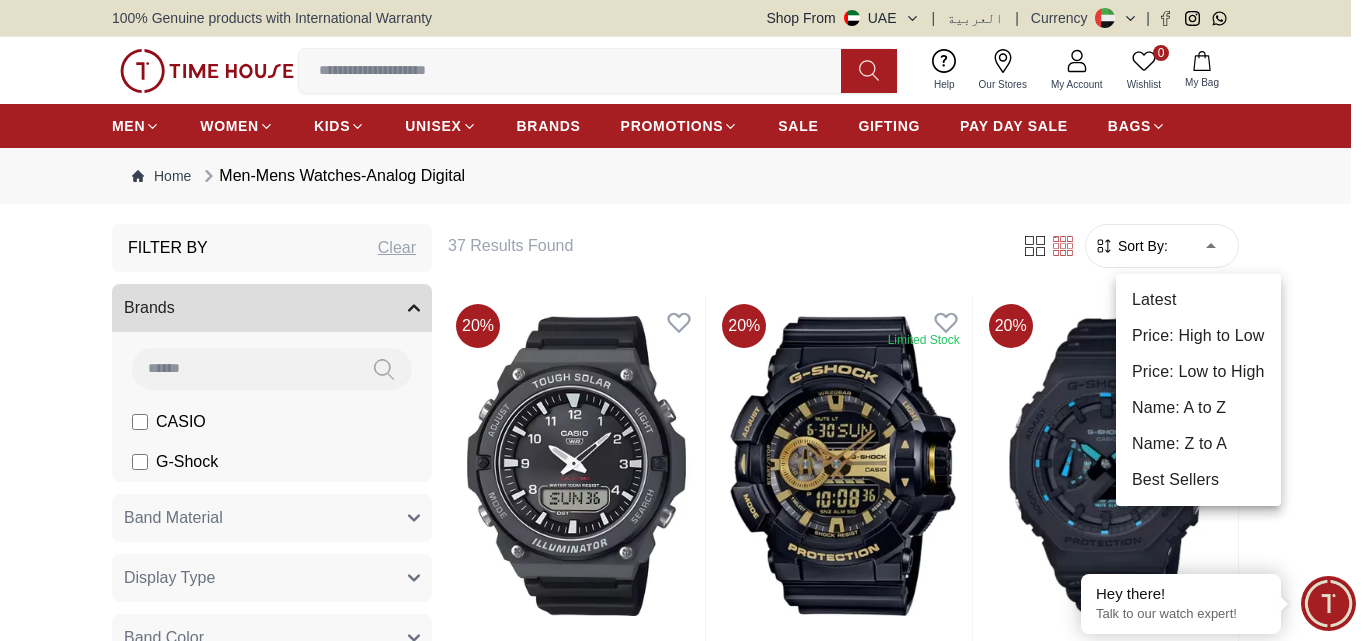 click on "100% Genuine products with International Warranty Shop From UAE | العربية |     Currency    | 0 Wishlist My Bag couple watches couple_watches womens watches Trending Searches 1200 Police Casio 2100 Women Lee cooper Beverly hills Watch Seiko Beverly Top Brands Quantum Carlton Astro CITIZEN Help Our Stores My Account 0 Wishlist My Bag MEN WOMEN KIDS UNISEX BRANDS PROMOTIONS SALE GIFTING PAY DAY SALE BAGS Home Men-Mens Watches-Analog Digital    Filter By Clear Brands CASIO G-Shock Band Material Silicone Leather Stainless Steel Polyurethane Resin & Alloy Cloth Bio-Based Resin Resin Resin  resin Textile Resin Band Stainless Steel Band
Adjustable Clasp Adjustable Clasp
Stainless Steel Band Stainless Steel Band Adjustable Clasp Stainless Steel Band
Adjustable Clasp Adjustable Clasp
Stainless Steel Band Stainless Steel Band
Adjustable Clasp Adjustable Clasp
Stainless Steel Band Display Type Analog-Digital Analog-digital Band Color Silver Yellow Green Dark Blue Red Black Gold Blue Brown Grey 1" at bounding box center [683, 2331] 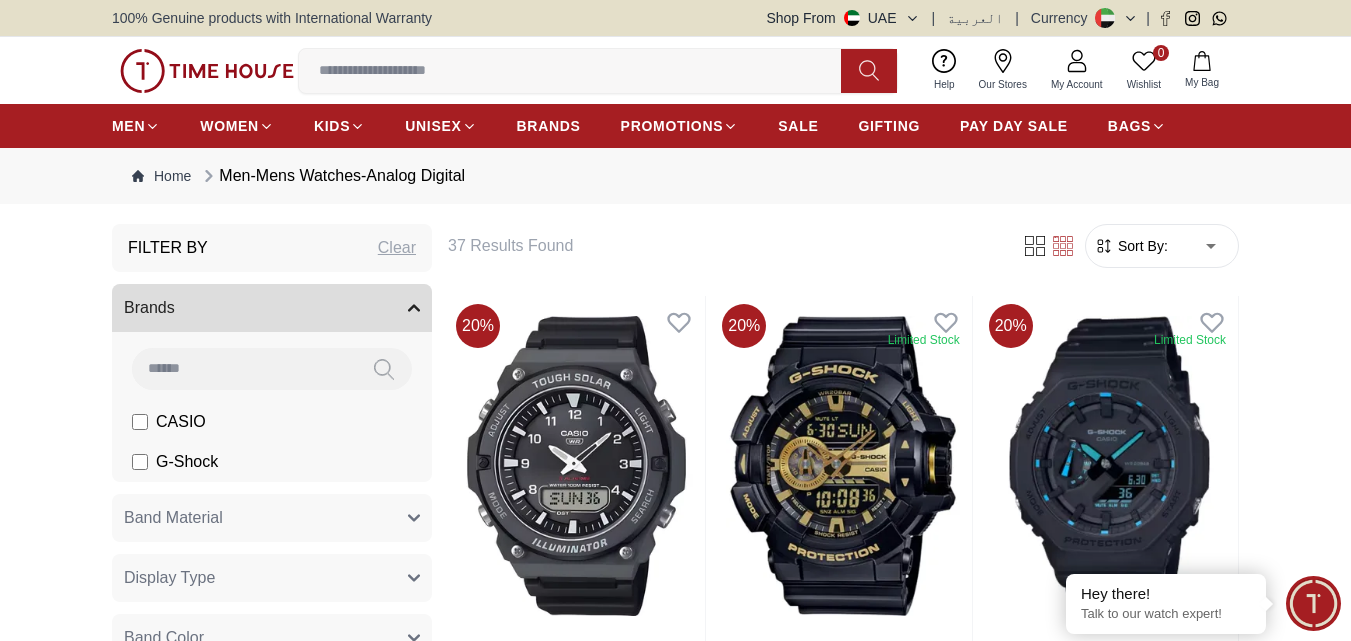 type on "*" 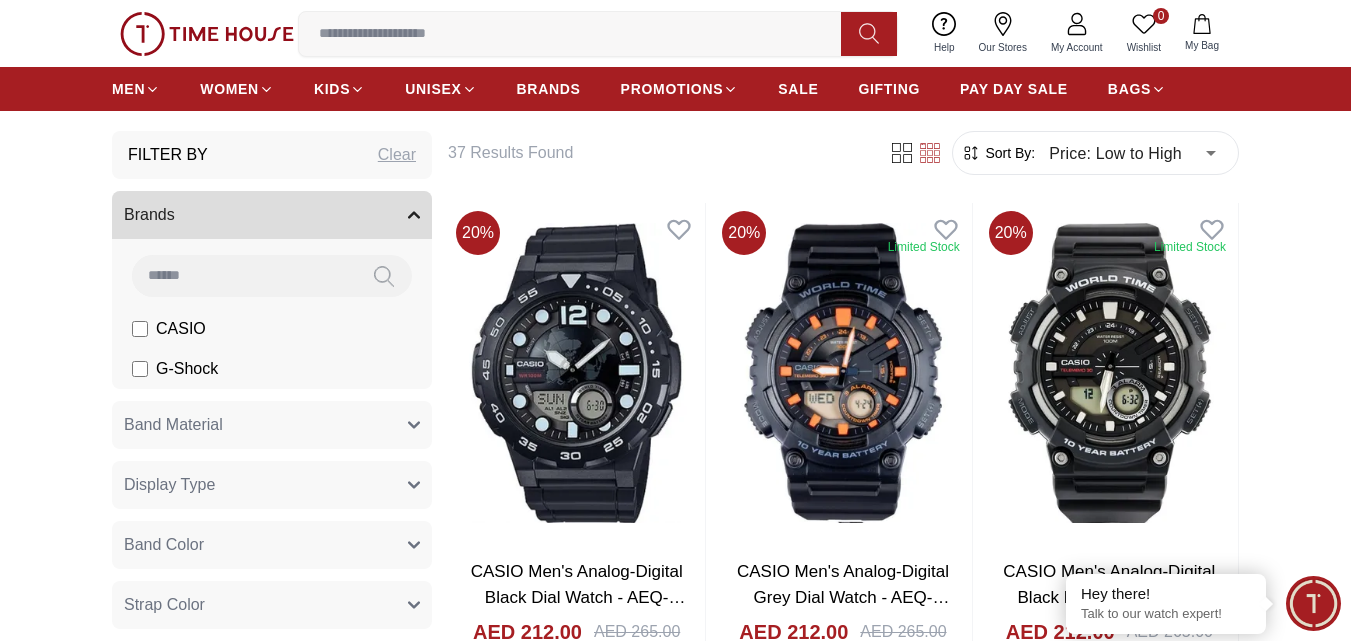 scroll, scrollTop: 0, scrollLeft: 0, axis: both 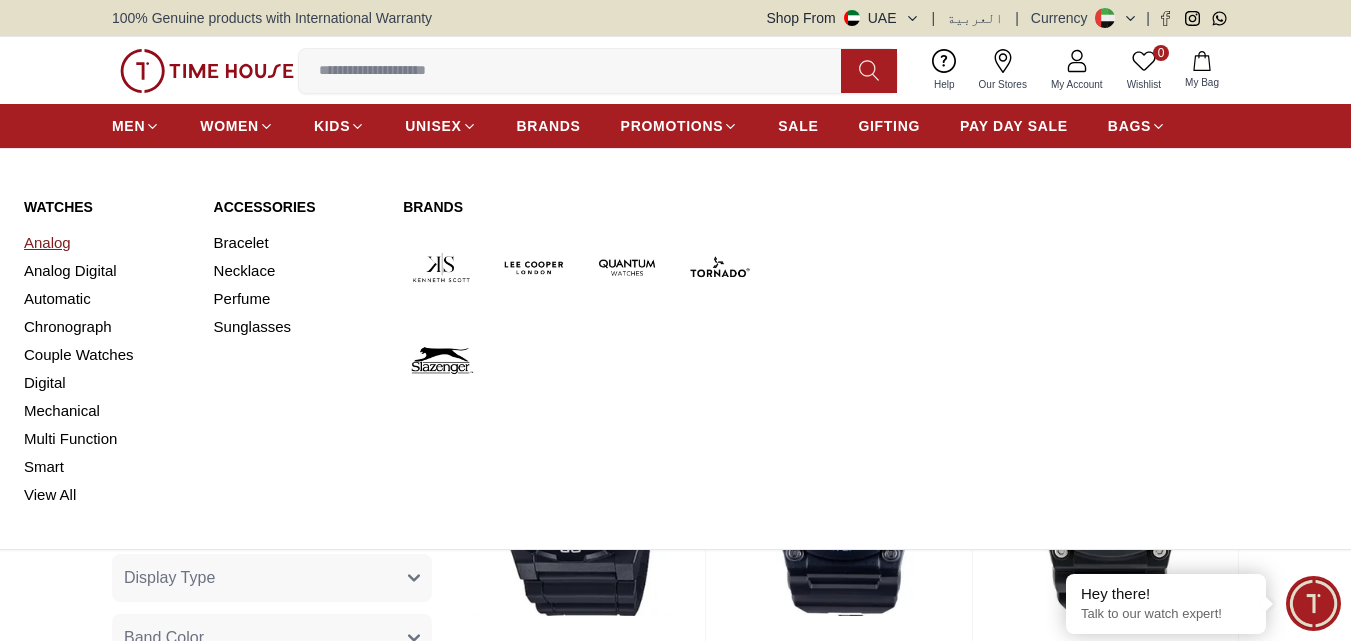 click on "Analog" at bounding box center (107, 243) 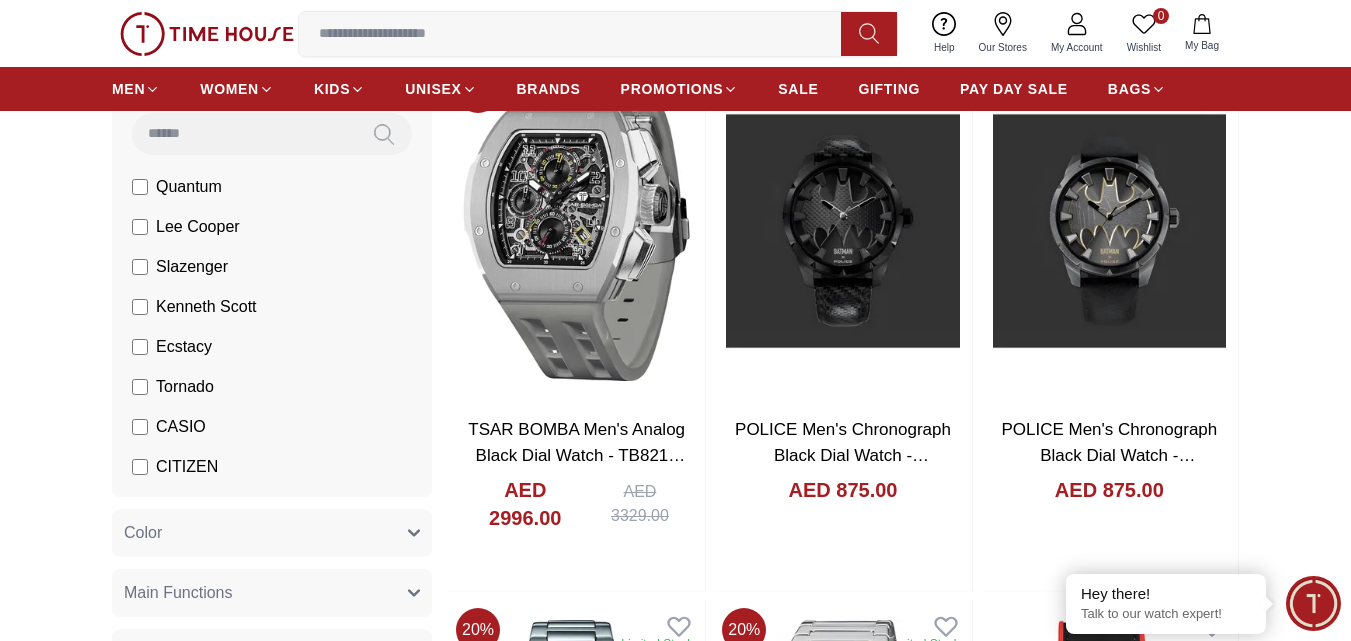 scroll, scrollTop: 0, scrollLeft: 0, axis: both 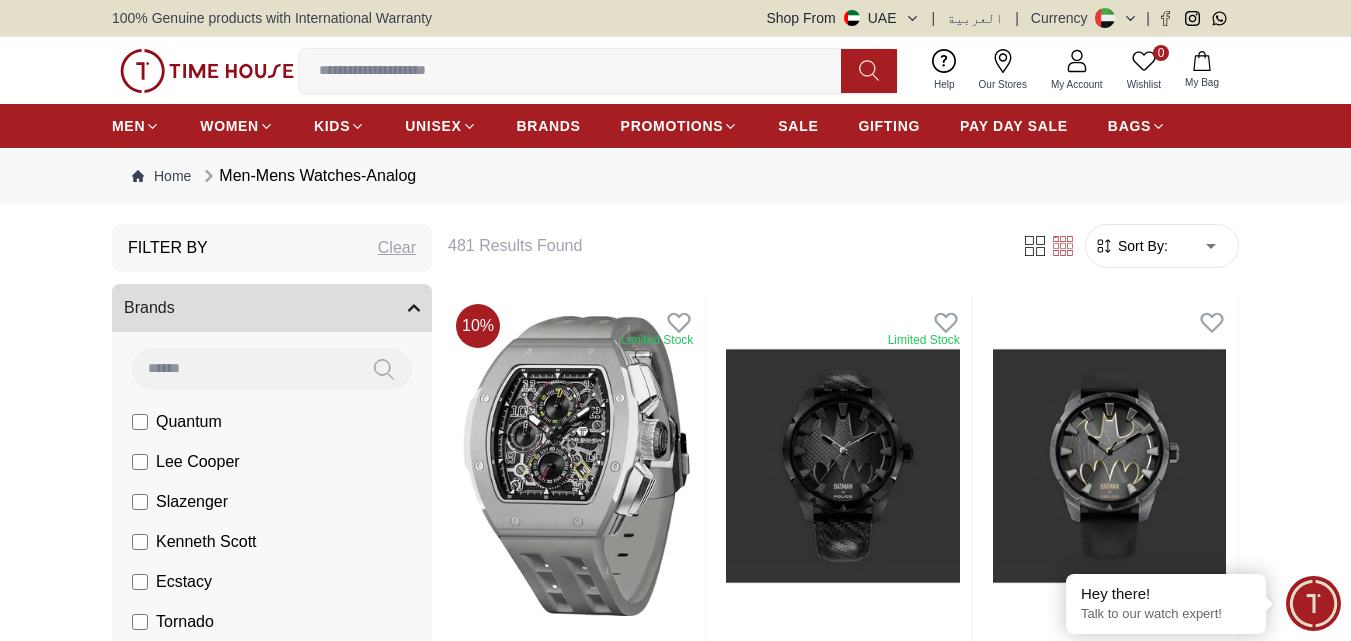 click on "Sort By:" at bounding box center (1141, 246) 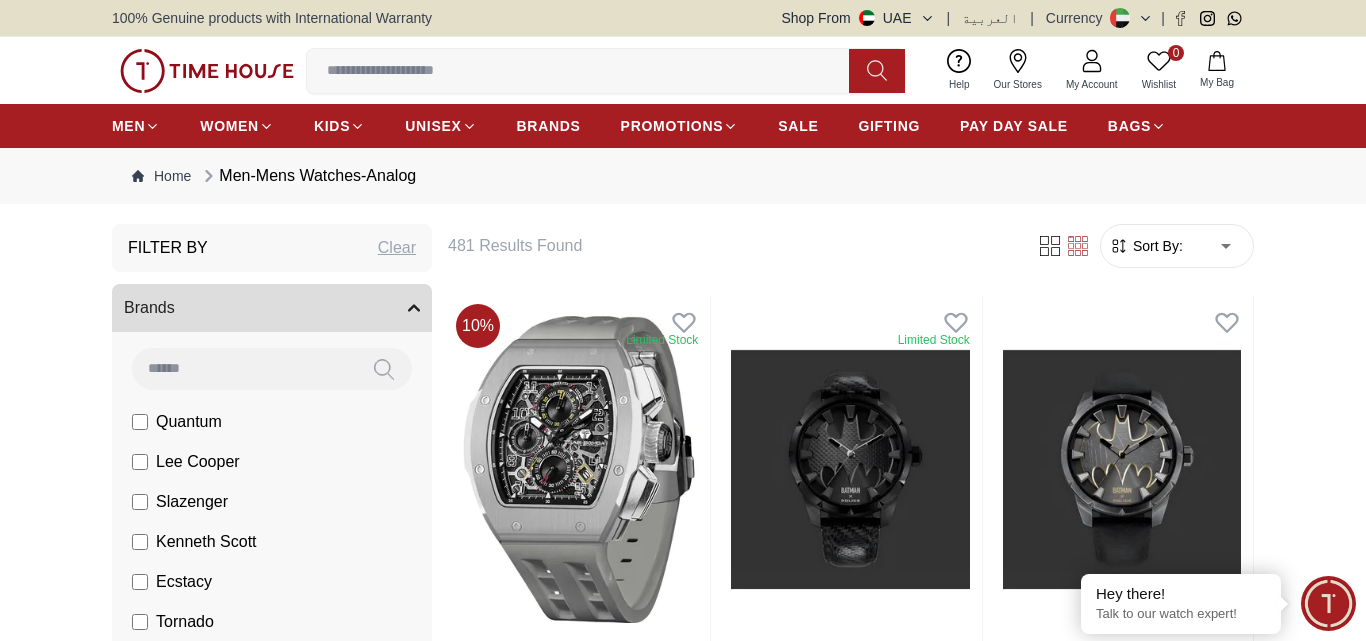 click on "100% Genuine products with International Warranty Shop From UAE | العربية |     Currency    | 0 Wishlist My Bag couple watches couple_watches womens watches Trending Searches 1200 Police Casio 2100 Women Lee cooper Beverly hills Watch Seiko Beverly Top Brands Quantum Carlton Astro CITIZEN Help Our Stores My Account 0 Wishlist My Bag MEN WOMEN KIDS UNISEX BRANDS PROMOTIONS SALE GIFTING PAY DAY SALE BAGS Home Men-Mens Watches-Analog    Filter By Clear Brands Quantum Lee Cooper Slazenger Kenneth Scott Ecstacy Tornado CASIO CITIZEN GUESS ORIENT Police Ducati G-Shock Tsar Bomba Color Black Green Blue Red Dark Blue Silver Orange Rose Gold Grey White White / Rose Gold Black / Black Black / Silver Yellow Brown White / Silver Light Blue Black /Grey Pink Green /Silver Purple Blue / Blue Navy Blue Military Green Blue / Silver Champagne White / Gold White / Gold  Black  Ivory Blue  Army Green Camouflage Silver / White / Rose Gold Black / Blue MOP White Black/Silver Blue/Silver Navy blue Cadet Blue 36 1" at bounding box center [683, 2382] 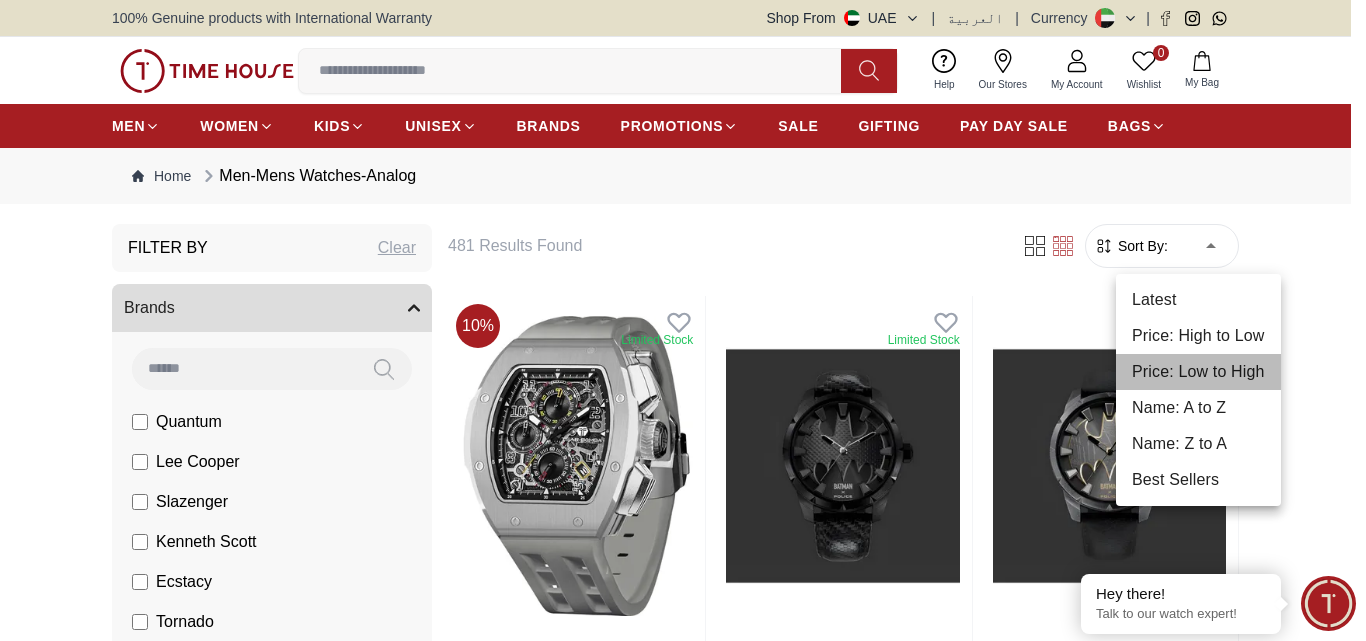click on "Price: Low to High" at bounding box center [1198, 372] 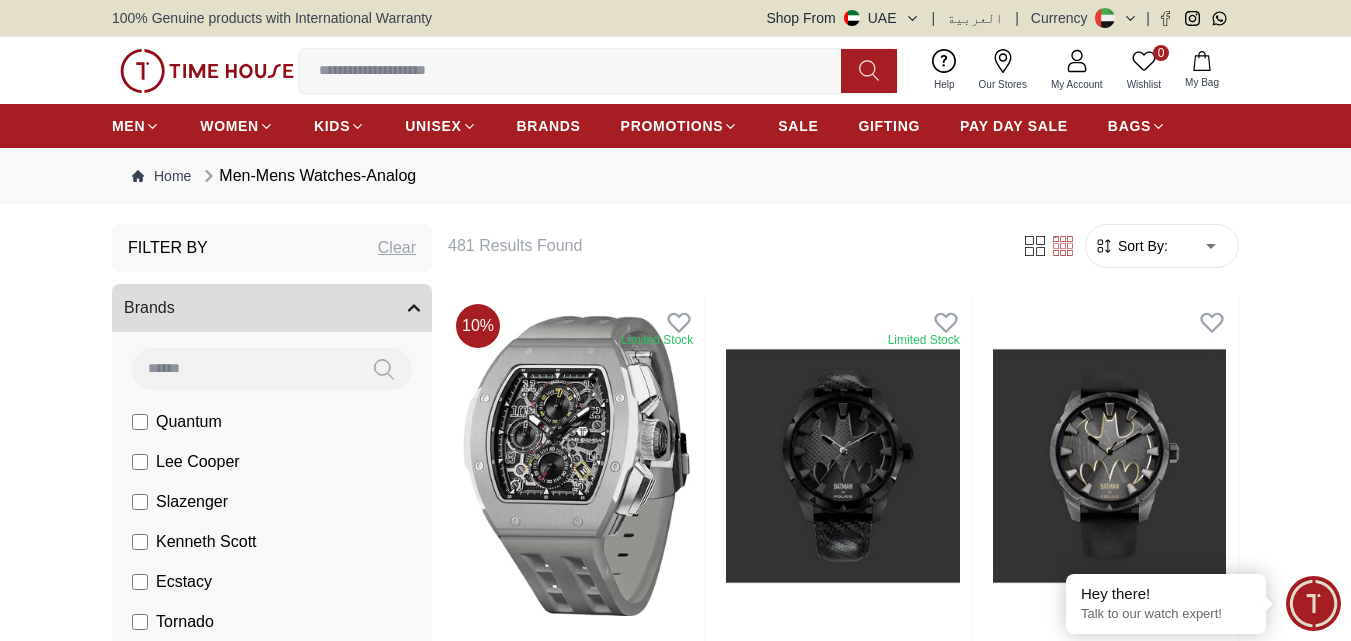 type on "*" 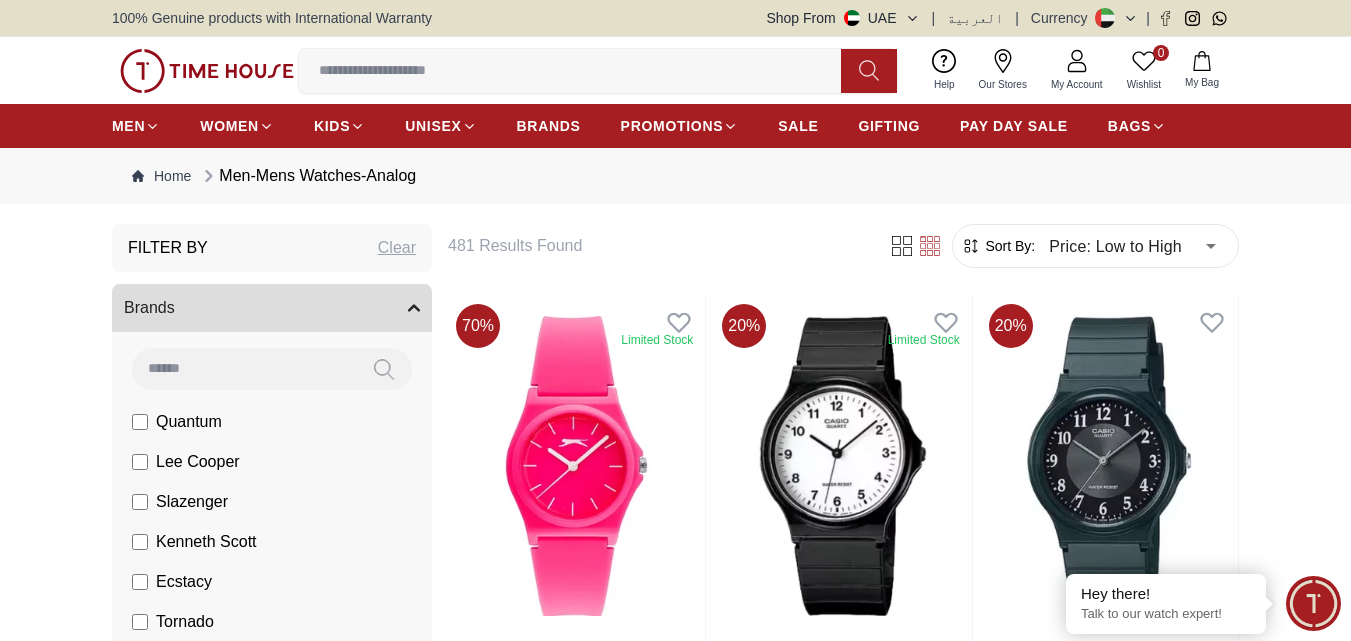 scroll, scrollTop: 560, scrollLeft: 0, axis: vertical 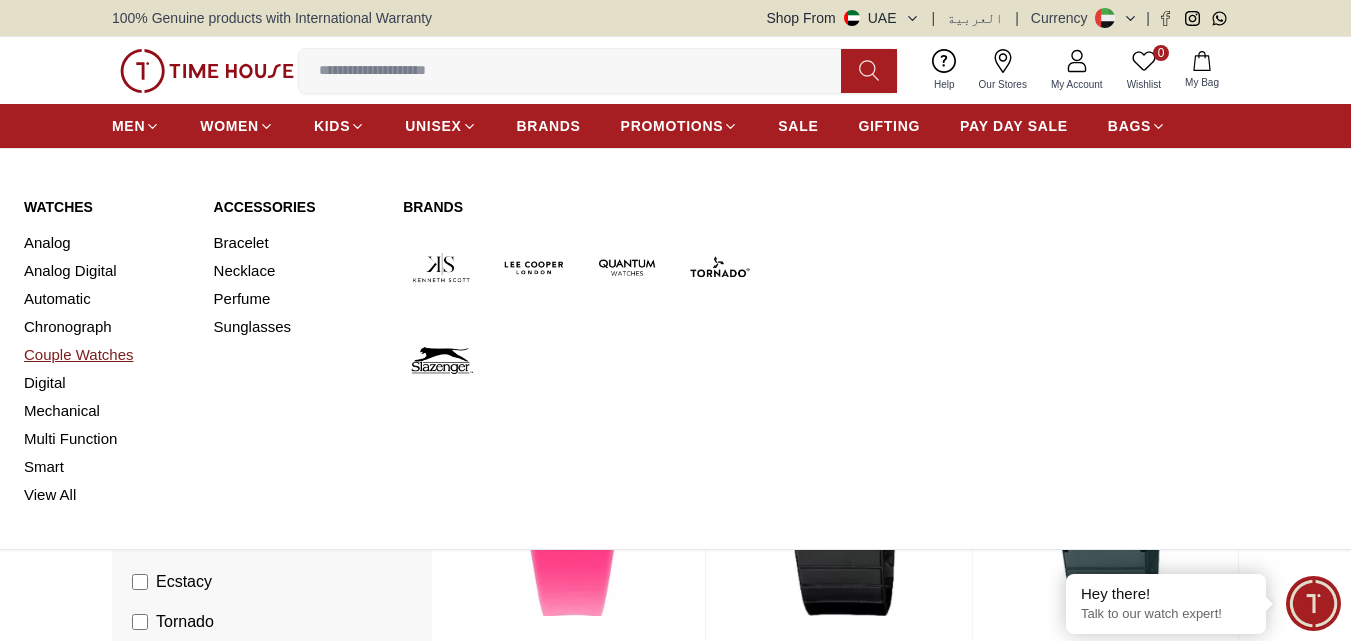 click on "Couple Watches" at bounding box center [107, 355] 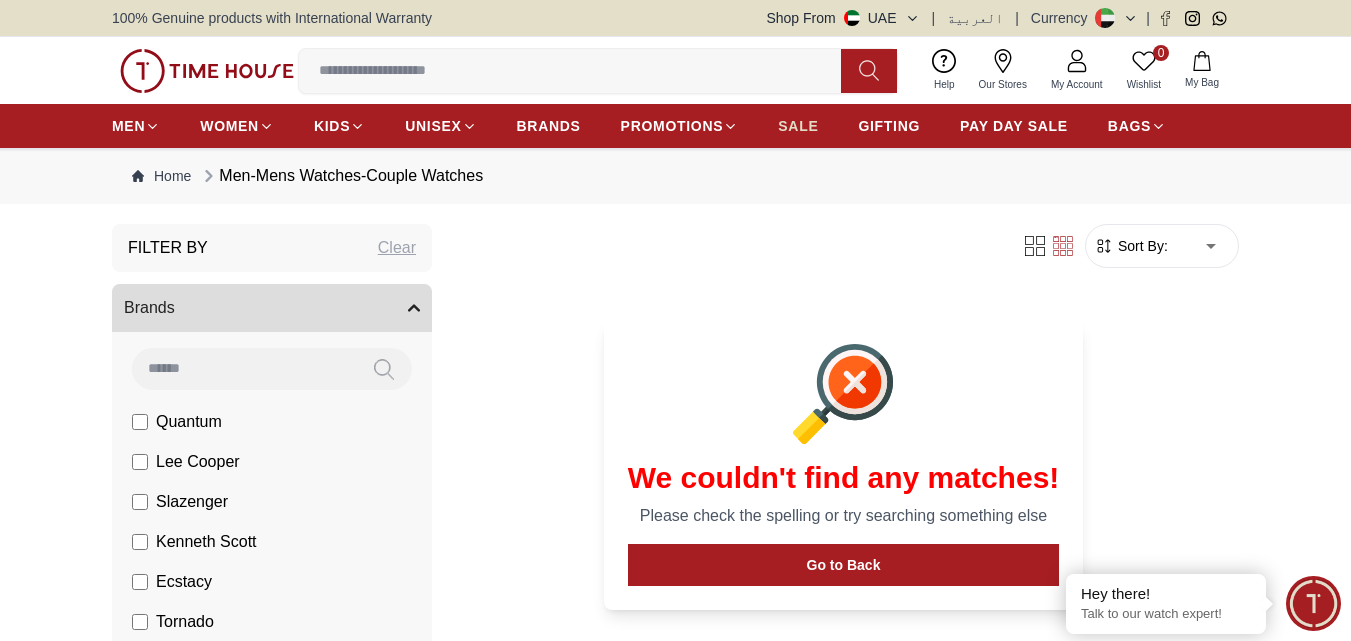 click on "SALE" at bounding box center [798, 126] 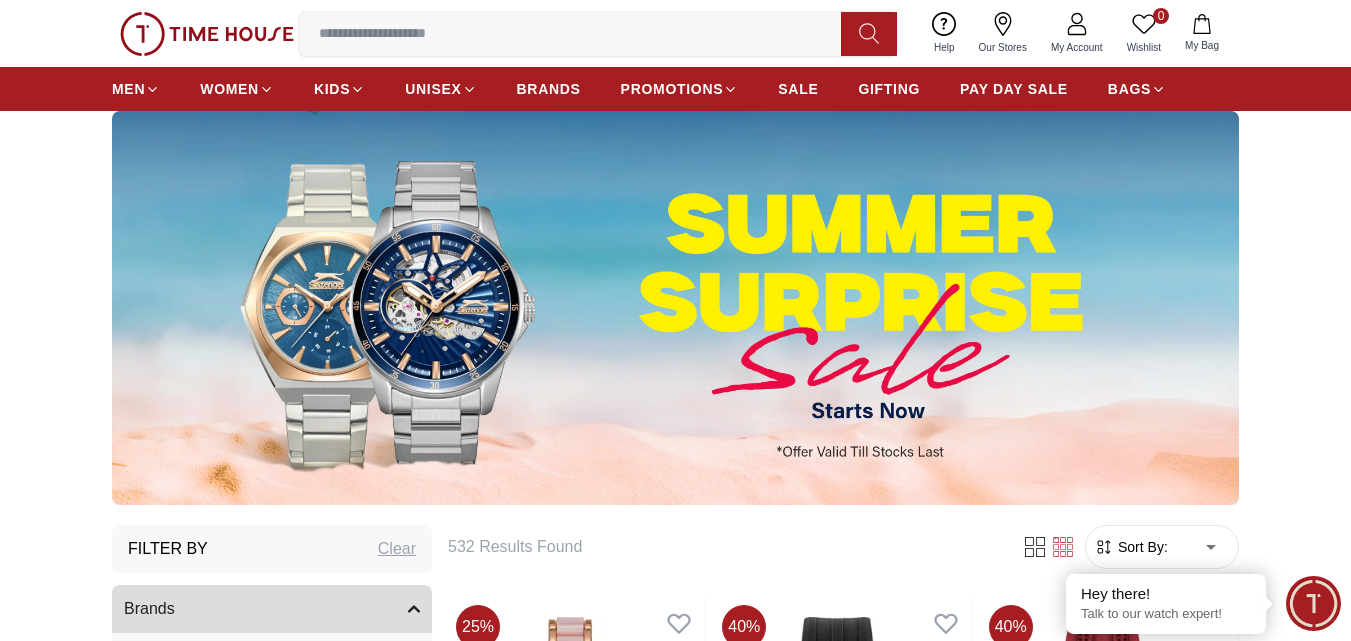 scroll, scrollTop: 67, scrollLeft: 0, axis: vertical 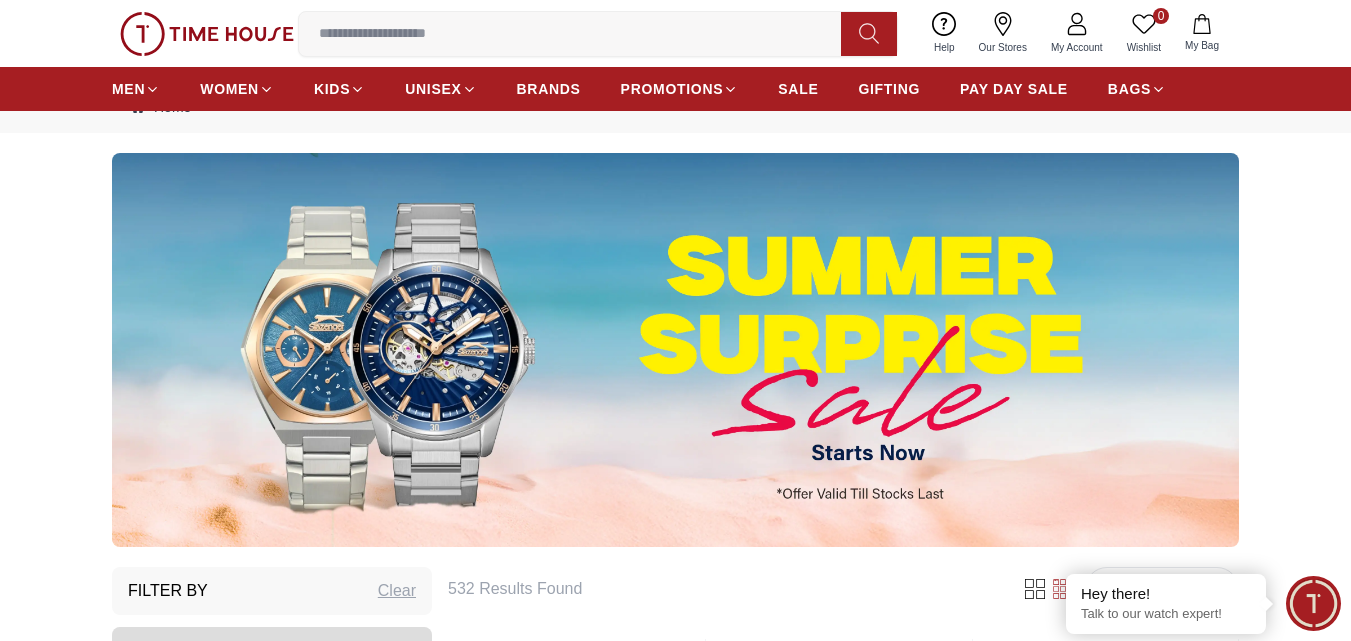 click at bounding box center [675, 350] 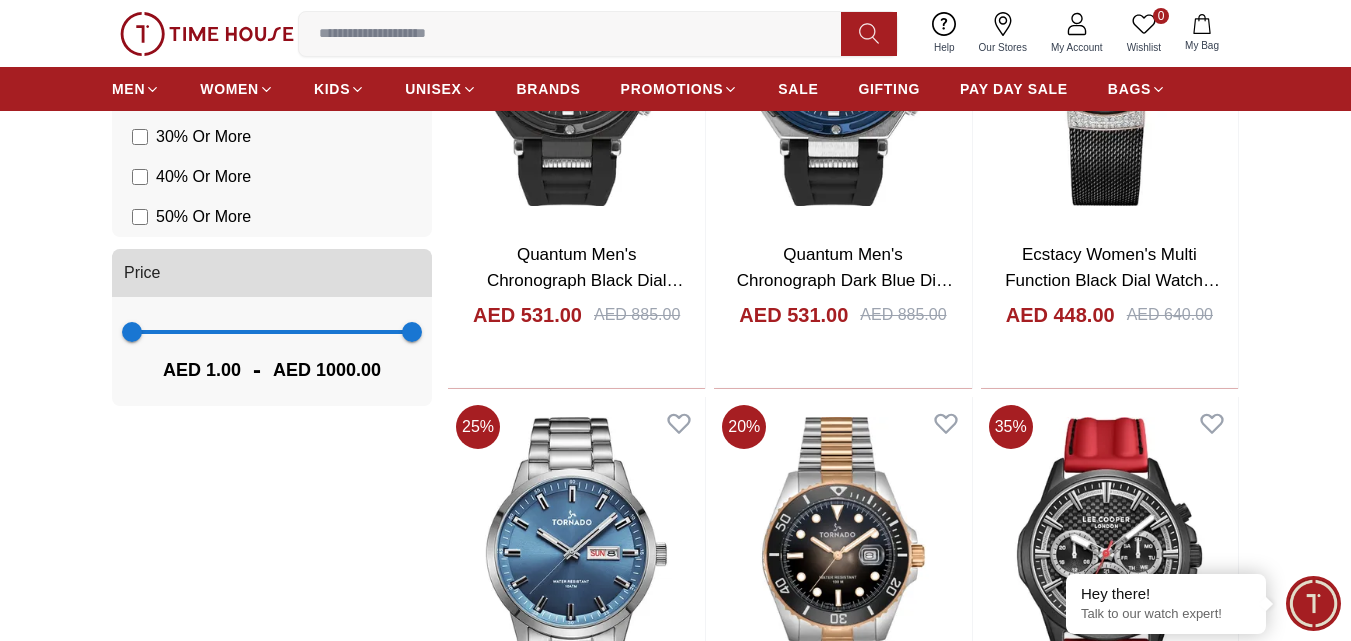 scroll, scrollTop: 0, scrollLeft: 0, axis: both 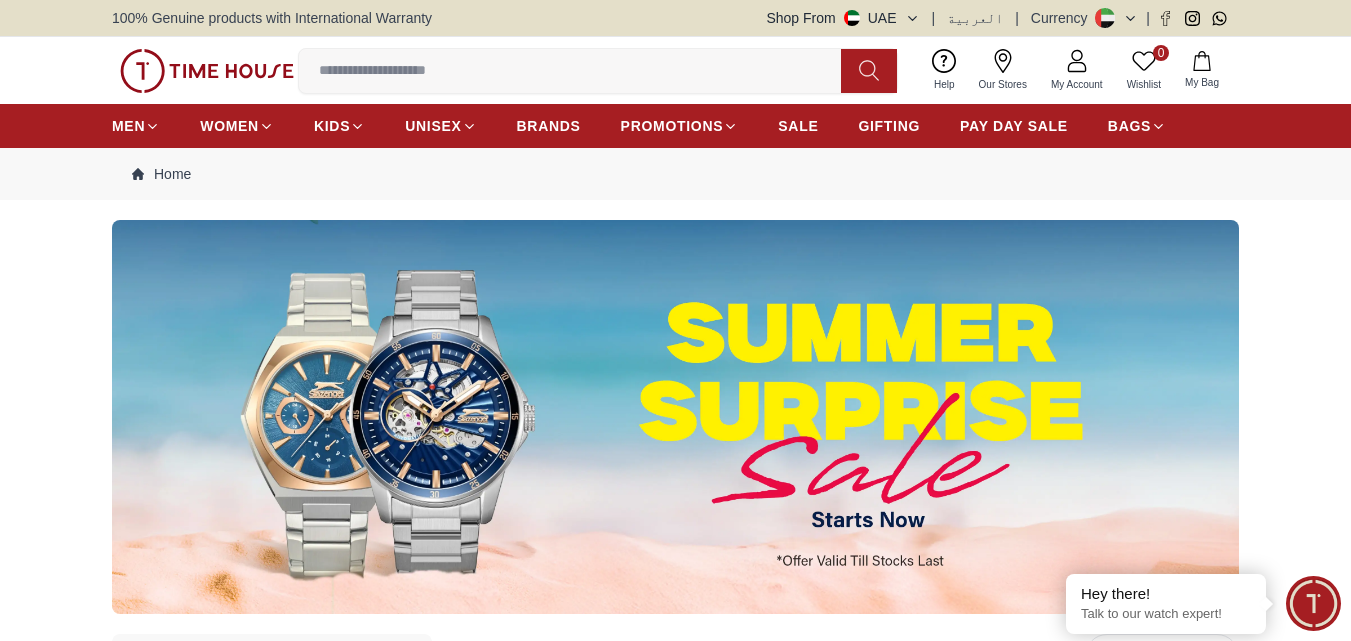 click at bounding box center [578, 71] 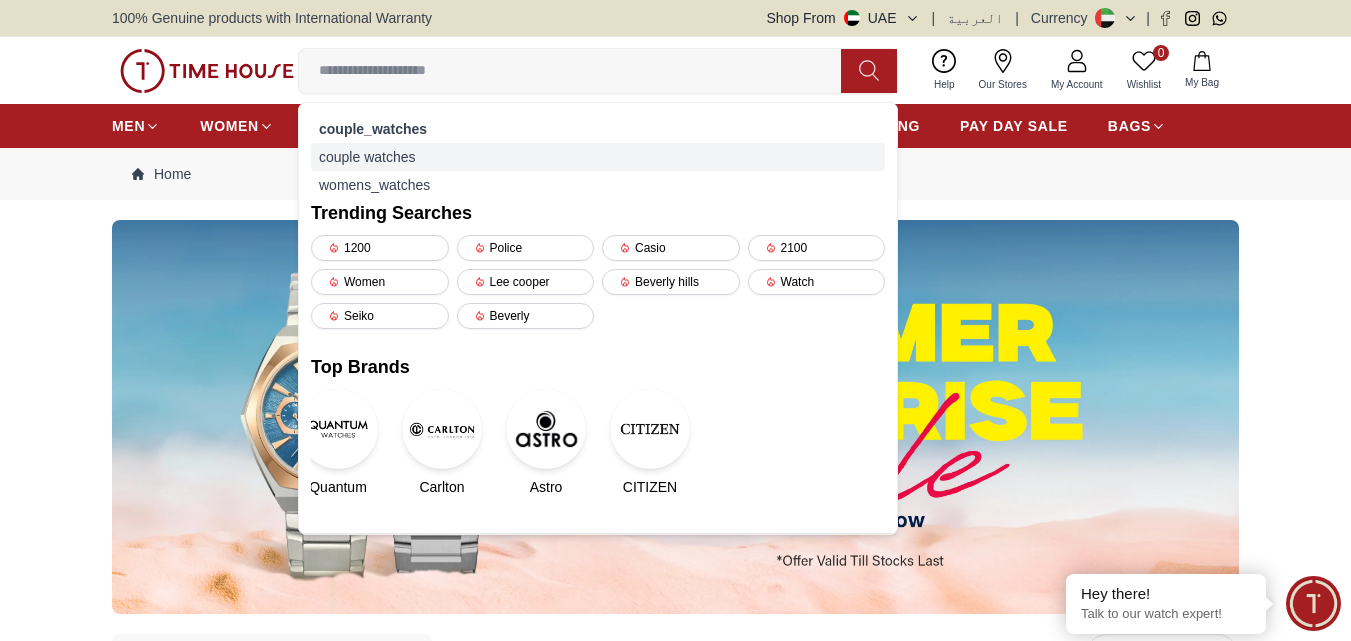 click on "couple watches" at bounding box center (598, 157) 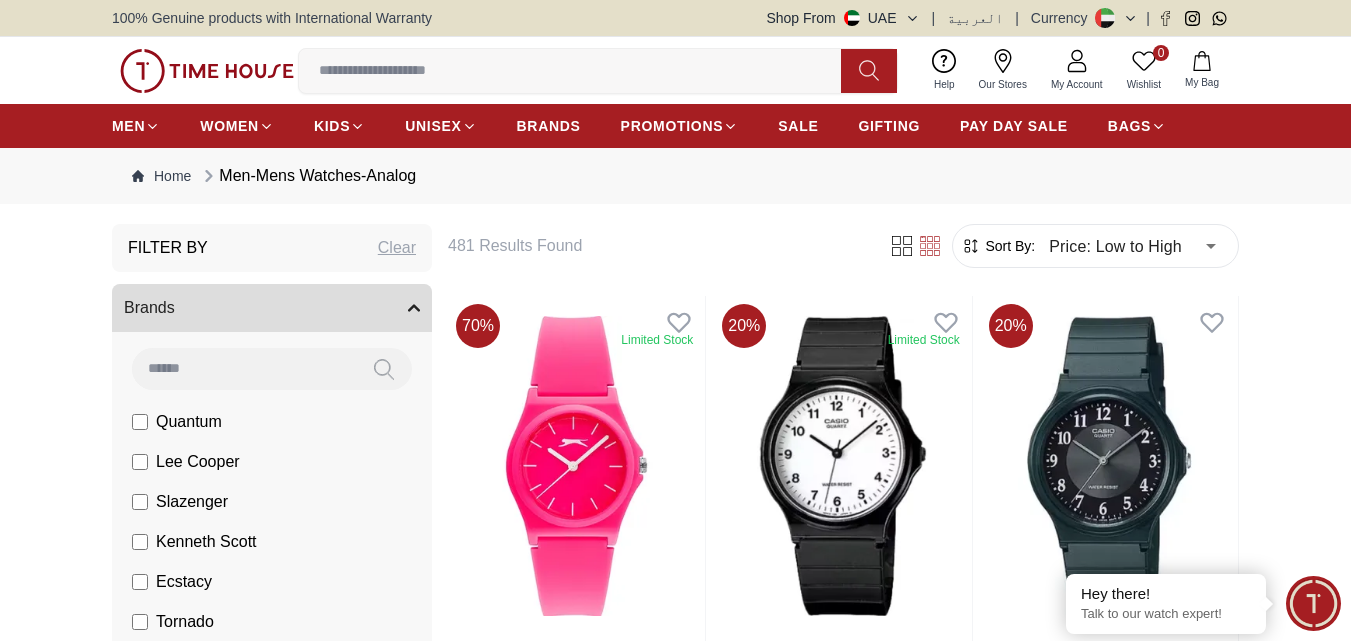 type on "******" 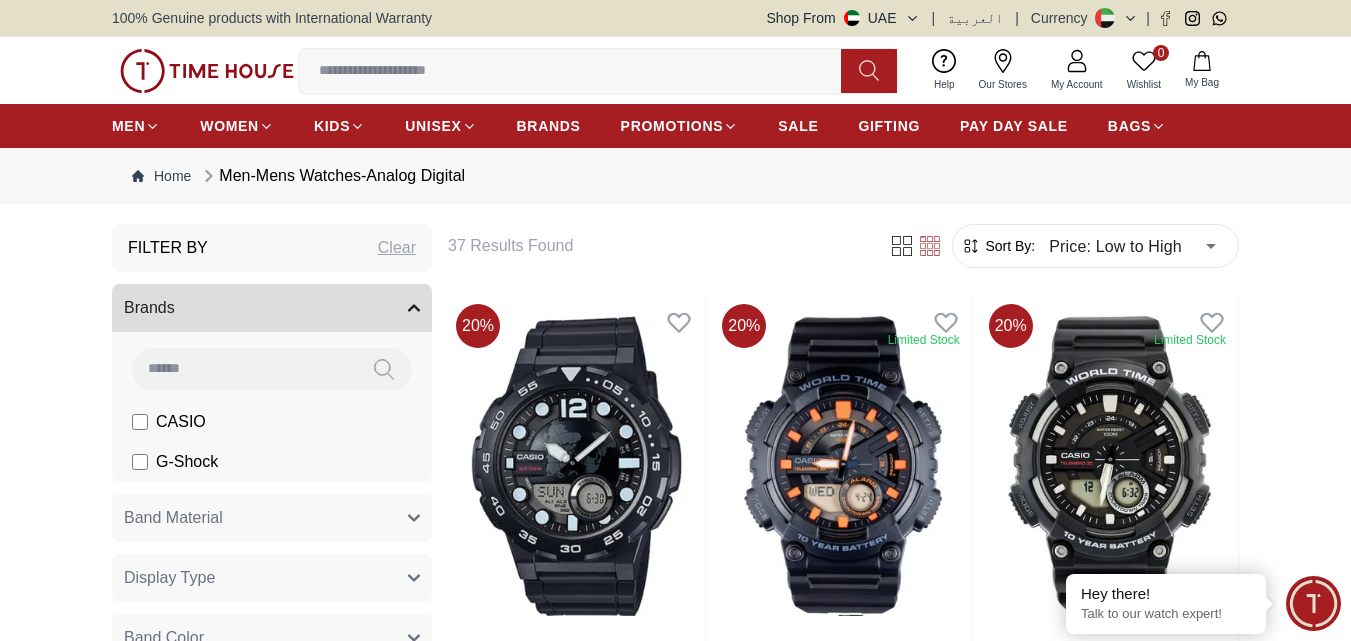 type on "******" 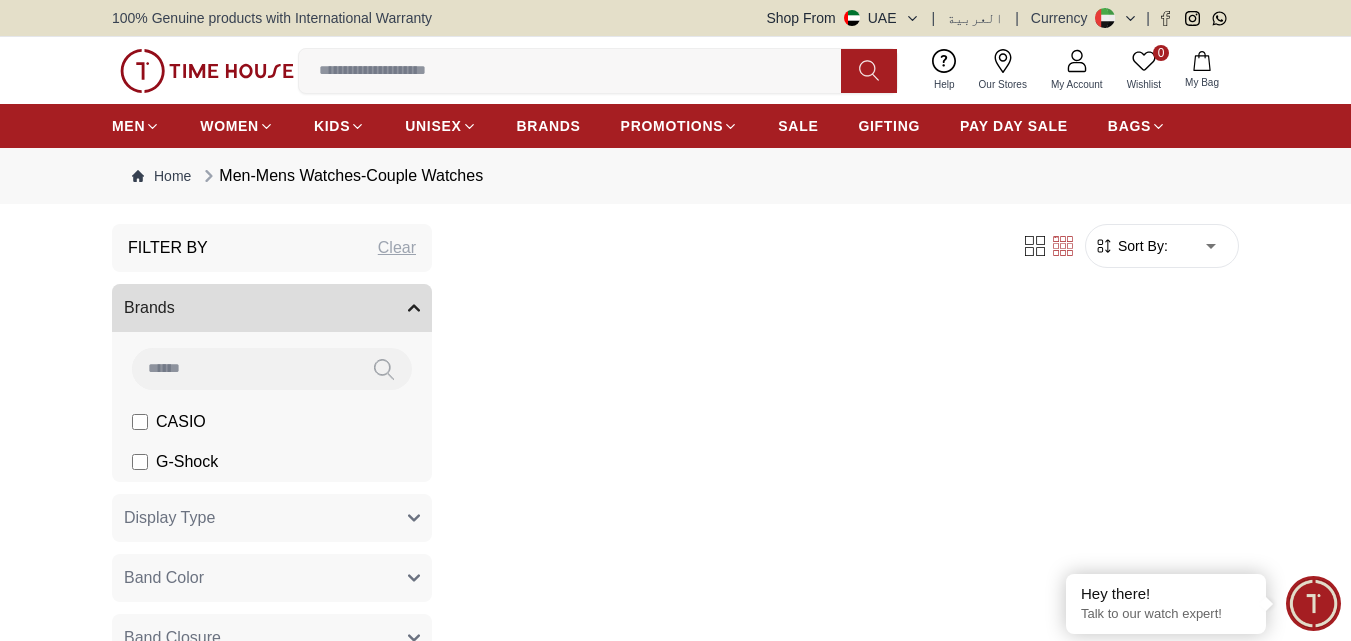scroll, scrollTop: 94, scrollLeft: 0, axis: vertical 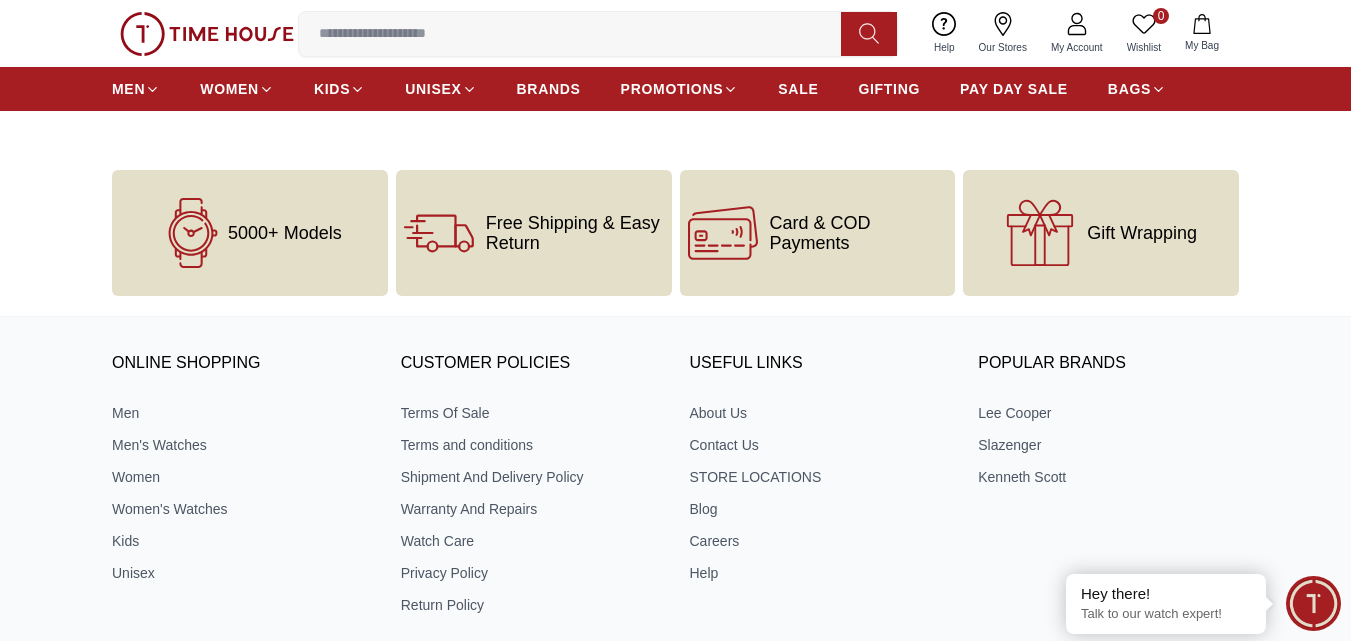 type on "******" 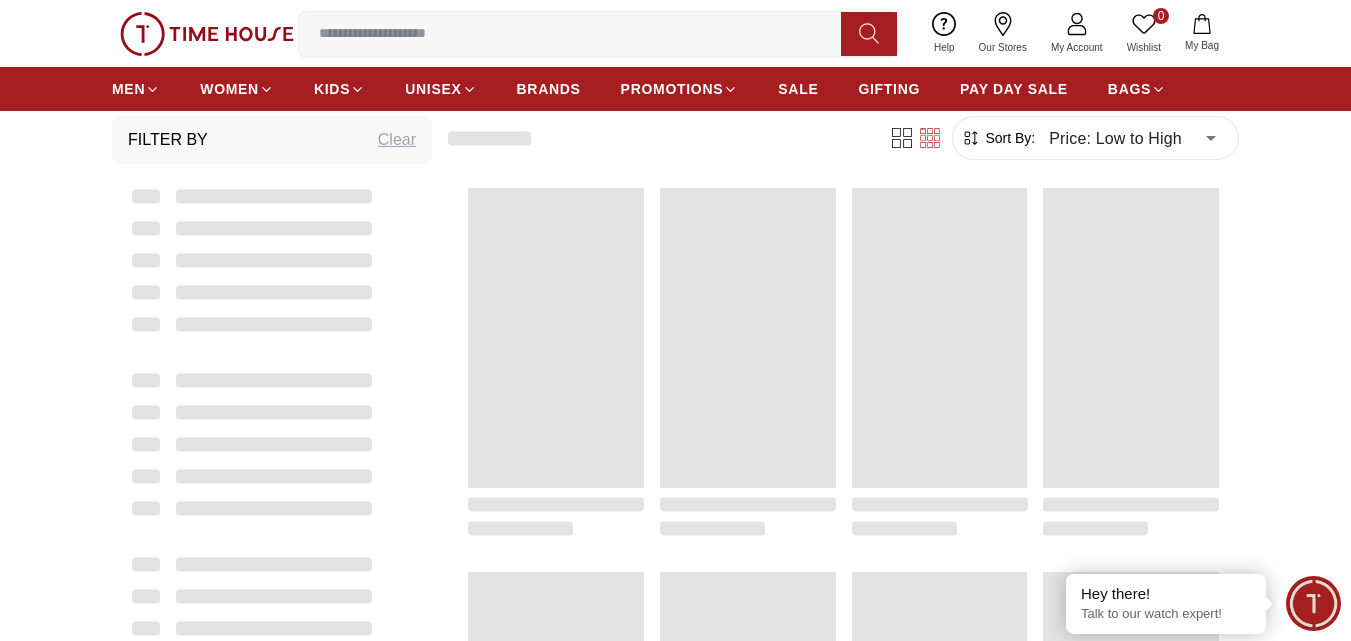 scroll, scrollTop: 0, scrollLeft: 0, axis: both 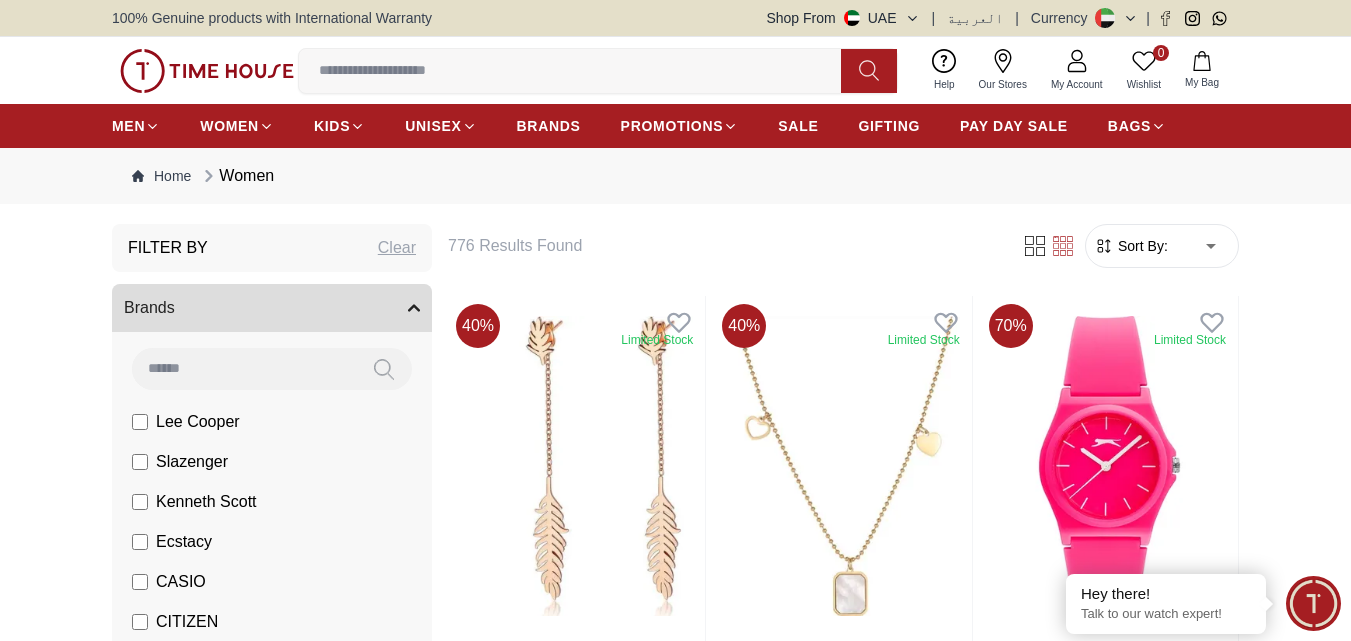 type on "******" 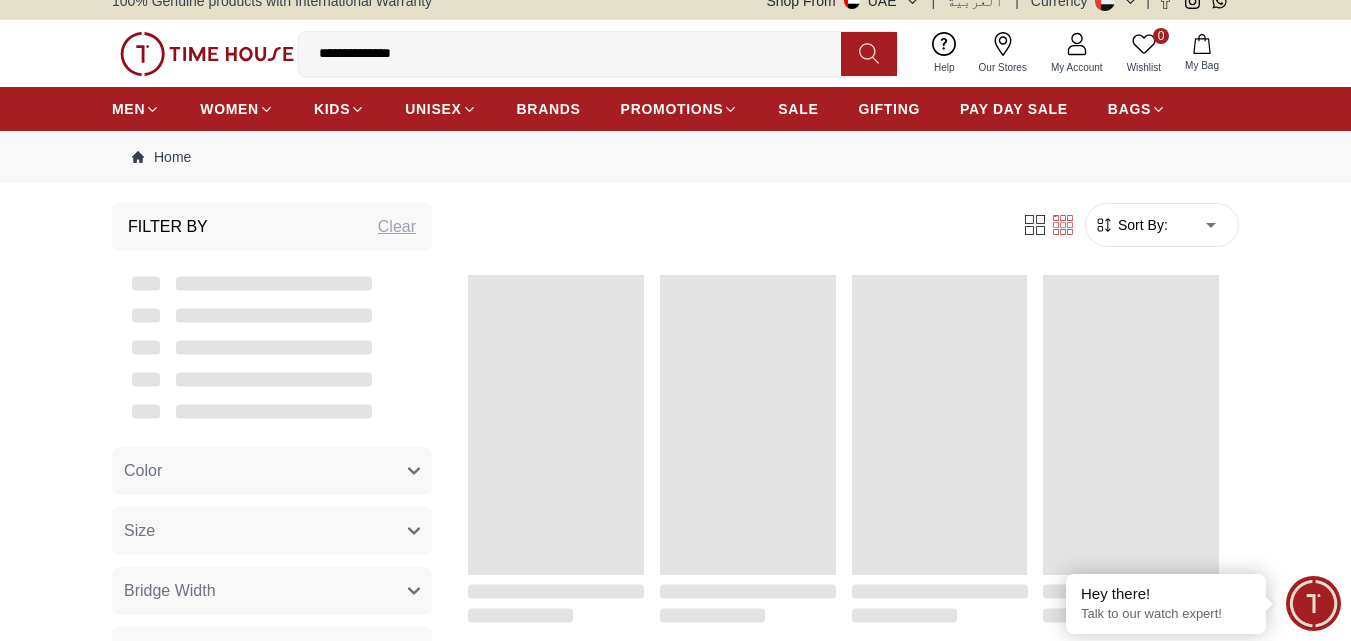 scroll, scrollTop: 0, scrollLeft: 0, axis: both 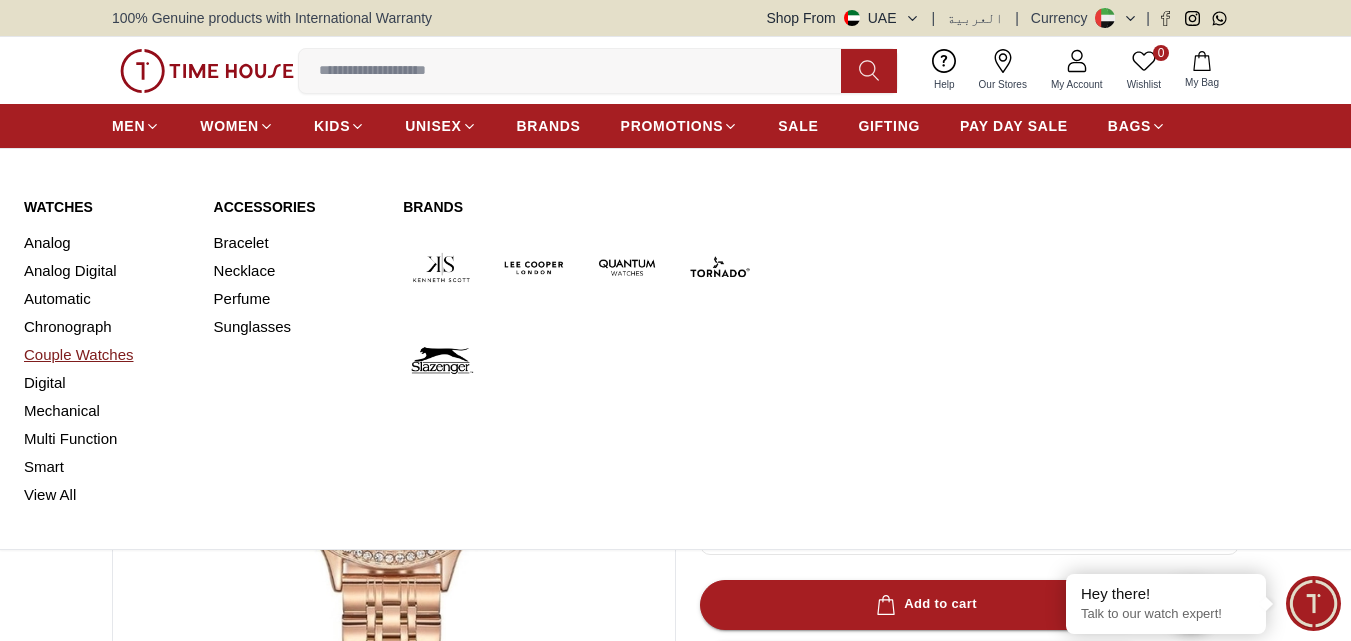 click on "Couple Watches" at bounding box center [107, 355] 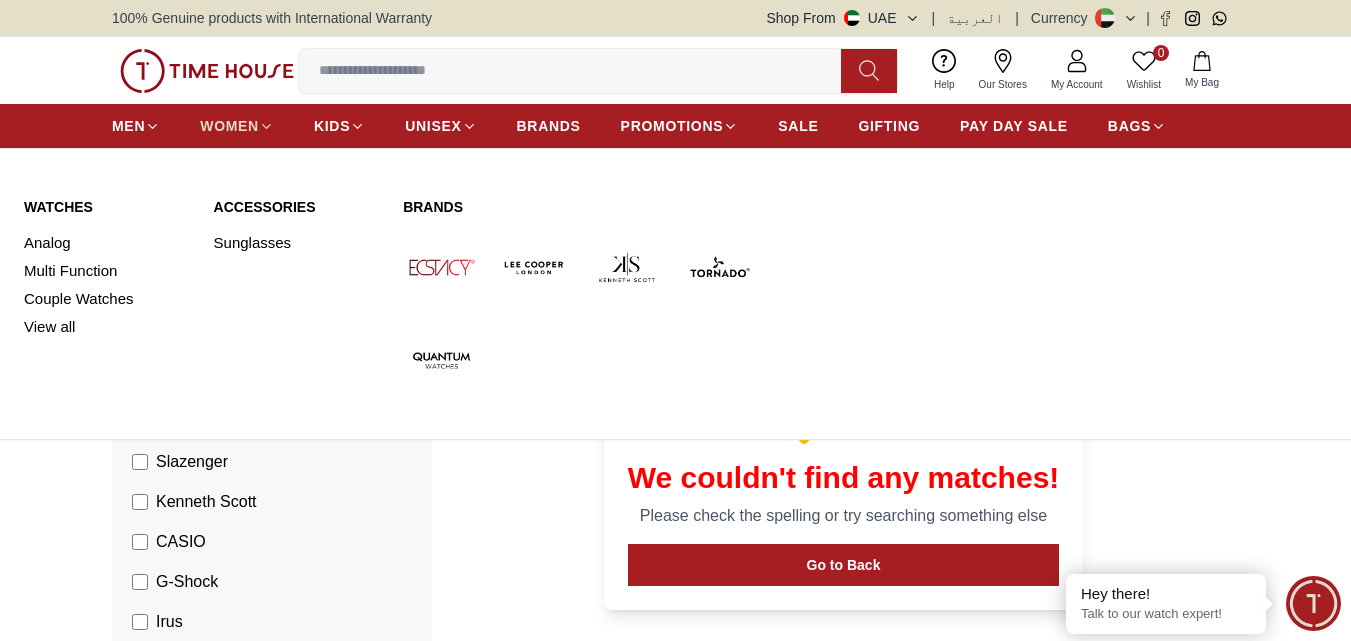 click on "WOMEN" at bounding box center (229, 126) 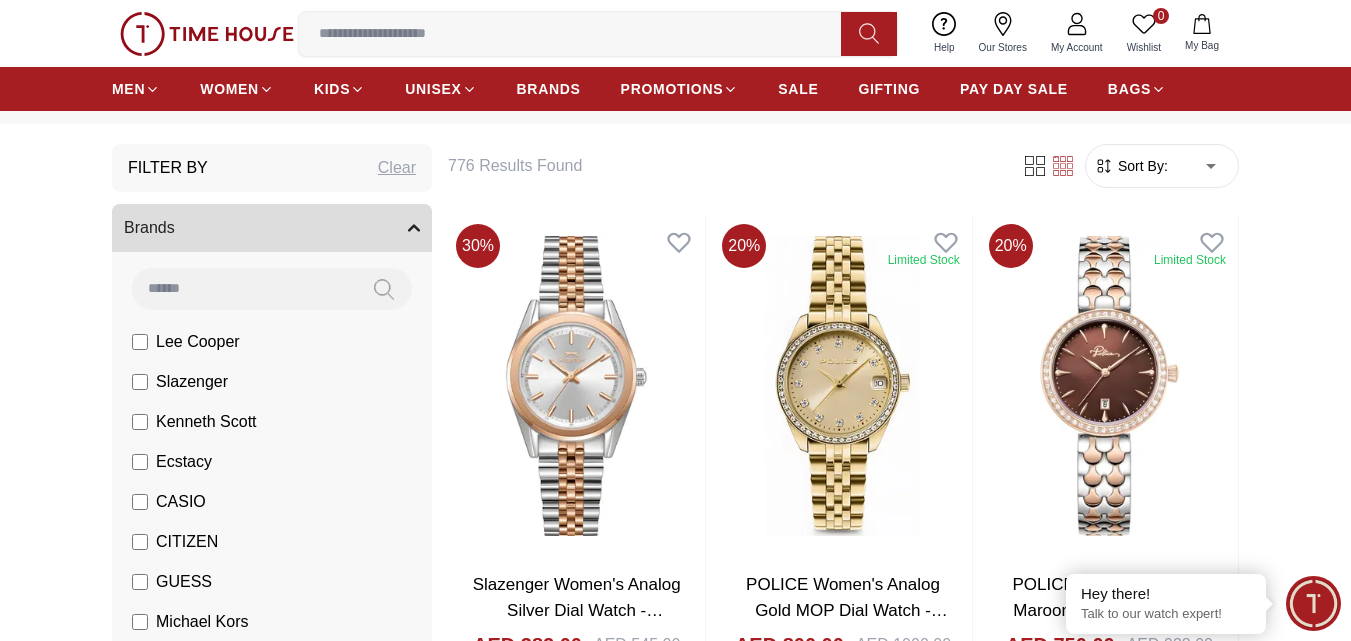 scroll, scrollTop: 0, scrollLeft: 0, axis: both 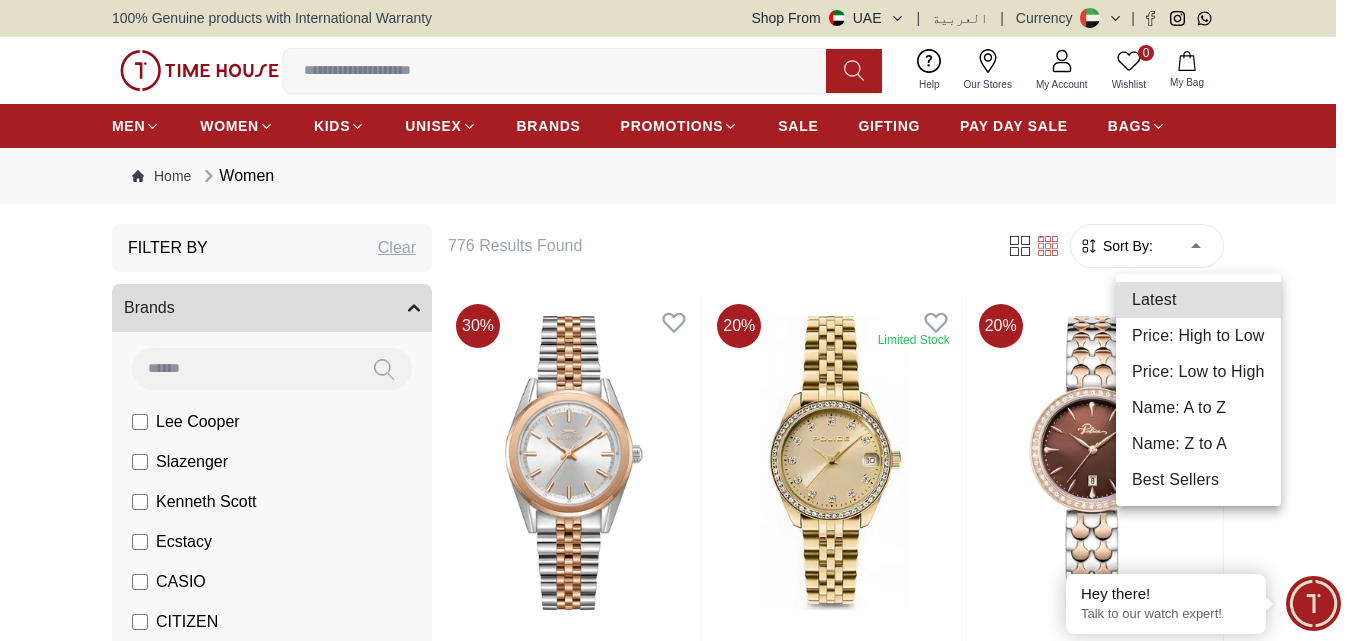 click on "100% Genuine products with International Warranty Shop From UAE | العربية |     Currency    | 0 Wishlist My Bag couple_watches couple watches womens_watches Trending Searches 1200 Police Casio 2100 Women Lee cooper Beverly hills Watch Seiko Beverly Top Brands Quantum Carlton Astro CITIZEN Help Our Stores My Account 0 Wishlist My Bag MEN WOMEN KIDS UNISEX BRANDS PROMOTIONS SALE GIFTING PAY DAY SALE BAGS Home Women    Filter By Clear Brands Lee Cooper Slazenger [FIRST] [LAST] Ecstacy CASIO CITIZEN GUESS Michael Kors Police G-Shock Lee Cooper Accessories Irus Idee Vogue Polaroid Ciga Design Color Black Green Blue Red Dark Blue Silver Rose Gold Grey White Mop White White / Rose Gold Silver / Silver Silver / Gold Silver / Rose Gold Black / Black Black / Rose Gold Gold Yellow Dark Green Brown White / Silver Light Blue Black /Grey White Mop / Silver Blue / Rose Gold Pink Purple Black  / Rose Gold Green / Green Blue / Blue Navy Blue Blue / Silver Champagne White / Gold Black  Ivory O.Green Peach MOP" at bounding box center [675, 2322] 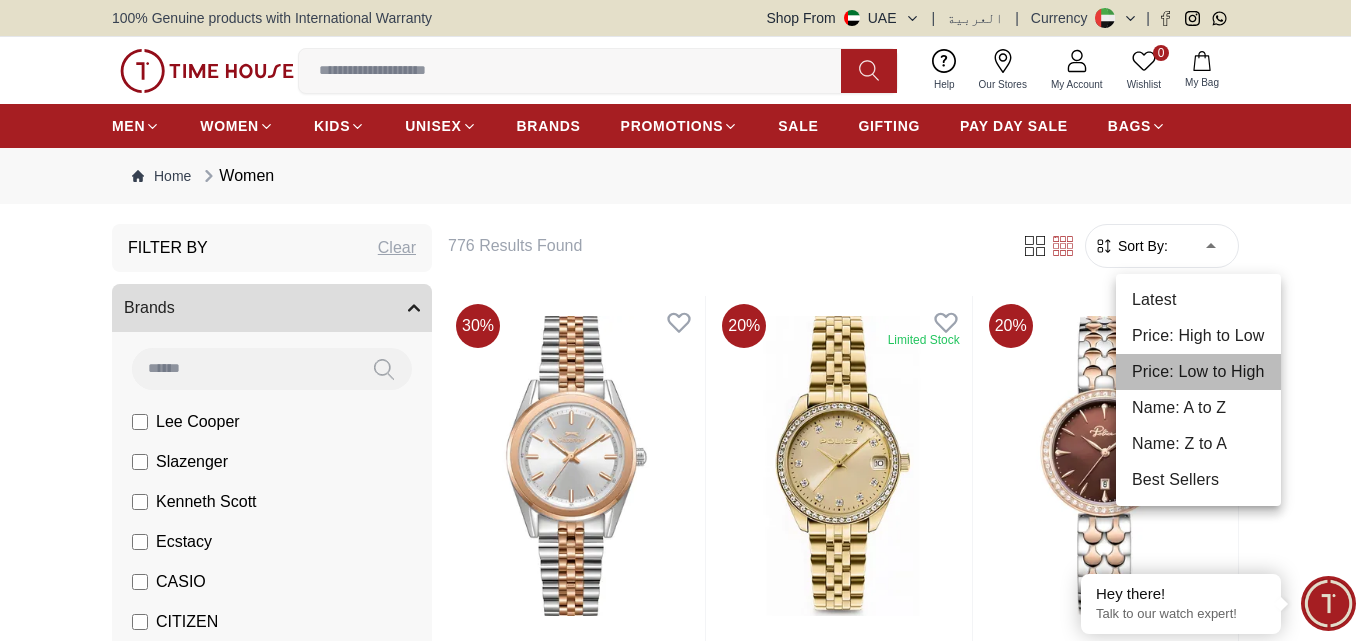 click on "Price: Low to High" at bounding box center [1198, 372] 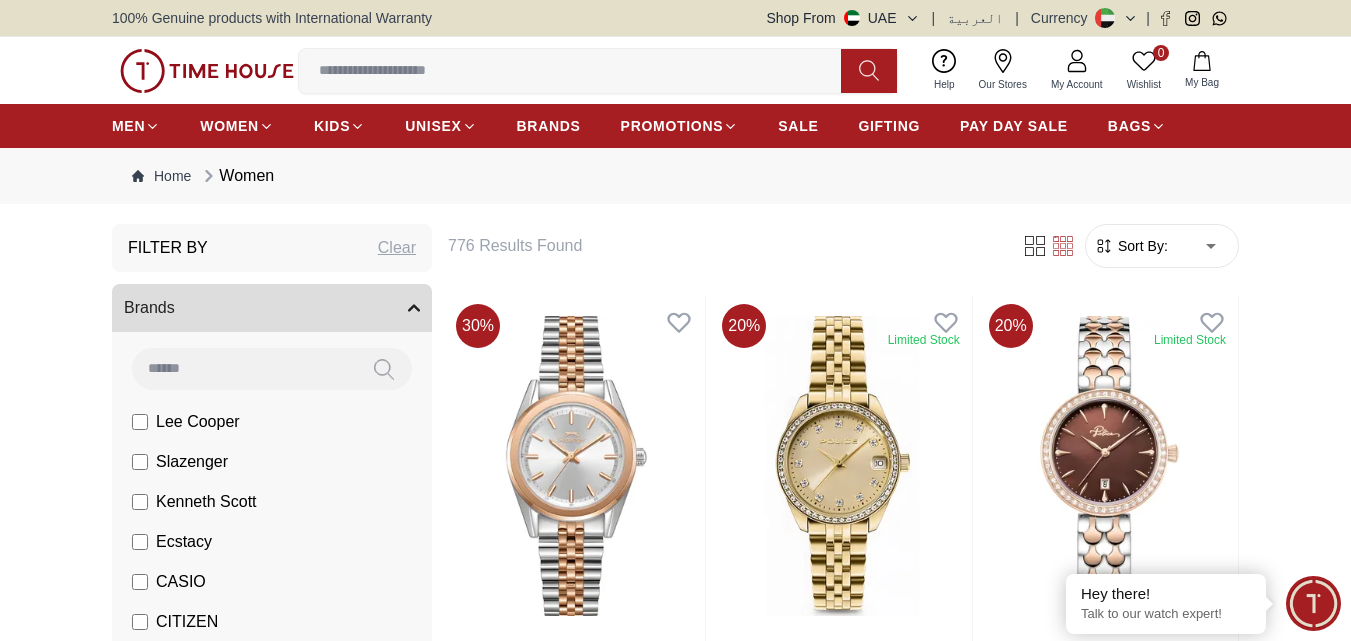 type on "*" 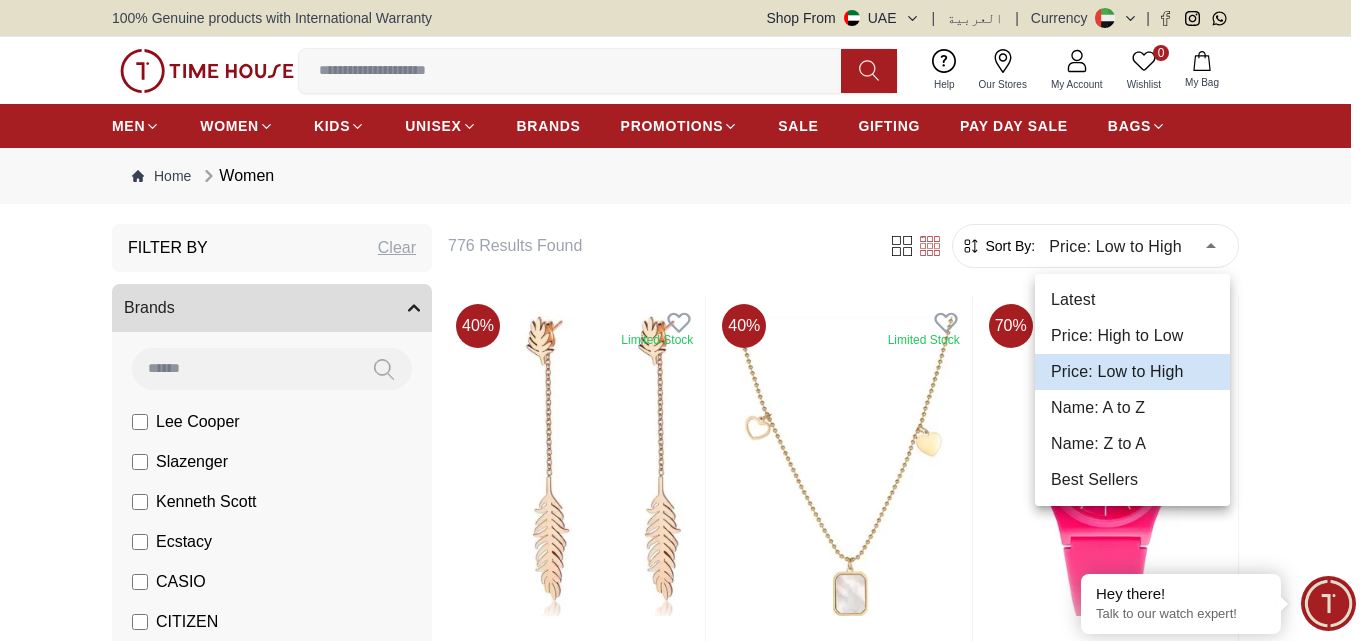 type 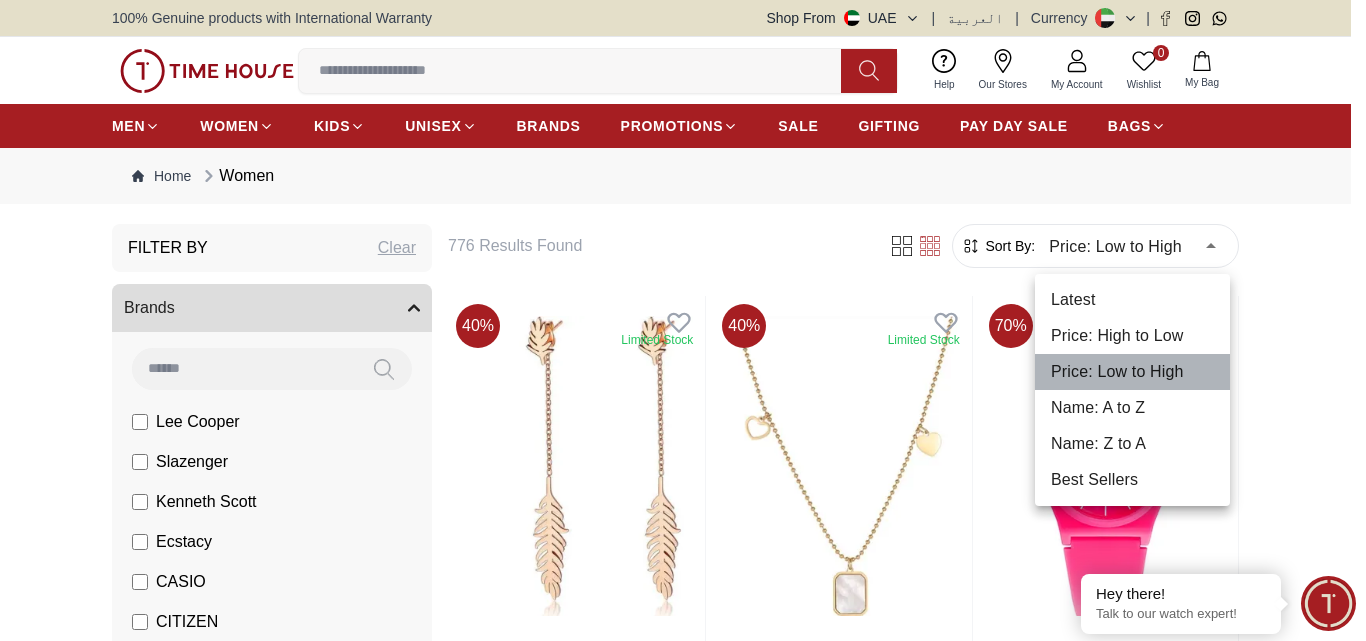 click on "Price: Low to High" at bounding box center [1132, 372] 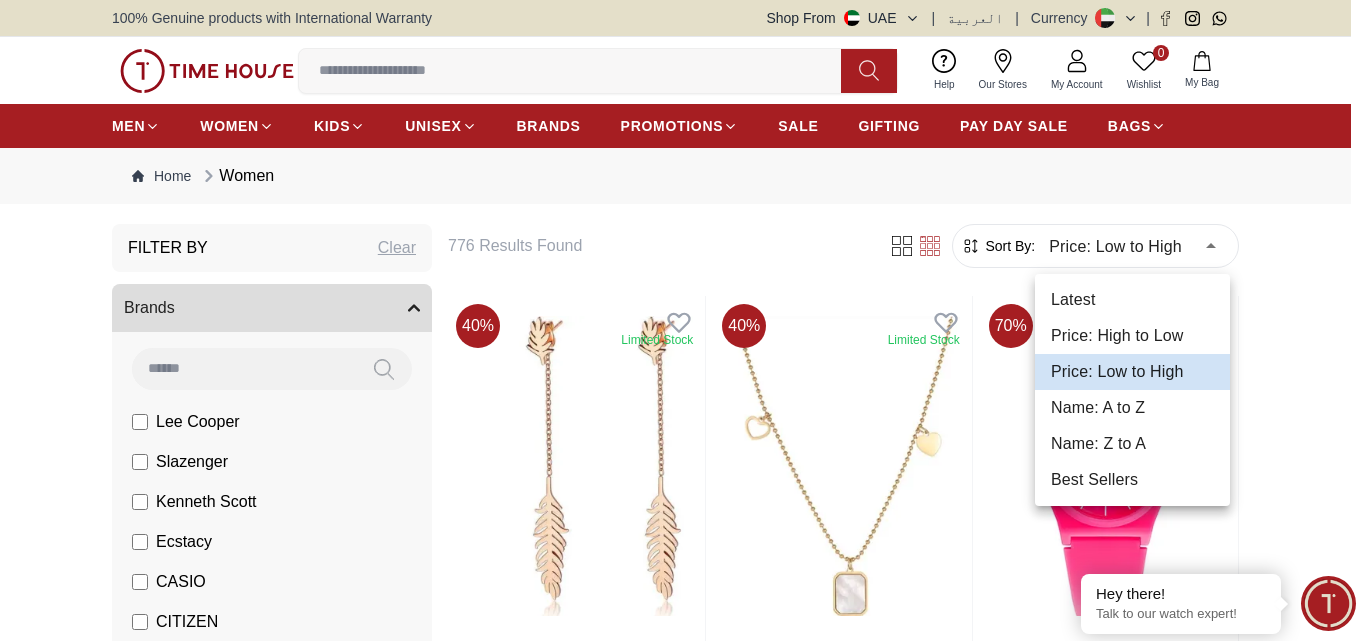 type 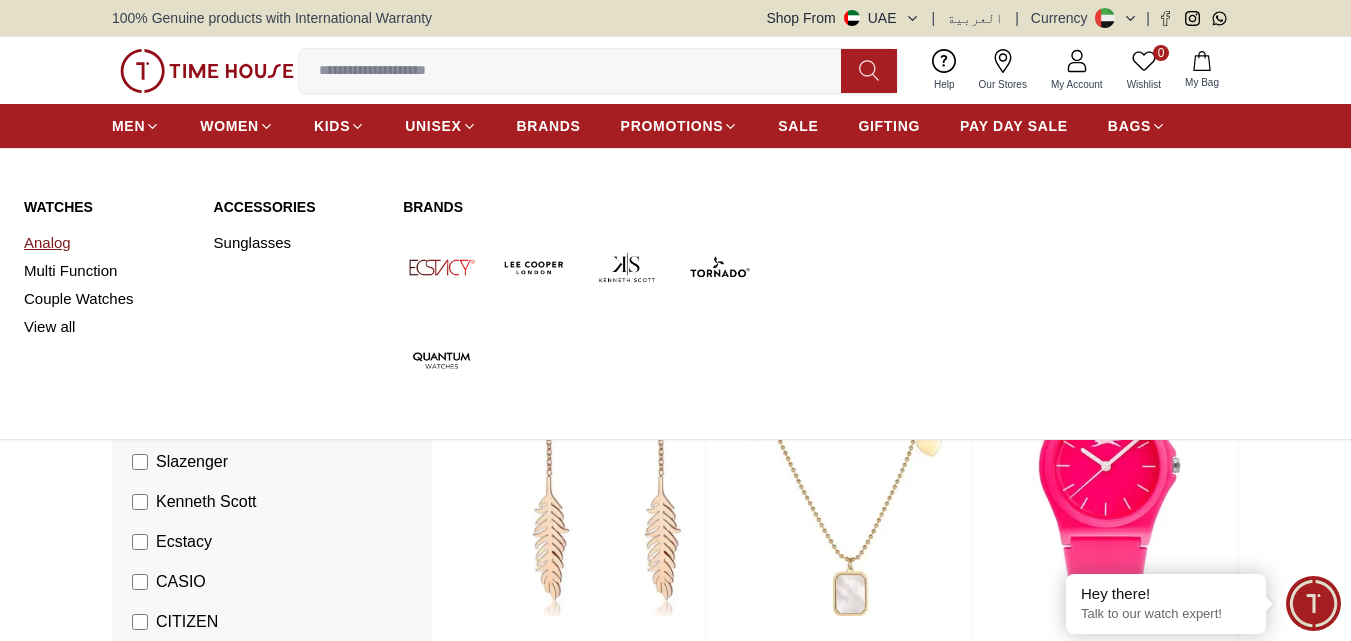 click on "Analog" at bounding box center (107, 243) 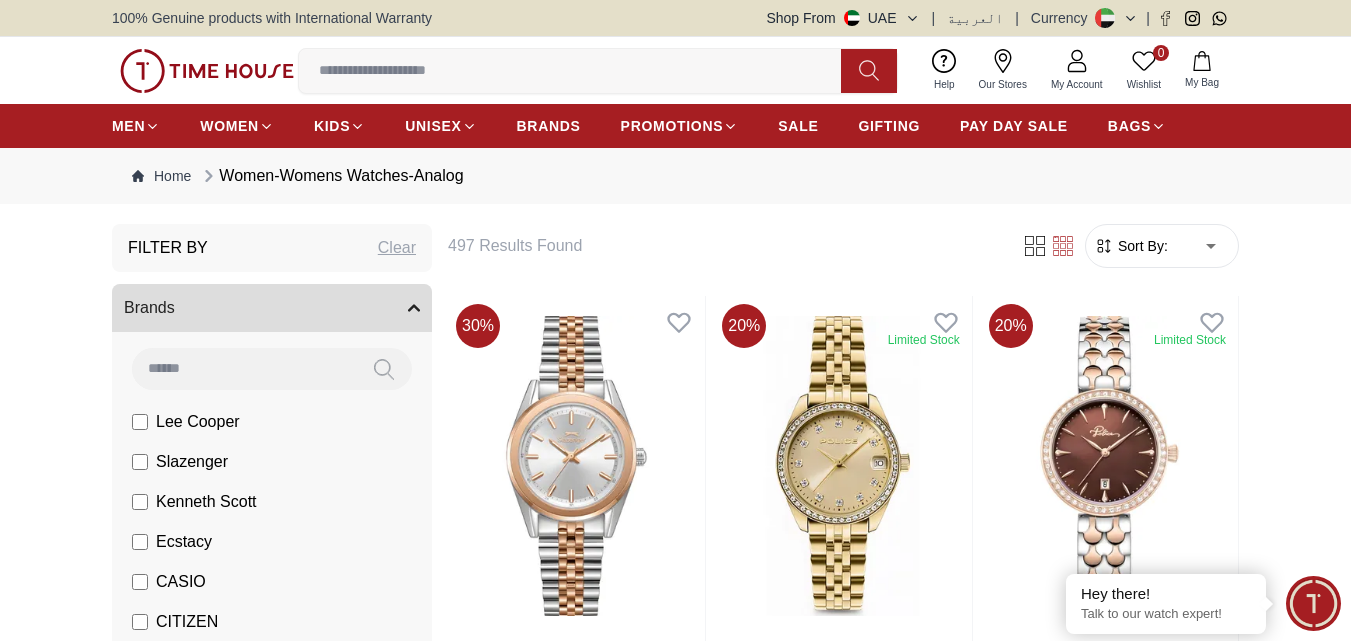 click on "100% Genuine products with International Warranty Shop From UAE | العربية |     Currency    | 0 Wishlist My Bag couple_watches couple watches womens_watches Trending Searches 1200 Police Casio 2100 Women Lee cooper Beverly hills Watch Seiko Beverly Top Brands Quantum Carlton Astro CITIZEN Help Our Stores My Account 0 Wishlist My Bag MEN WOMEN KIDS UNISEX BRANDS PROMOTIONS SALE GIFTING PAY DAY SALE BAGS Home Women-Womens Watches-Analog    Filter By Clear Brands Lee Cooper Slazenger [FIRST] [LAST] Ecstacy CASIO CITIZEN GUESS Michael Kors Police G-Shock Color Black Green Blue Red Dark Blue Silver Rose Gold Grey White Mop White White / Rose Gold Silver / Silver Silver / Gold Silver / Rose Gold Black / Black Black / Rose Gold Gold Yellow Dark Green Brown White / Silver Light Blue Black /Grey White Mop / Silver Blue / Rose Gold Pink Purple Black  / Rose Gold Blue / Blue Navy Blue Blue / Silver Champagne White / Gold Black  Ivory O.Green Peach Green / Silver MOP Light blue Dark green Light green 36" at bounding box center (675, 2331) 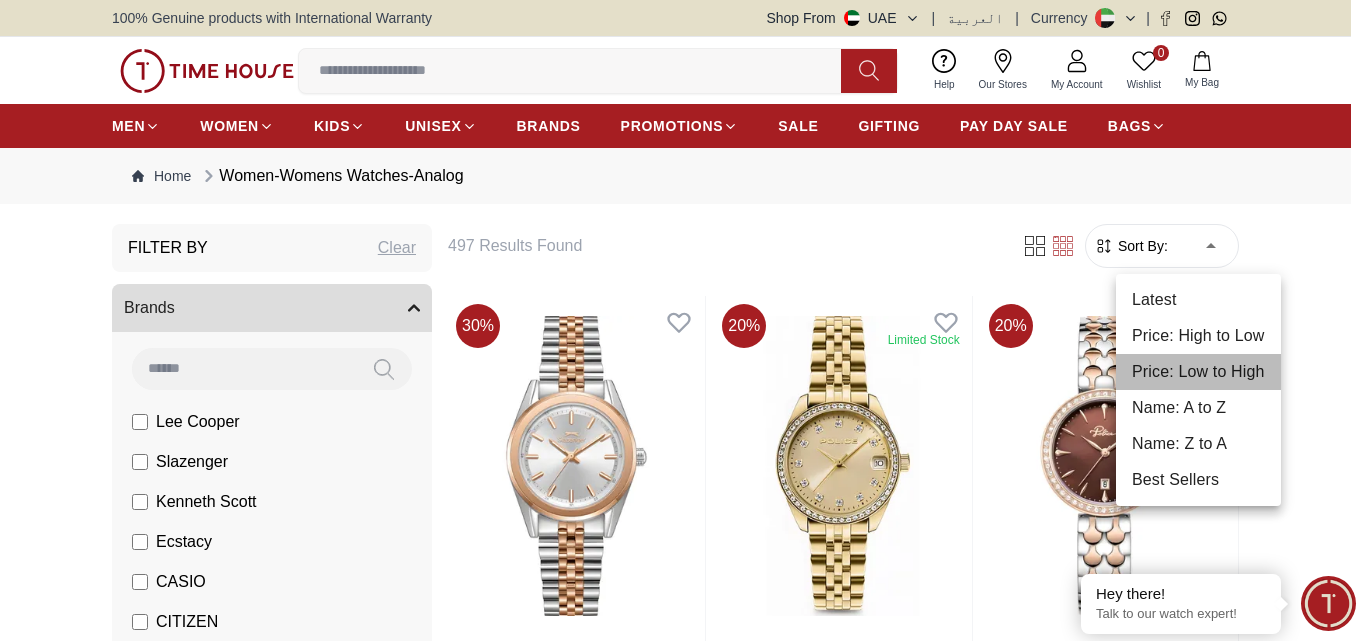 click on "Price: Low to High" at bounding box center [1198, 372] 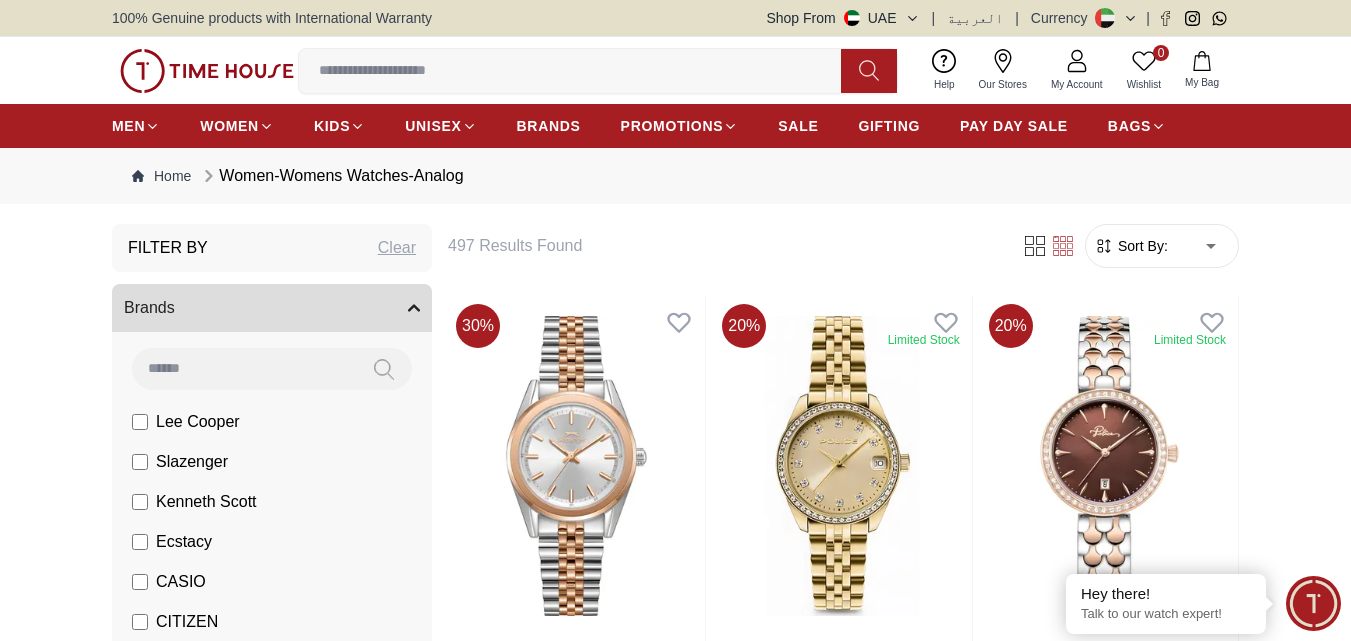 type on "*" 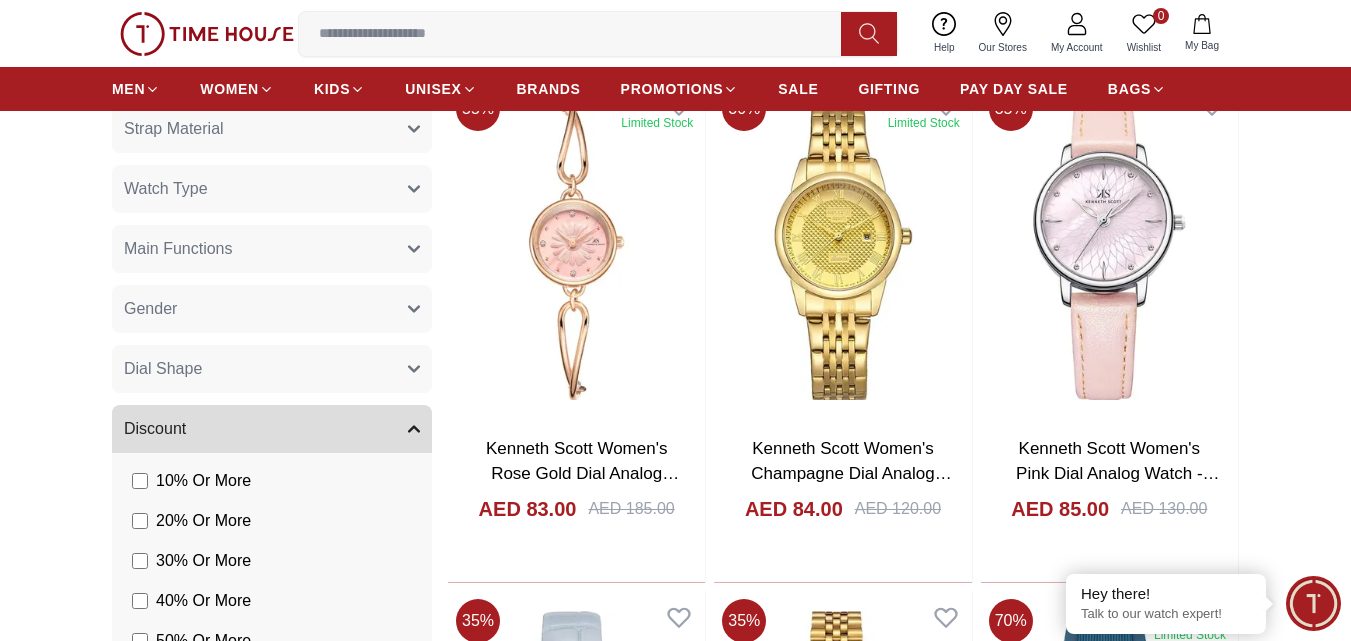 scroll, scrollTop: 1254, scrollLeft: 0, axis: vertical 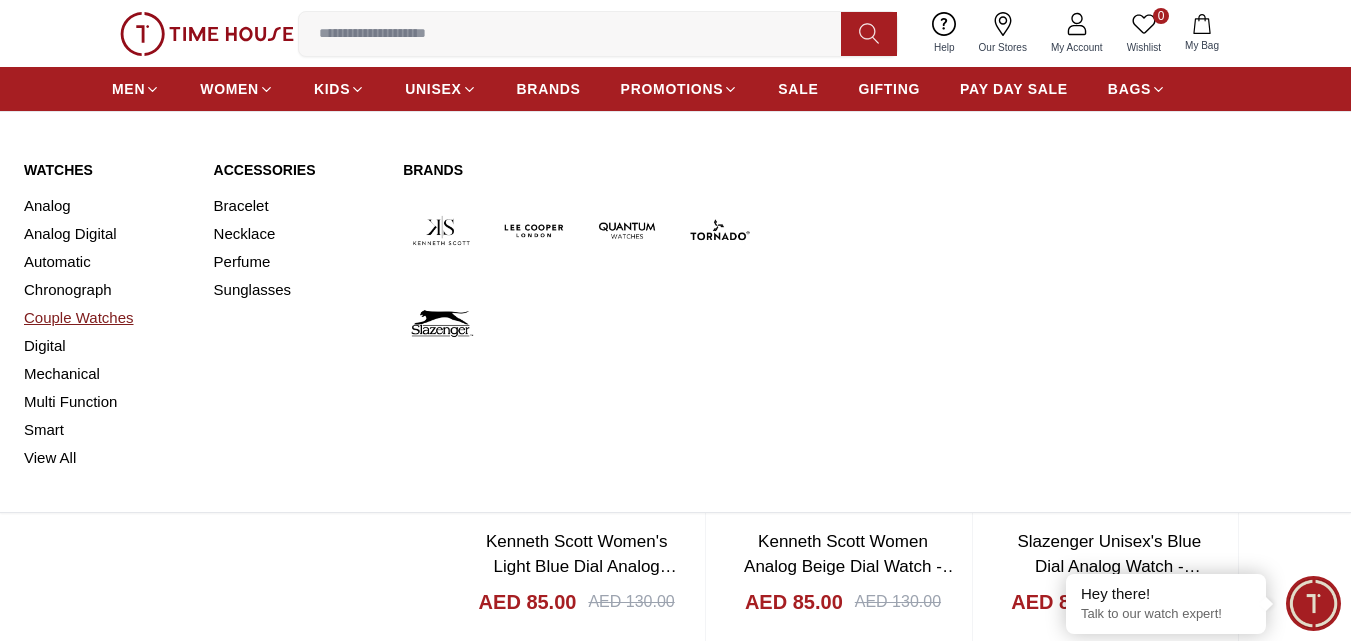click on "Couple Watches" at bounding box center (107, 318) 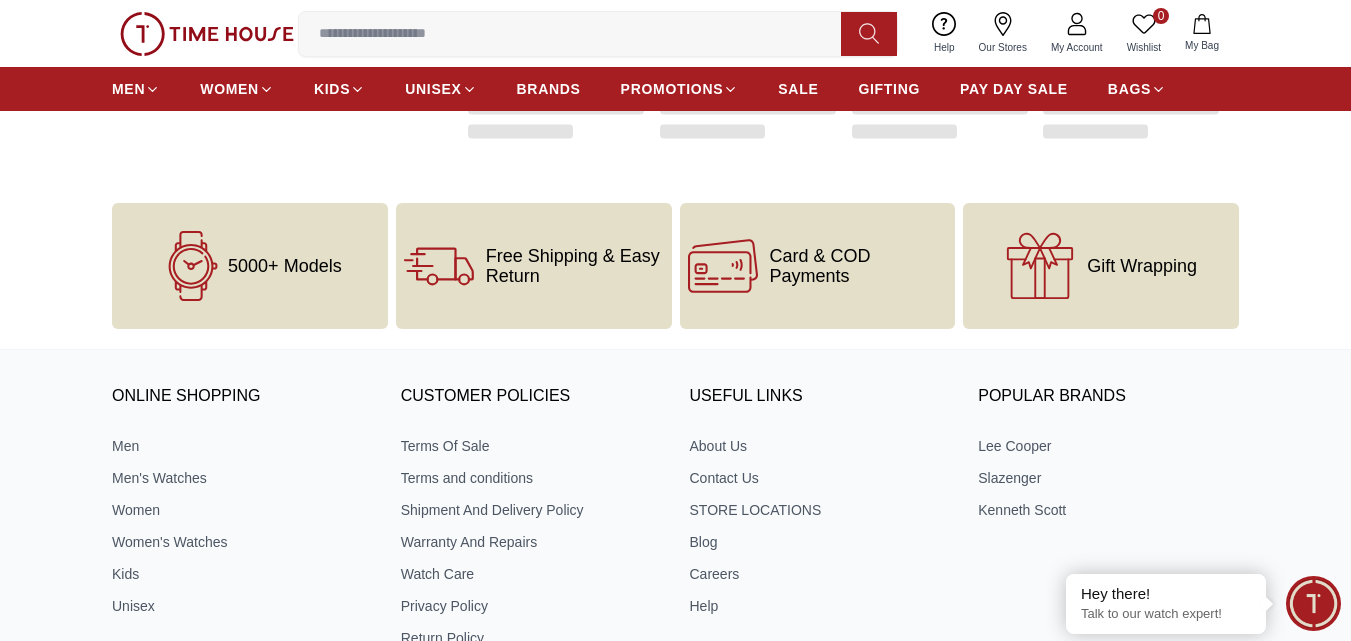 scroll, scrollTop: 0, scrollLeft: 0, axis: both 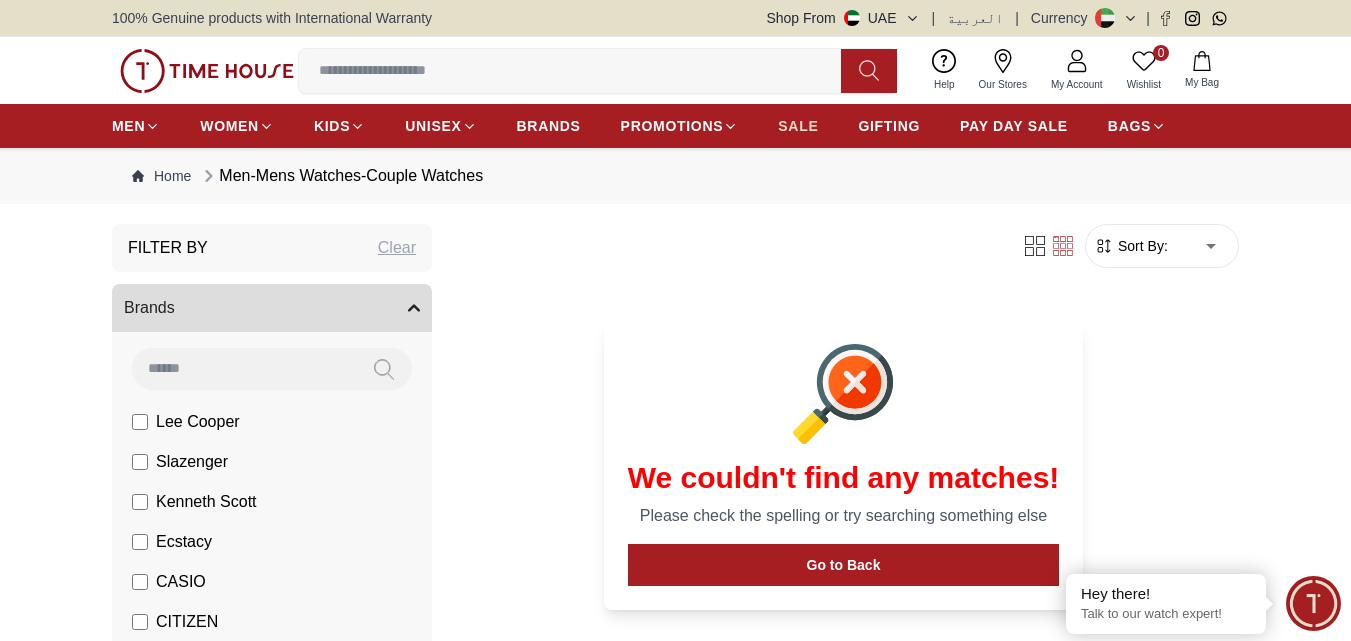 click on "SALE" at bounding box center (798, 126) 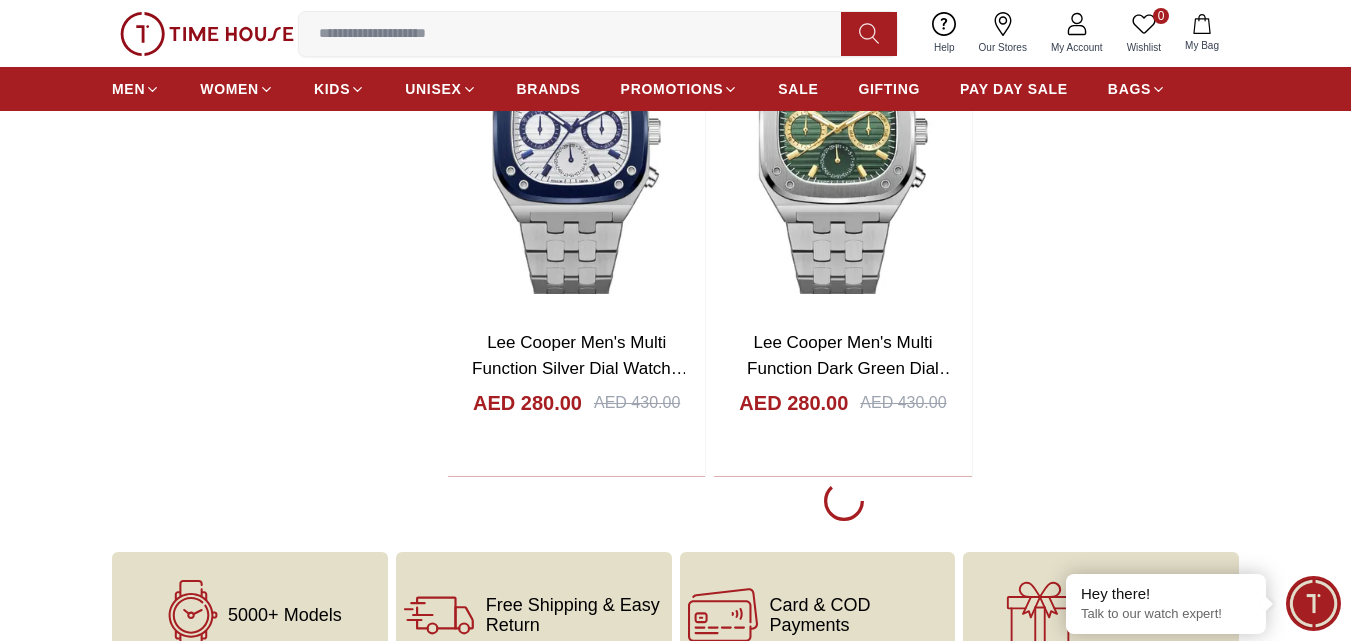 scroll, scrollTop: 3760, scrollLeft: 0, axis: vertical 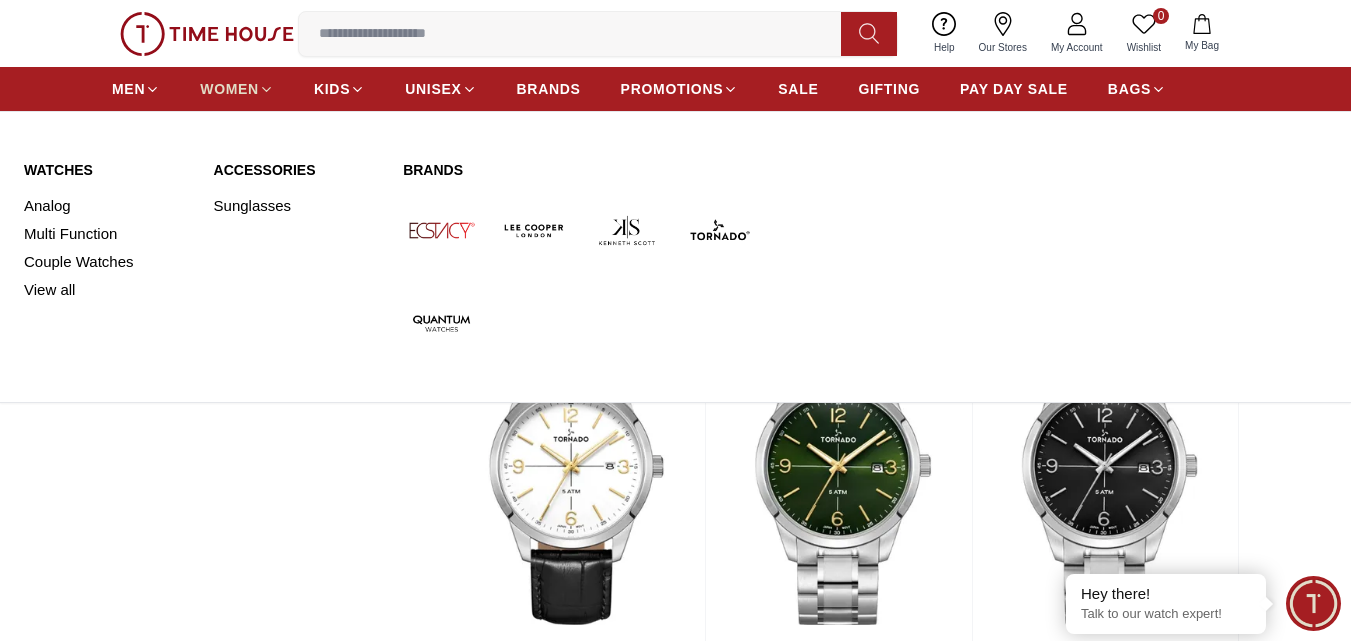 click on "WOMEN" at bounding box center [229, 89] 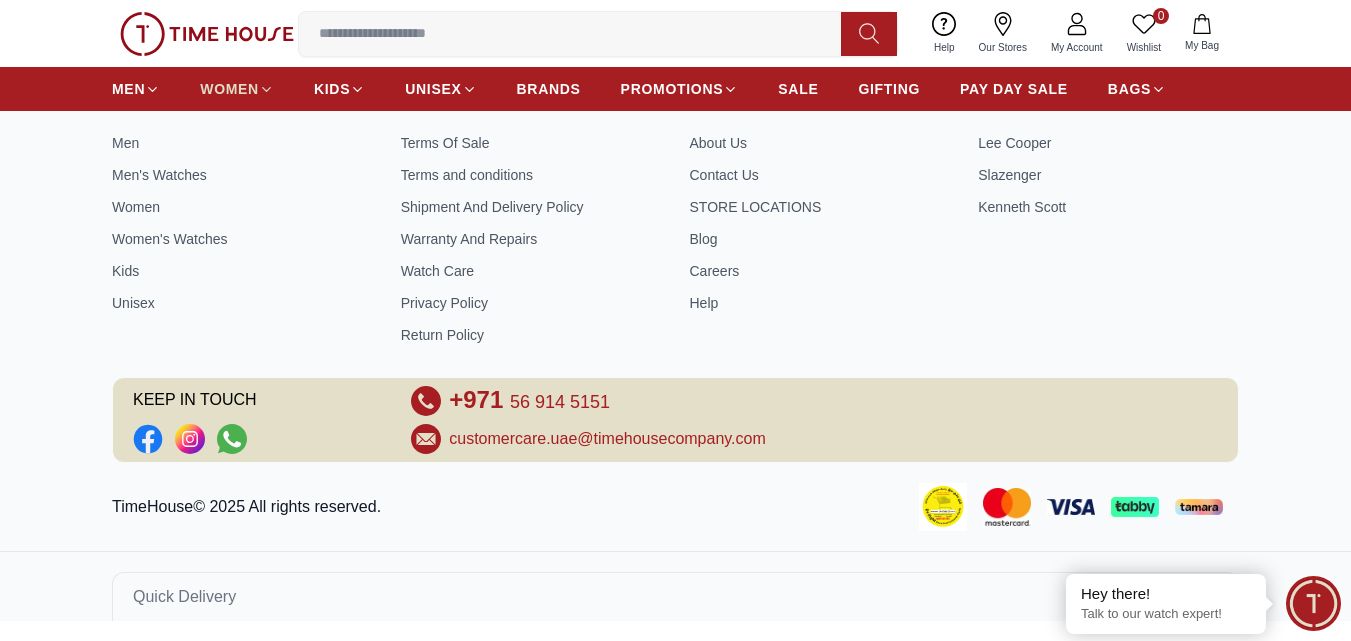 scroll, scrollTop: 0, scrollLeft: 0, axis: both 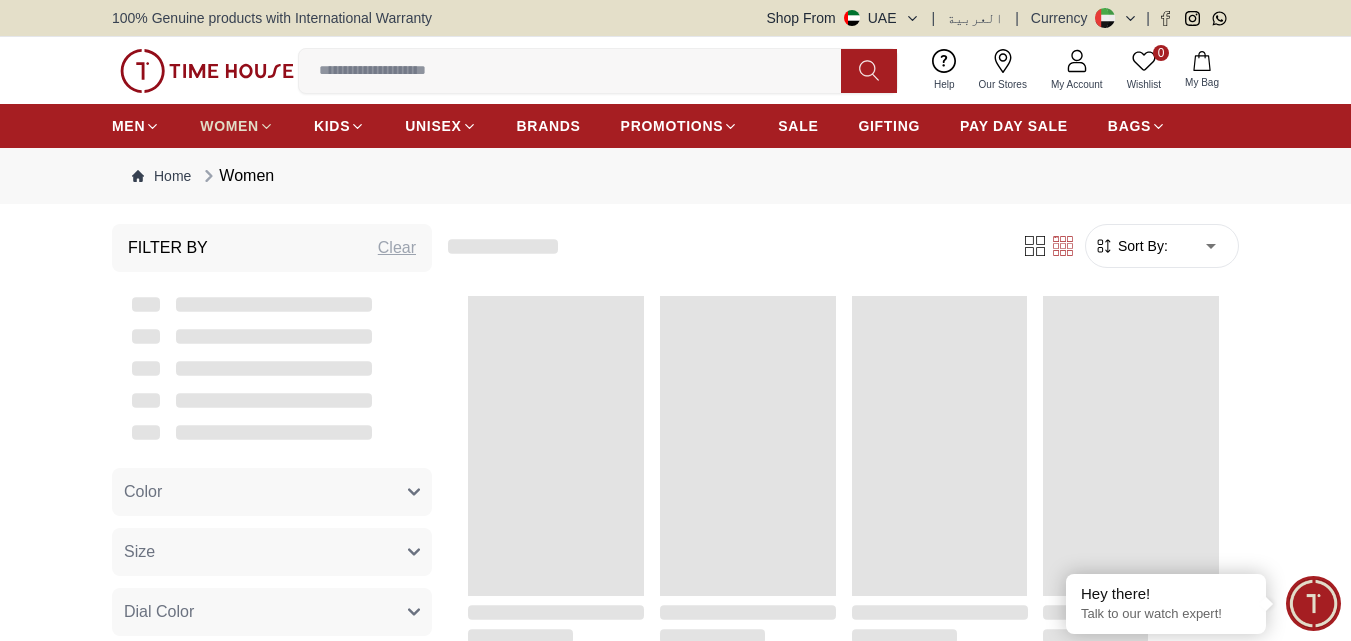click at bounding box center [207, 71] 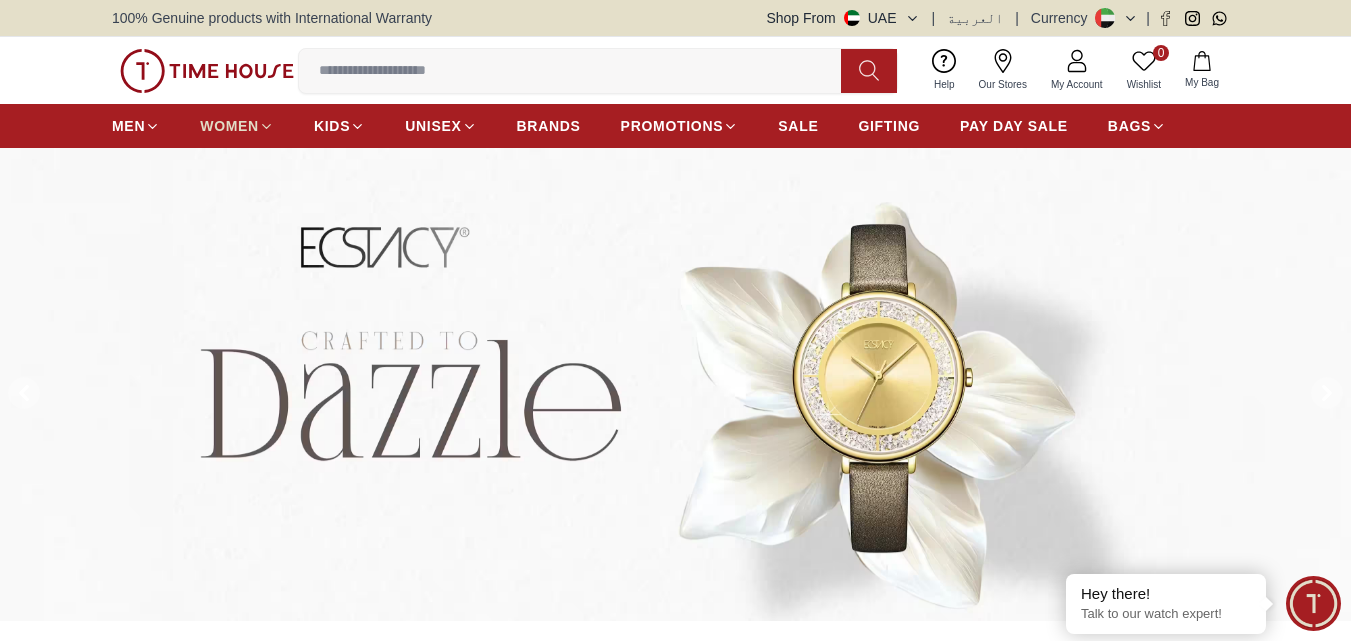 click on "WOMEN" at bounding box center [229, 126] 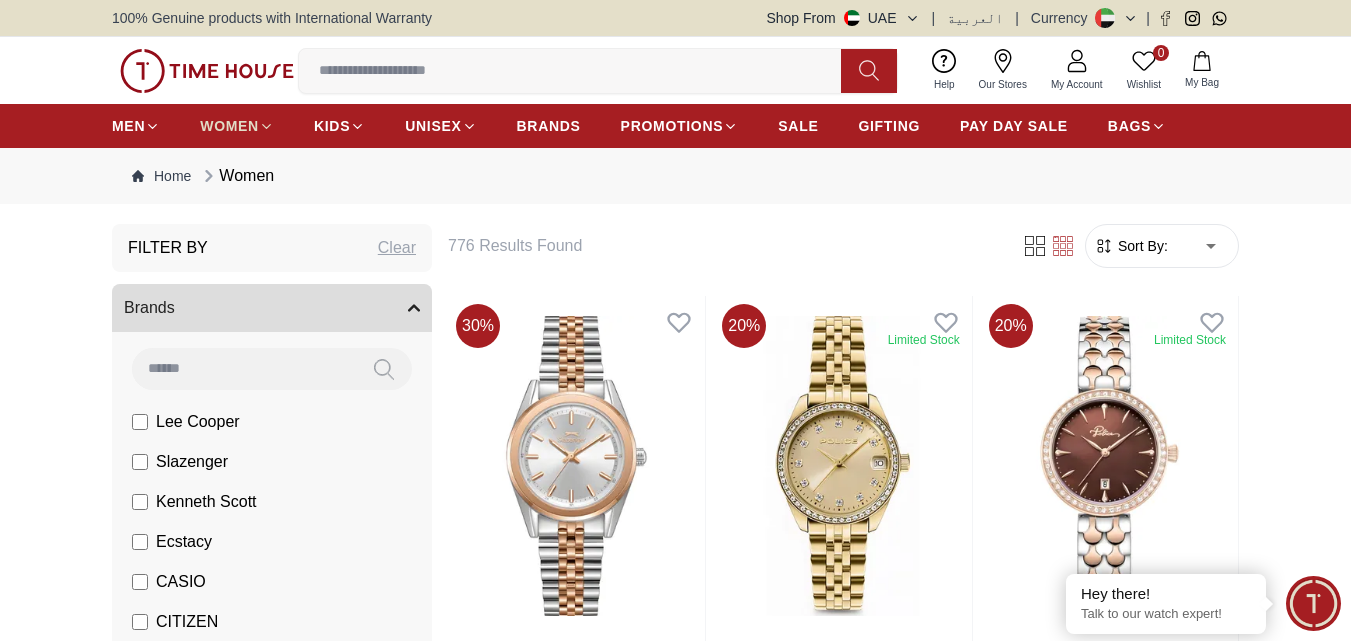 click 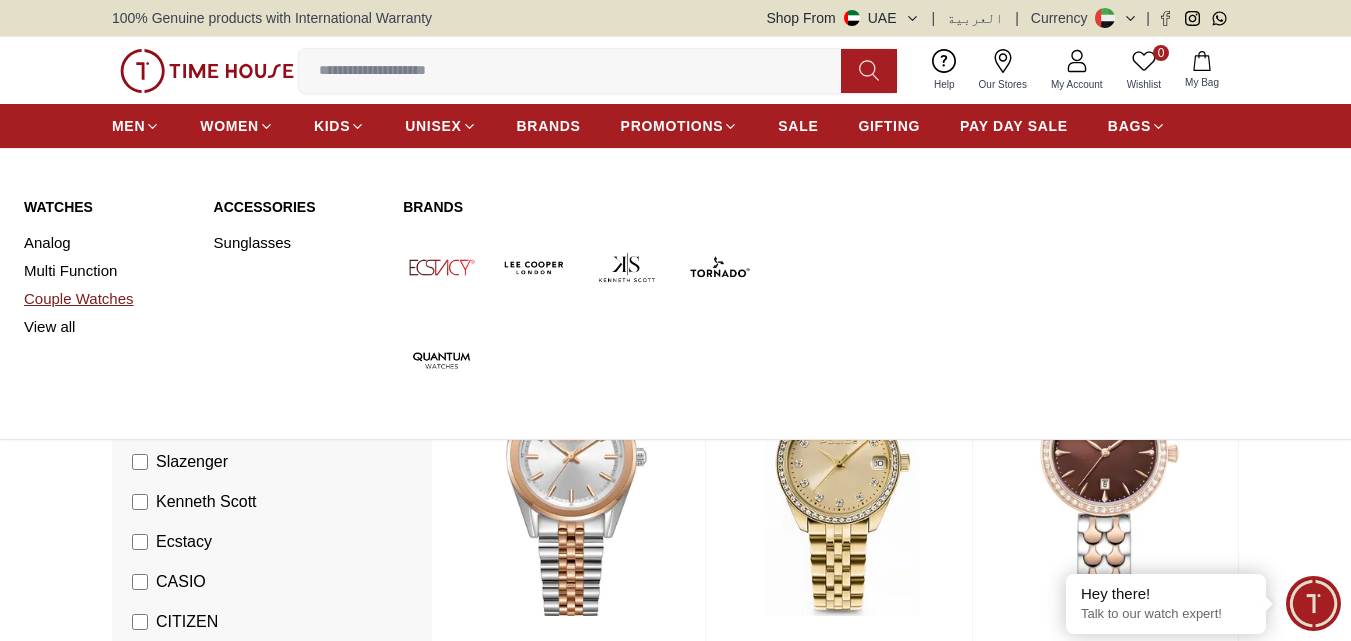 click on "Couple Watches" at bounding box center (107, 299) 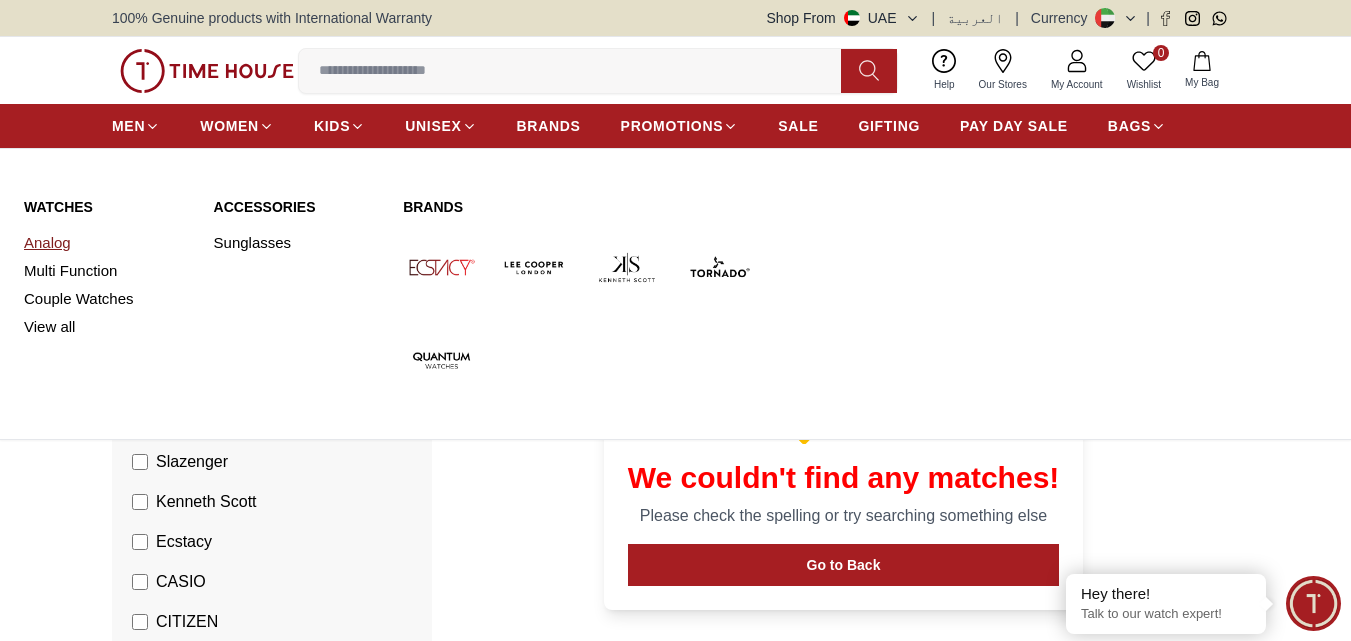 click on "Analog" at bounding box center [107, 243] 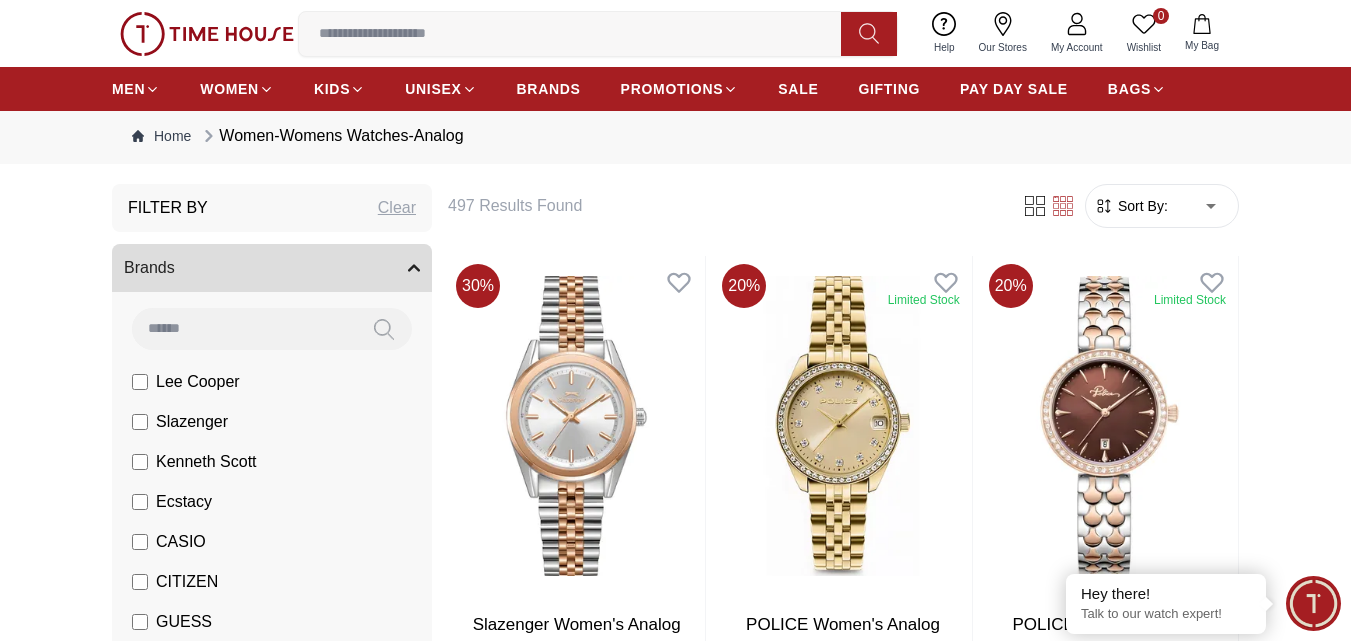 scroll, scrollTop: 80, scrollLeft: 0, axis: vertical 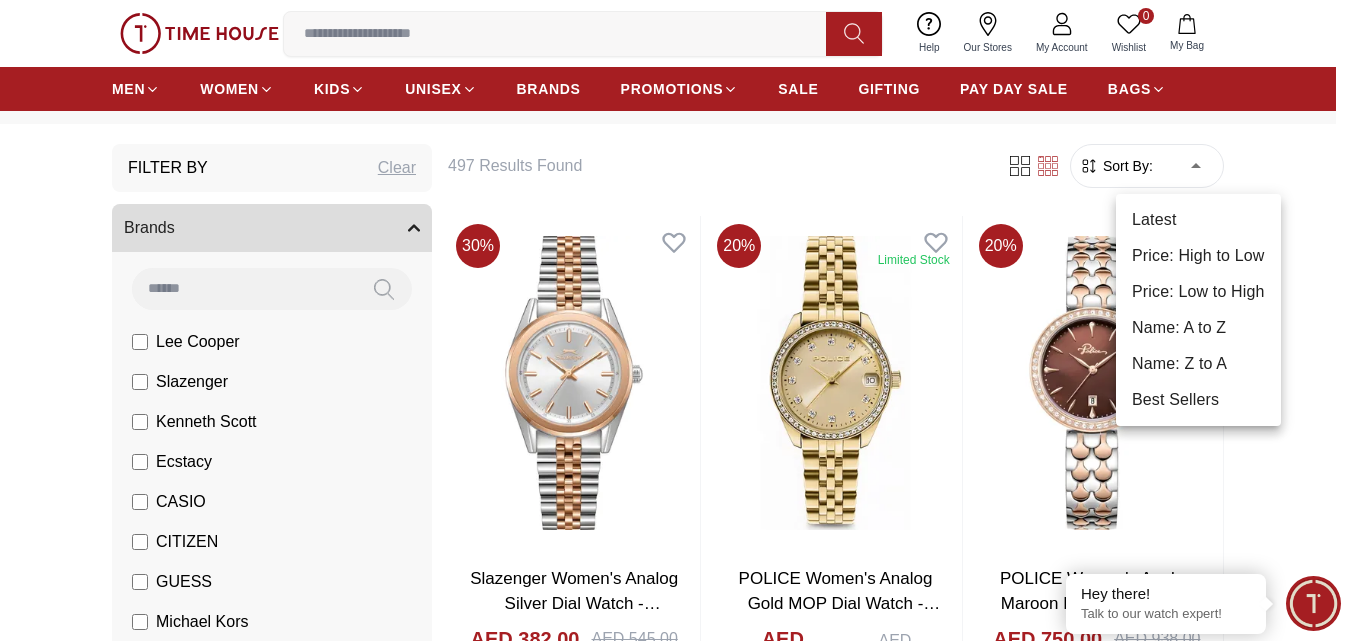 click on "100% Genuine products with International Warranty Shop From UAE | العربية |     Currency    | 0 Wishlist My Bag couple_watches couple watches womens_watches Trending Searches 1200 Police Casio 2100 Women Lee cooper Beverly hills Watch Seiko Beverly Top Brands Quantum Carlton Astro CITIZEN Help Our Stores My Account 0 Wishlist My Bag MEN WOMEN KIDS UNISEX BRANDS PROMOTIONS SALE GIFTING PAY DAY SALE BAGS Home Women-Womens Watches-Analog    Filter By Clear Brands Lee Cooper Slazenger Kenneth Scott Ecstacy CASIO CITIZEN GUESS Michael Kors Police G-Shock Color Black Green Blue Red Dark Blue Silver Rose Gold Grey White Mop White White / Rose Gold Silver / Silver Silver / Gold Silver / Rose Gold Black / Black Black / Rose Gold Gold Yellow Dark Green Brown White / Silver Light Blue Black /Grey White Mop / Silver Blue / Rose Gold Pink Purple Black  / Rose Gold Blue / Blue Navy Blue Blue / Silver Champagne White / Gold Black  Ivory O.Green Peach Green / Silver MOP Light blue Dark green Light green 36" at bounding box center (675, 2242) 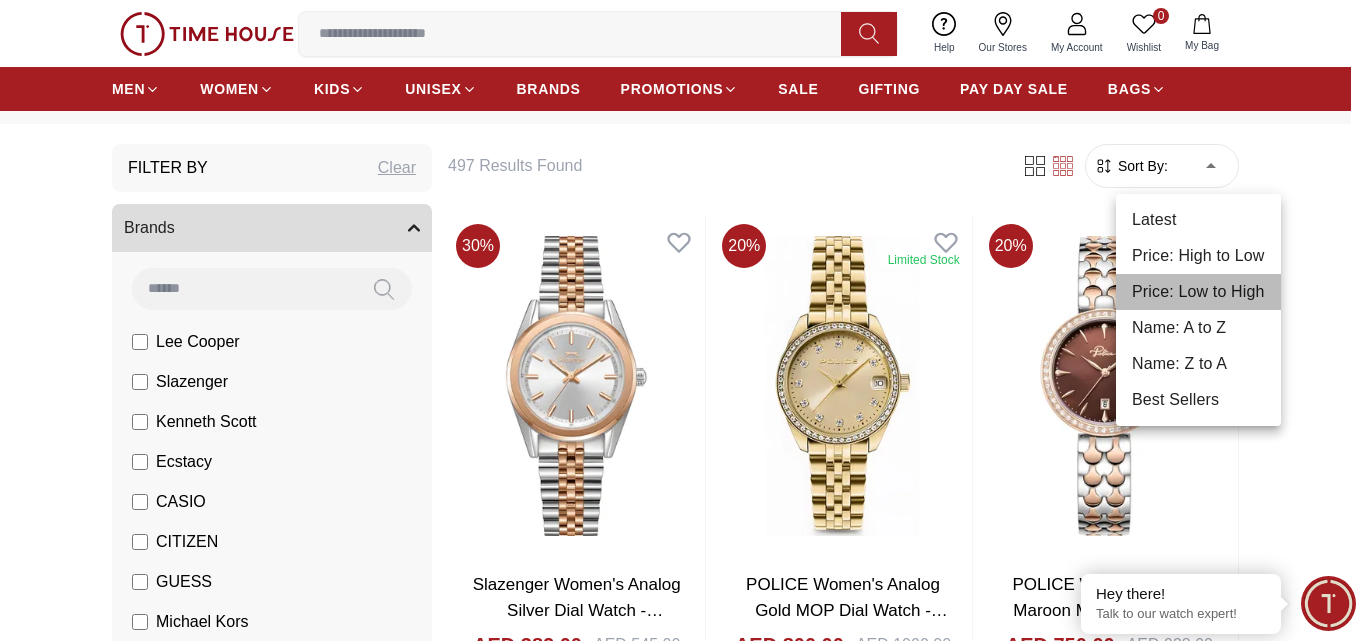click on "Price: Low to High" at bounding box center [1198, 292] 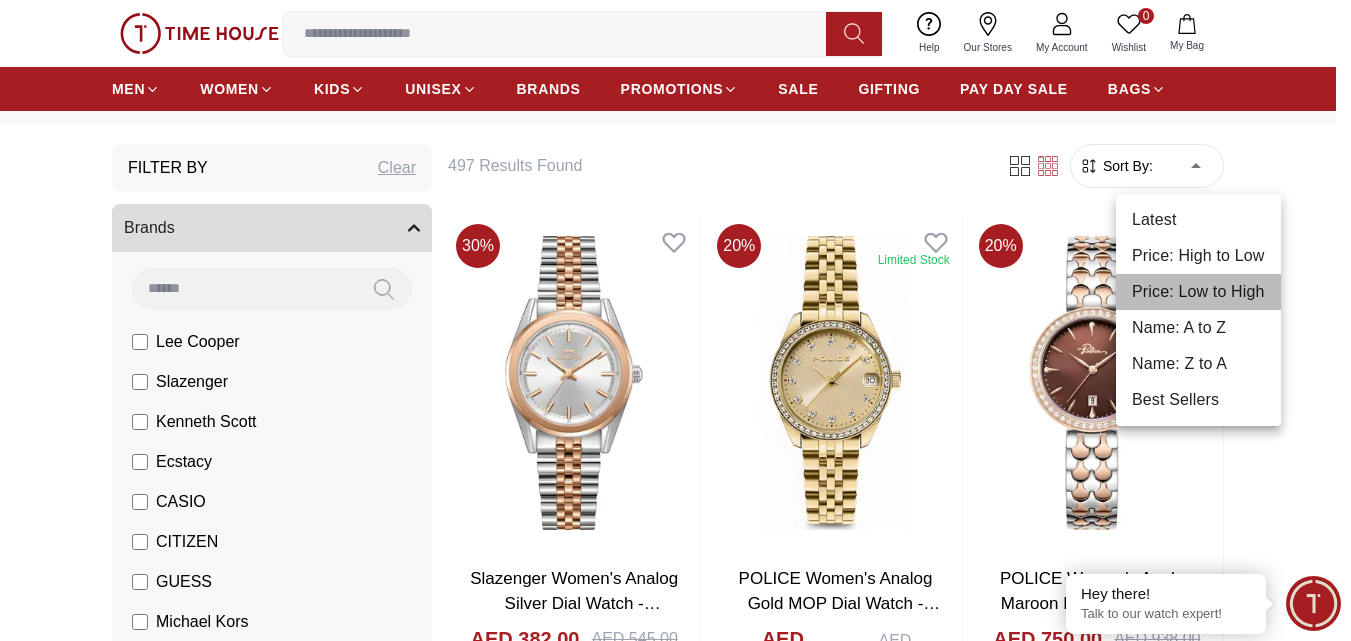 type on "*" 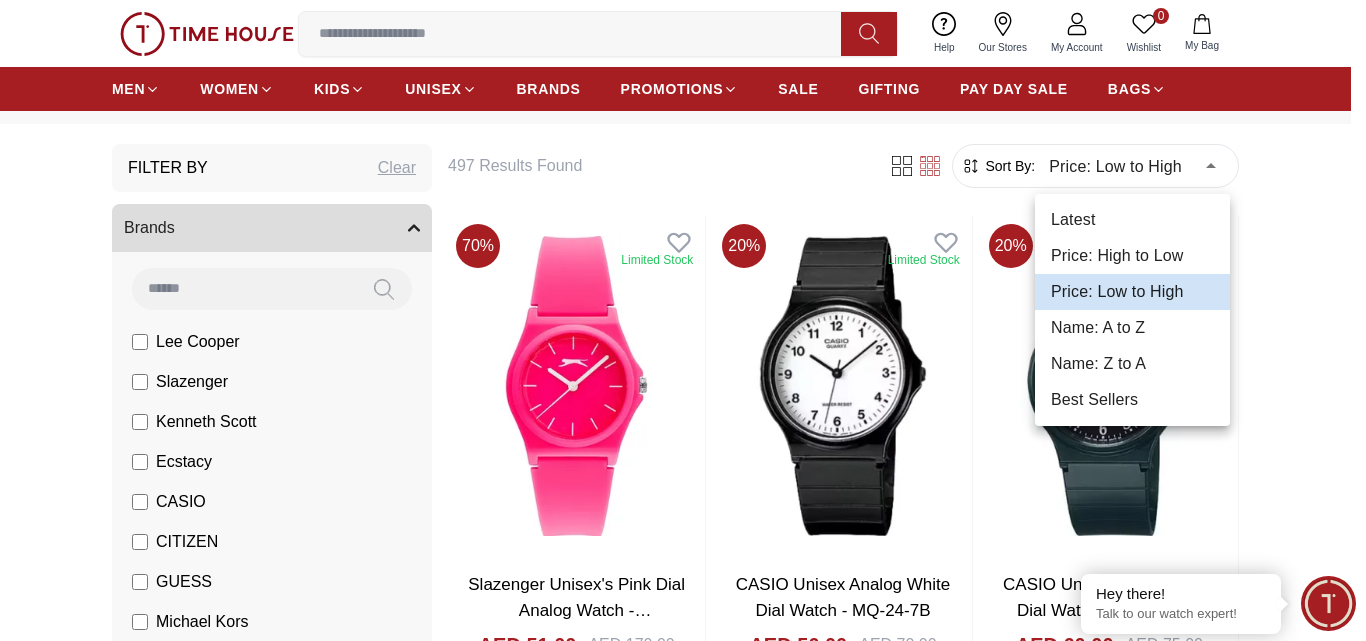 type 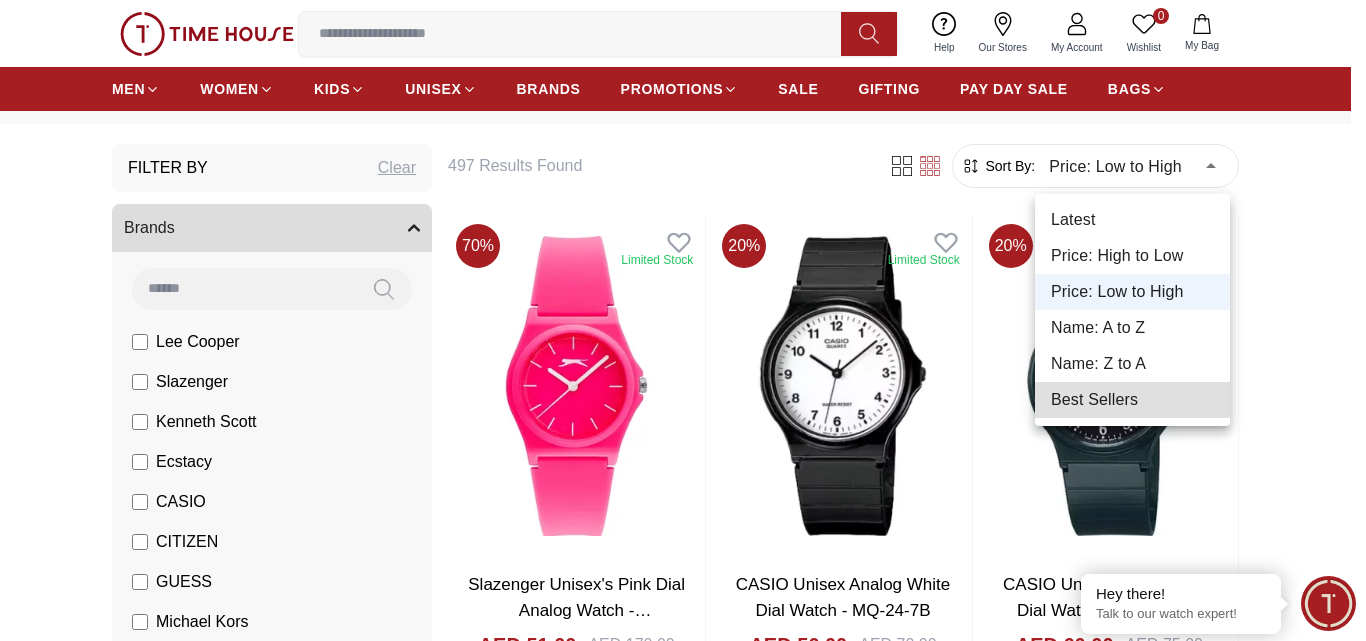 click at bounding box center [683, 320] 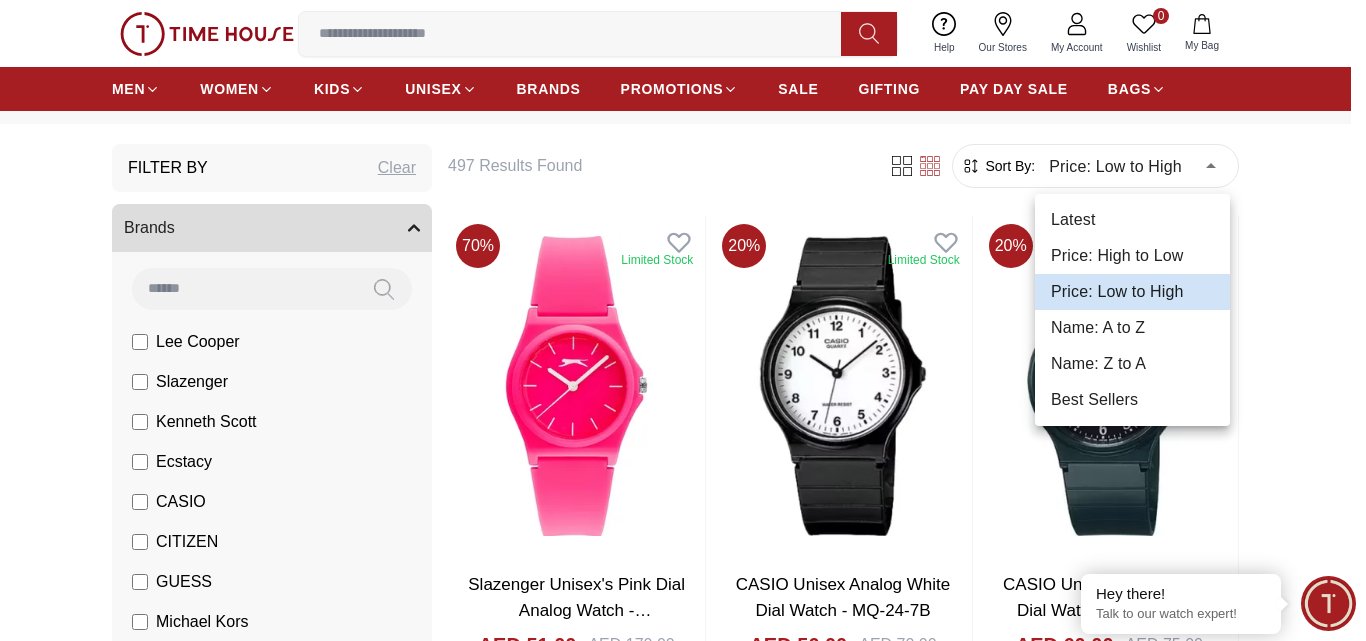 type 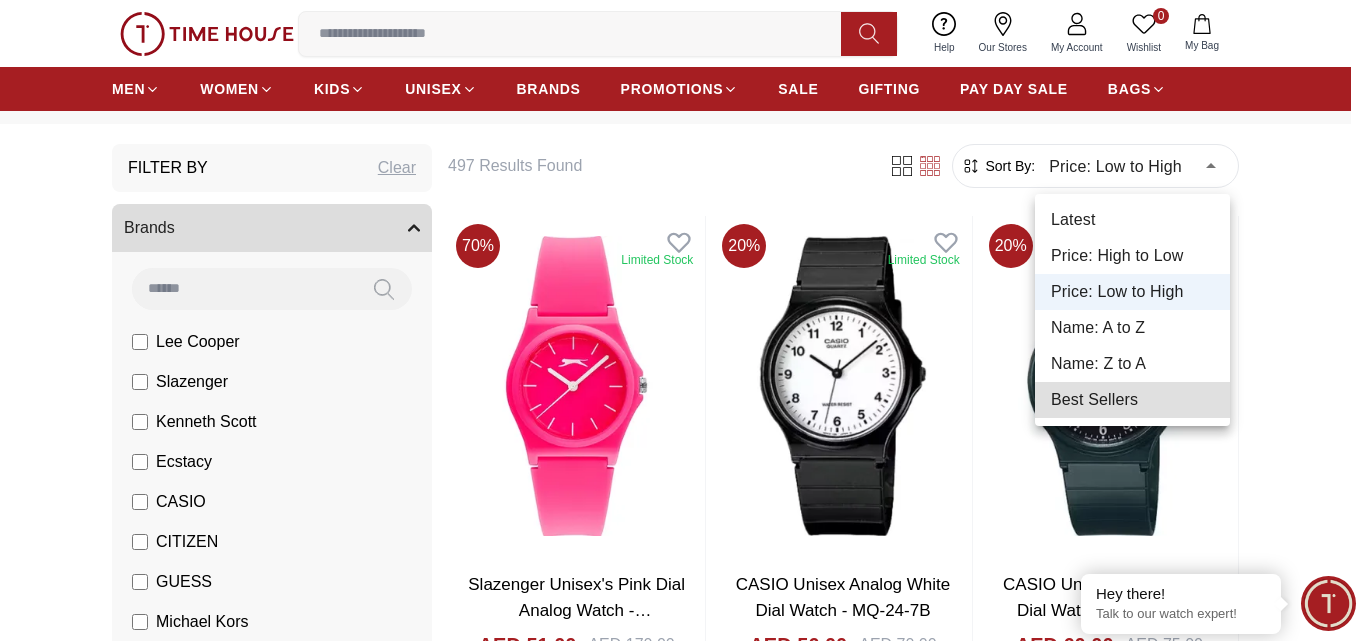click on "Best Sellers" at bounding box center [1132, 400] 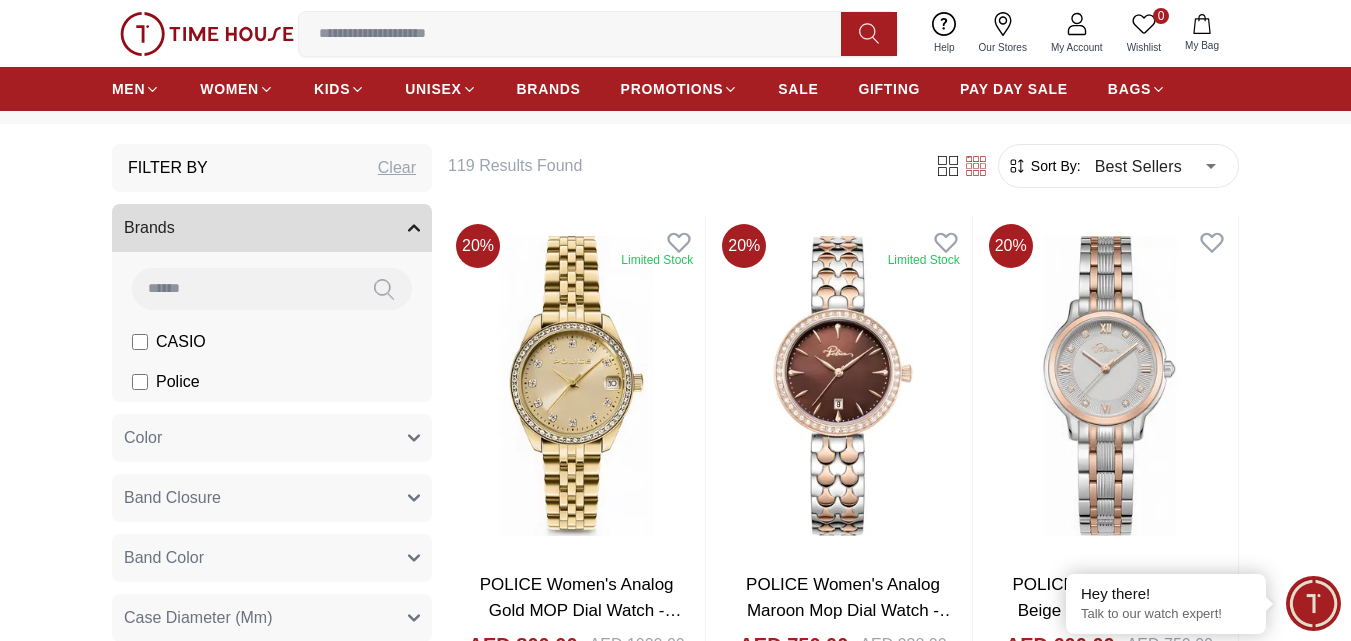 click on "Filter By Clear Brands CASIO Police Color Black Green Blue Red Dark Blue Silver Rose Gold Grey White Mop White White / Rose Gold Silver / Silver Silver / Gold Silver / Rose Gold Black / Black Black / Rose Gold Gold Yellow Dark Green Brown White / Silver Light Blue Black /Grey White Mop / Silver Blue / Rose Gold Pink Purple Black  / Rose Gold Blue / Blue Navy Blue Blue / Silver Champagne White / Gold Black  Ivory O.Green Peach Green / Silver MOP Light blue Dark green Light green Rose gold Silver / White / Rose Gold Black / Pink Beige Green Sunray  Rose Gold Sunray  Blue MOP Rose Gold MOP MOP / Rose Gold Green MOP Champagne MOP Pink MOP Black MOP Burgundy MOP White MOP Rose Gold Band Closure Clasp Buckle Tang Buckle Standard Clasp Push Button Clasp Sliding Clasp Butterfly Buckle Square Buckle Double Pusher Deployment Butterfly Clasp G-Link Sliding Closure Butterfly Deployant Adjustable Clasp Fold-over Clasp Deployment Clasp Triple Fold Clasp One Touch Triple Fold Clasp Foldover Clasp Triple-fold Clasp Silver" at bounding box center [675, 1991] 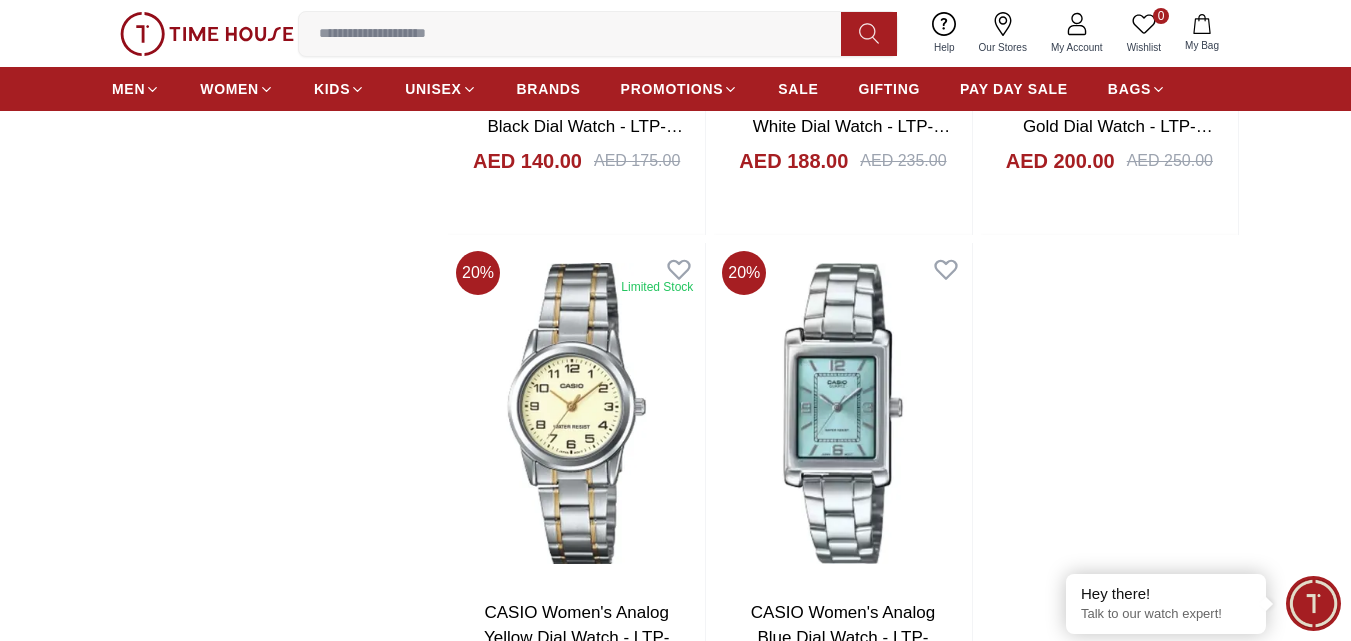 scroll, scrollTop: 3480, scrollLeft: 0, axis: vertical 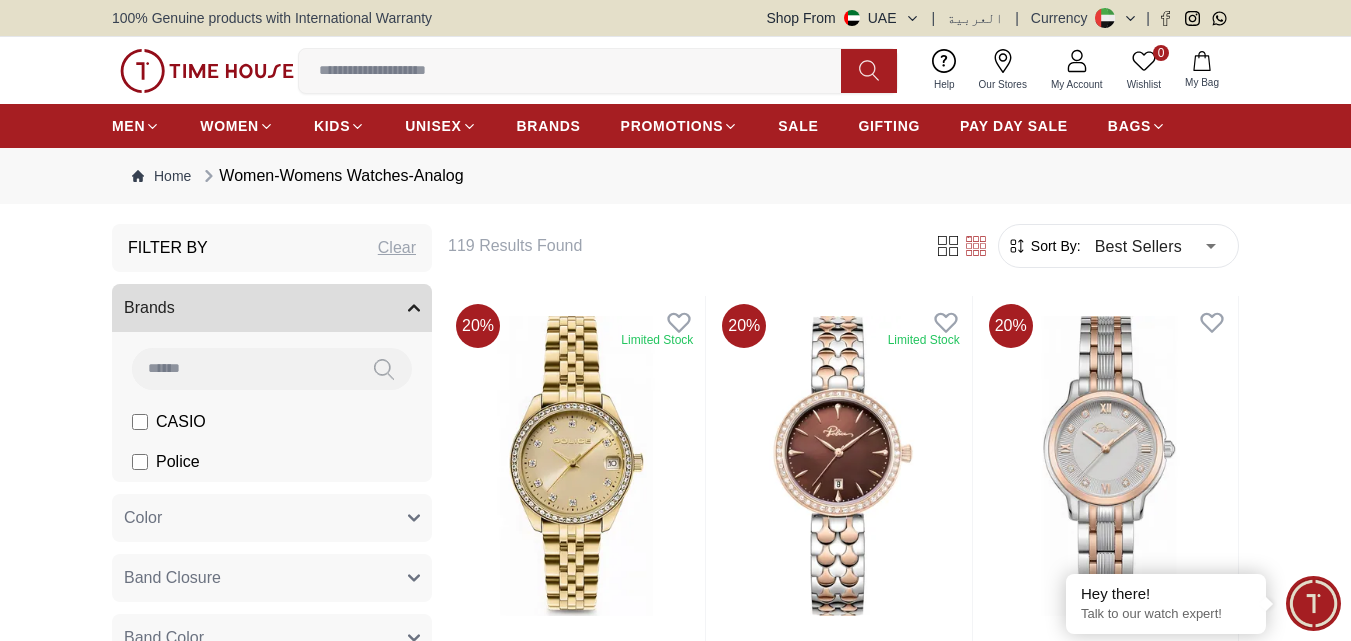 click on "100% Genuine products with International Warranty Shop From UAE | العربية |     Currency    | 0 Wishlist My Bag couple_watches couple watches womens_watches Trending Searches 1200 Police Casio 2100 Women Lee cooper Beverly hills Watch Seiko Beverly Top Brands Quantum Carlton Astro CITIZEN Help Our Stores My Account 0 Wishlist My Bag MEN WOMEN KIDS UNISEX BRANDS PROMOTIONS SALE GIFTING PAY DAY SALE BAGS Home Women-Womens Watches-Analog    Filter By Clear Brands CASIO Police Color Black Green Blue Red Dark Blue Silver Rose Gold Grey White Mop White White / Rose Gold Silver / Silver Silver / Gold Silver / Rose Gold Black / Black Black / Rose Gold Gold Yellow Dark Green Brown White / Silver Light Blue Black /Grey White Mop / Silver Blue / Rose Gold Pink Purple Black  / Rose Gold Blue / Blue Navy Blue Blue / Silver Champagne White / Gold Black  Ivory O.Green Peach Green / Silver MOP Light blue Dark green Light green Rose gold Silver / White / Rose Gold Black / Pink Beige Green Sunray  Blue MOP 1" at bounding box center [675, 10741] 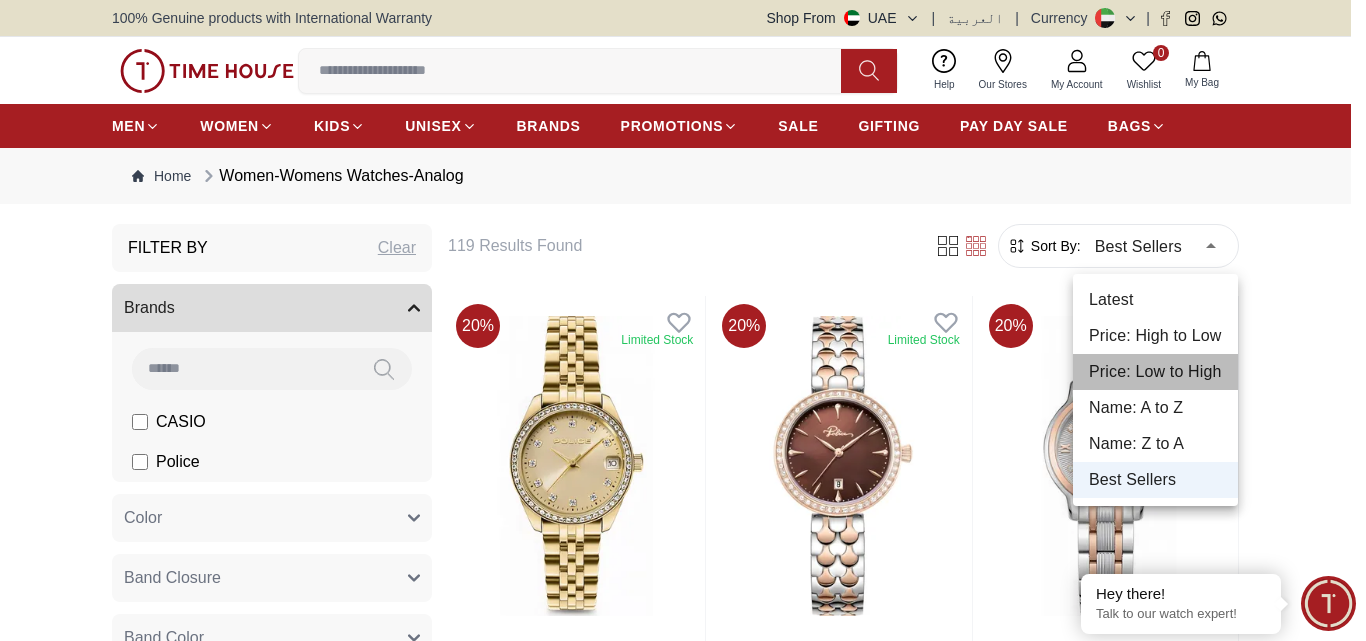 click on "Price: Low to High" at bounding box center (1155, 372) 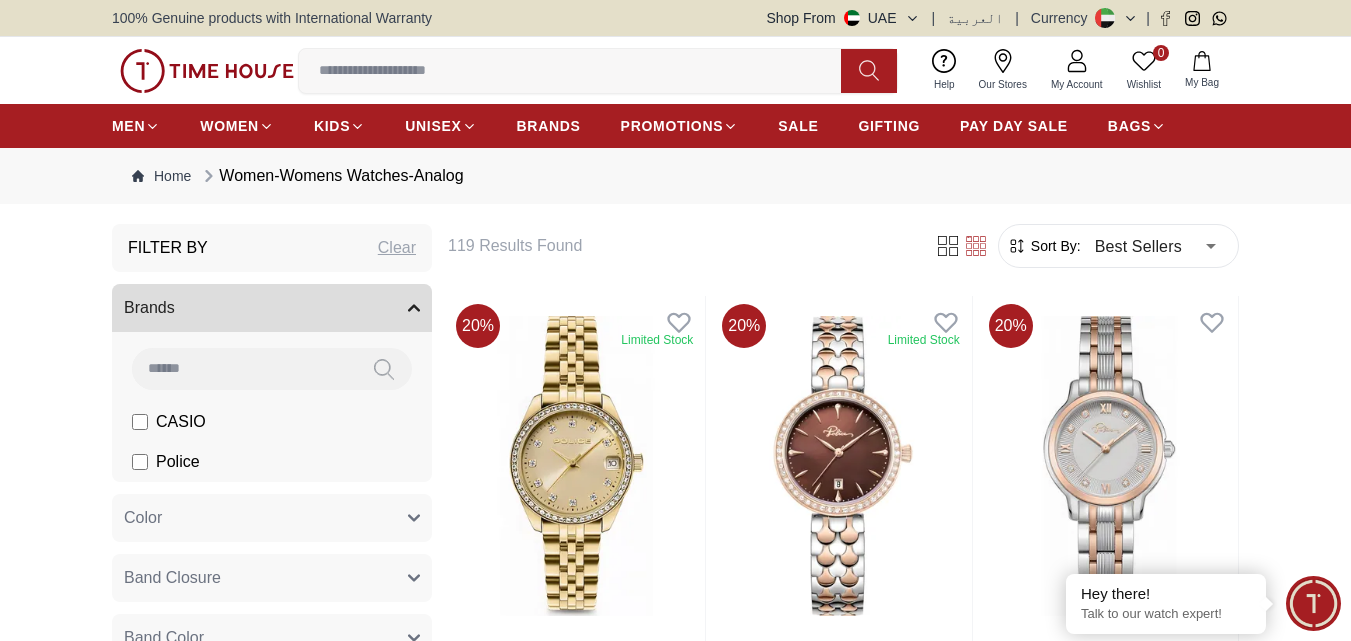 type on "*" 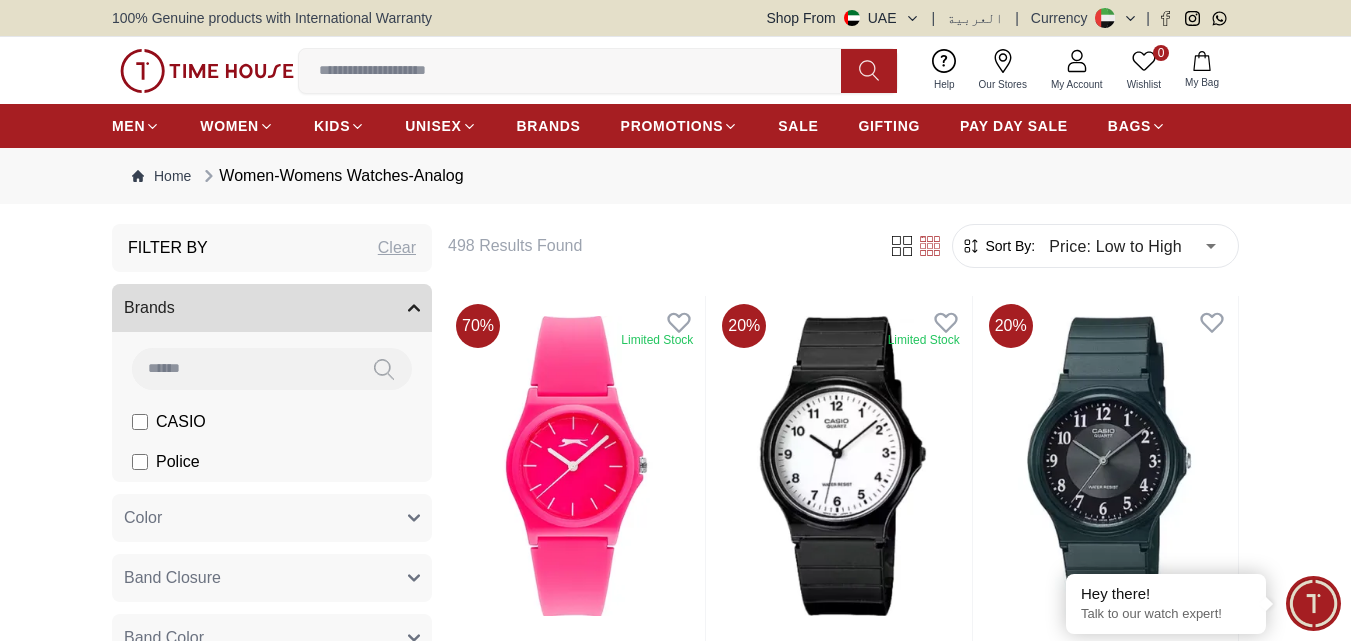 click on "Filter By Clear Brands CASIO Police Color Black Green Blue Red Dark Blue Silver Rose Gold Grey White Mop White White / Rose Gold Silver / Silver Silver / Gold Silver / Rose Gold Black / Black Black / Rose Gold Gold Yellow Dark Green Brown White / Silver Light Blue Black /Grey White Mop / Silver Blue / Rose Gold Pink Purple Black  / Rose Gold Blue / Blue Navy Blue Blue / Silver Champagne White / Gold Black  Ivory O.Green Peach Green / Silver MOP Light blue Dark green Light green Rose gold Silver / White / Rose Gold Black / Pink Beige Green Sunray  Rose Gold Sunray  Blue MOP Rose Gold MOP MOP / Rose Gold Green MOP Champagne MOP Pink MOP Black MOP Burgundy MOP White MOP Rose Gold Band Closure Clasp Buckle Tang Buckle Standard Clasp Push Button Clasp Sliding Clasp Butterfly Buckle Square Buckle Double Pusher Deployment Butterfly Clasp G-Link Sliding Closure Butterfly Deployant Adjustable Clasp Fold-over Clasp Deployment Clasp Triple Fold Clasp One Touch Triple Fold Clasp Foldover Clasp Triple-fold Clasp Silver" at bounding box center [675, 2071] 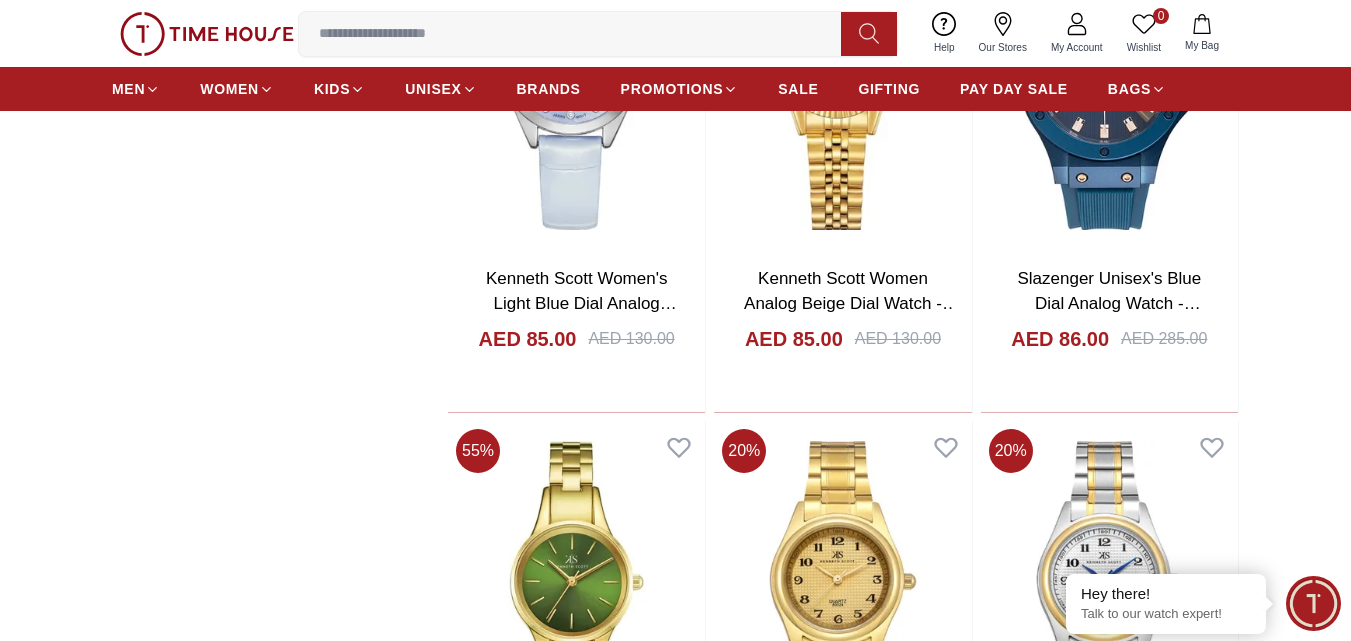 scroll, scrollTop: 1720, scrollLeft: 0, axis: vertical 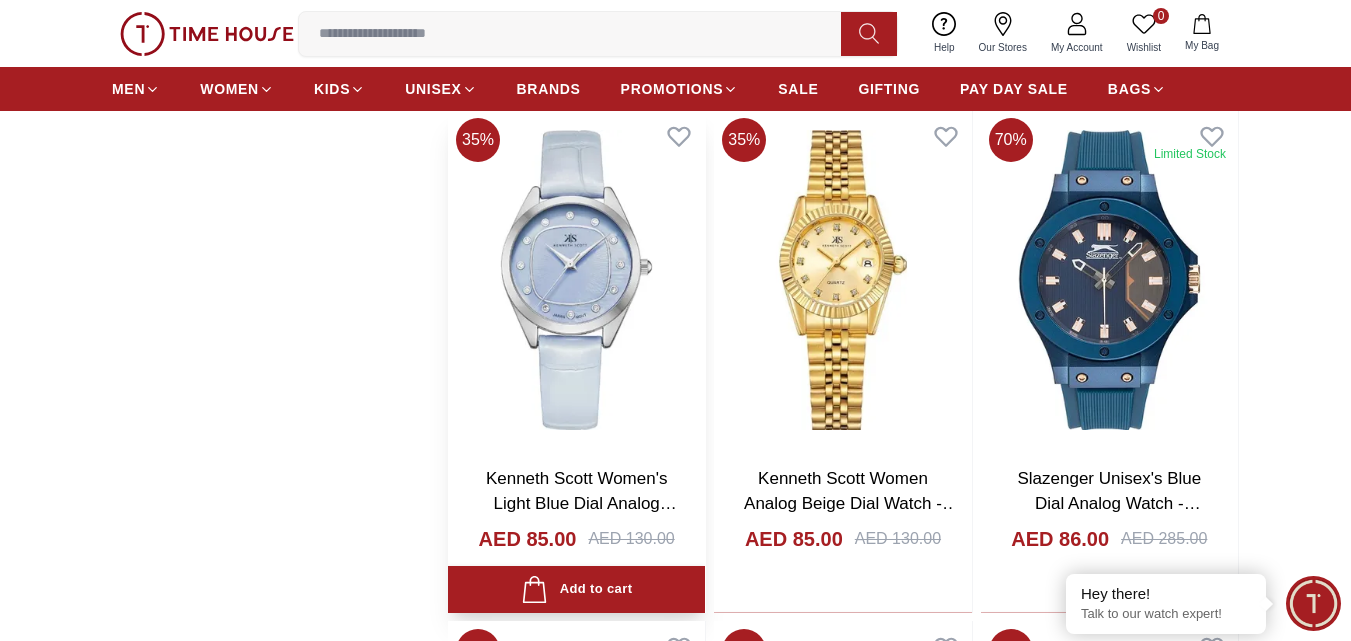 click at bounding box center (576, 280) 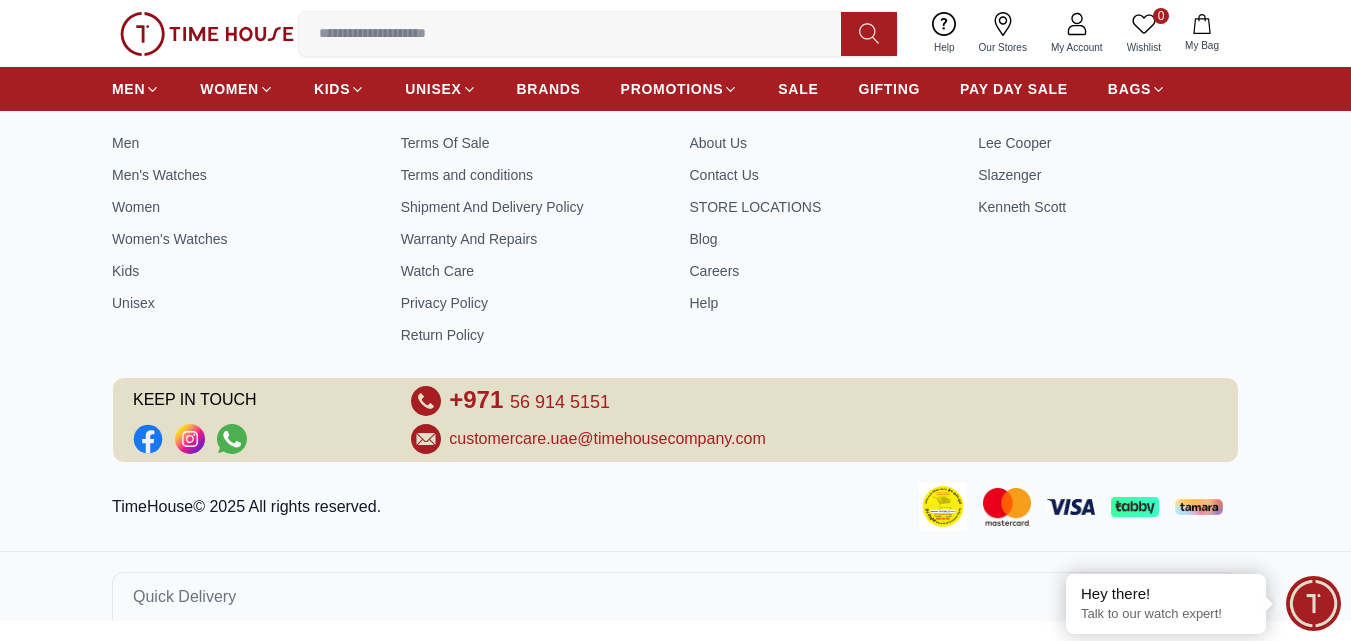 scroll, scrollTop: 0, scrollLeft: 0, axis: both 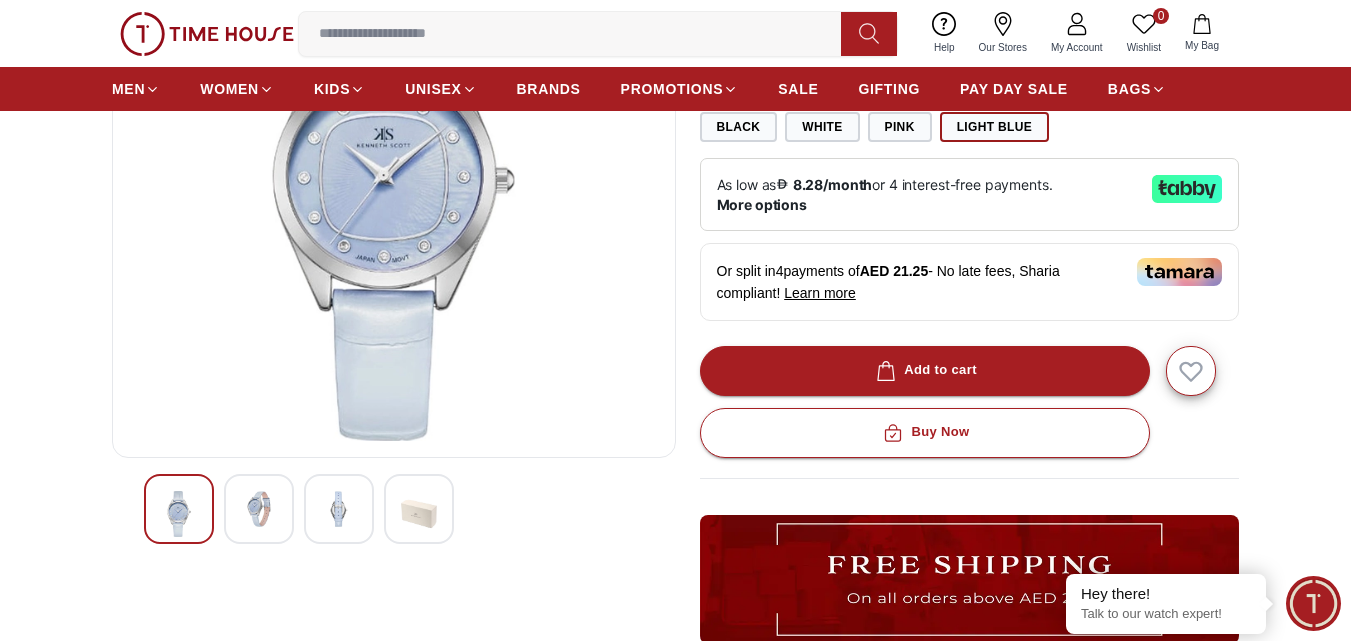 click at bounding box center [259, 509] 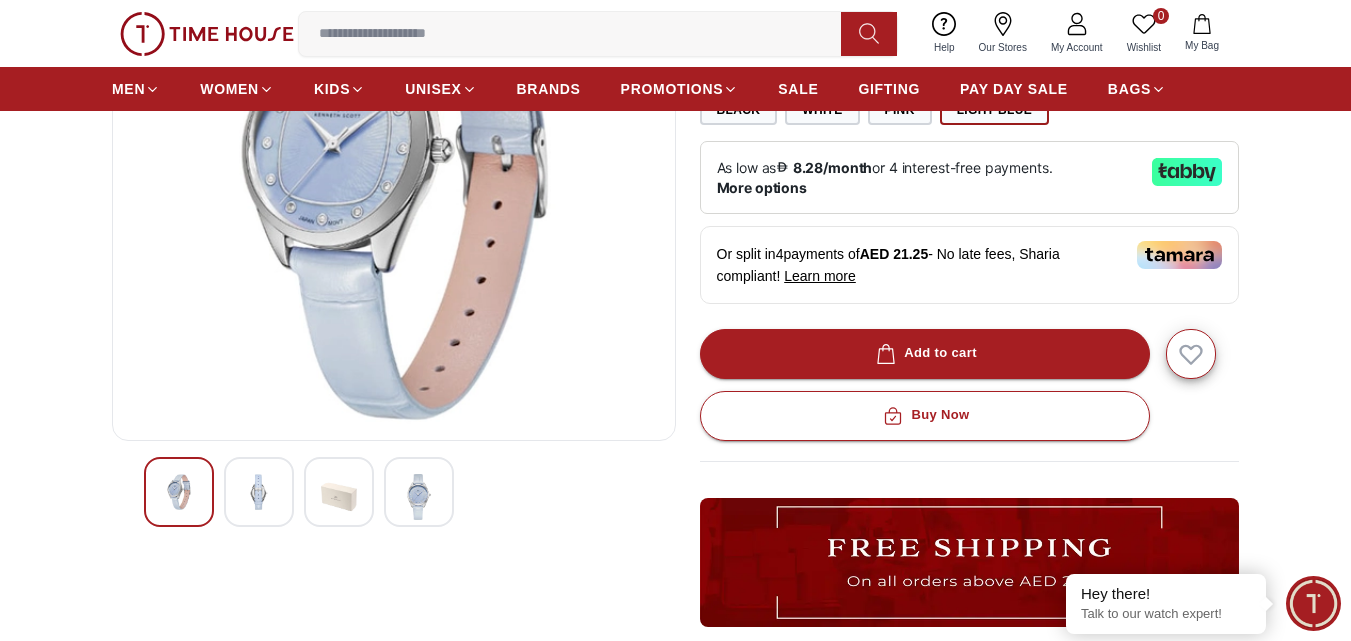 scroll, scrollTop: 149, scrollLeft: 0, axis: vertical 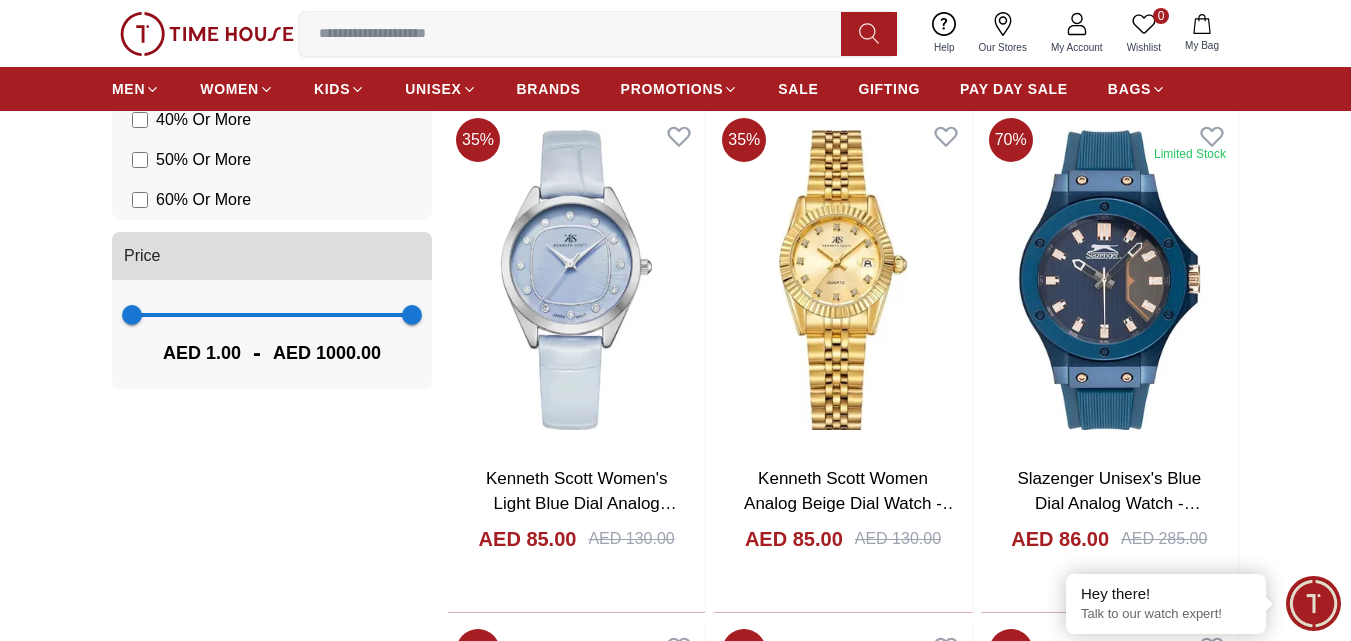 click on "Filter By Clear Brands Lee Cooper Slazenger Kenneth Scott Ecstacy CASIO CITIZEN GUESS Michael Kors Police G-Shock Color Black Green Blue Red Dark Blue Silver Rose Gold Grey White Mop White White / Rose Gold Silver / Silver Silver / Gold Silver / Rose Gold Black / Black Black / Rose Gold Gold Yellow Dark Green Brown White / Silver Light Blue Black /Grey White Mop / Silver Blue / Rose Gold Pink Purple Black  / Rose Gold Blue / Blue Navy Blue Blue / Silver Champagne White / Gold Black  Ivory O.Green Peach Green / Silver MOP Light blue Dark green Light green Rose gold Silver / White / Rose Gold Black / Pink Beige Green Sunray  Rose Gold Sunray  Blue MOP Rose Gold MOP MOP / Rose Gold Green MOP Champagne MOP Pink MOP Black MOP Burgundy MOP White MOP Rose Gold Band Closure Clasp Buckle Tang Buckle Standard Clasp Push Button Clasp Sliding Clasp Butterfly Buckle Square Buckle Double Pusher Deployment Butterfly Clasp G-Link Sliding Closure Butterfly Deployant Adjustable Clasp Fold-over Clasp Deployment Clasp Silver" at bounding box center [675, 351] 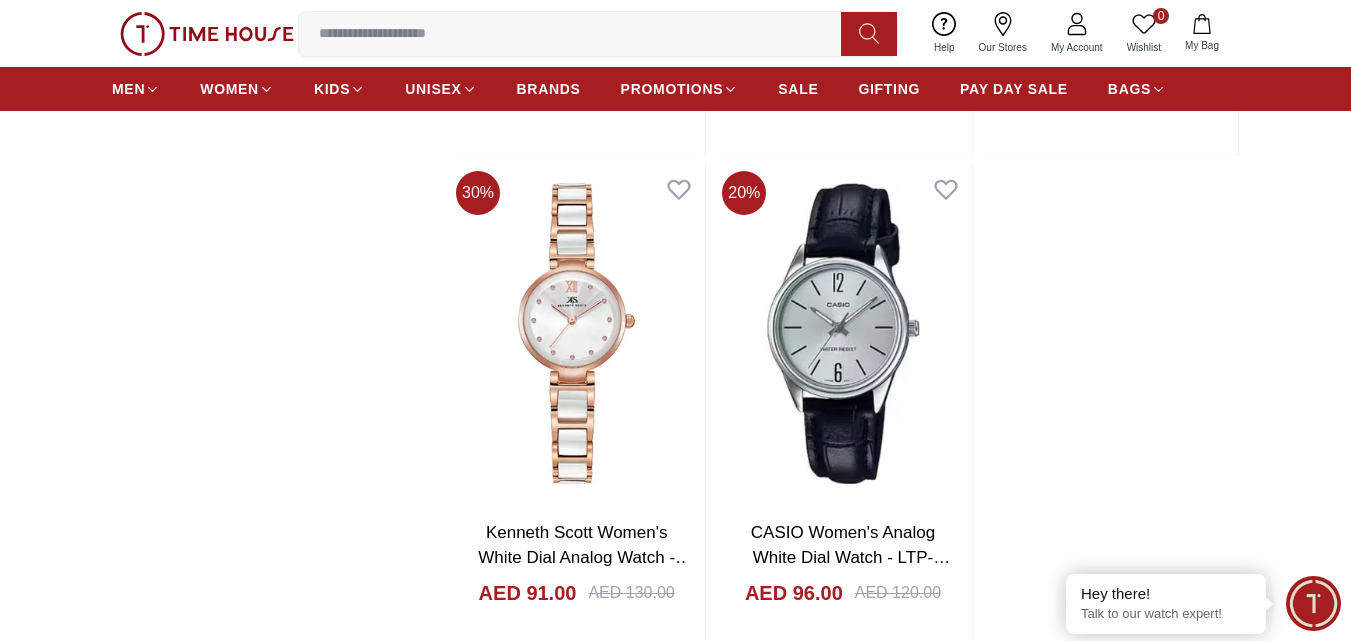 scroll, scrollTop: 3240, scrollLeft: 0, axis: vertical 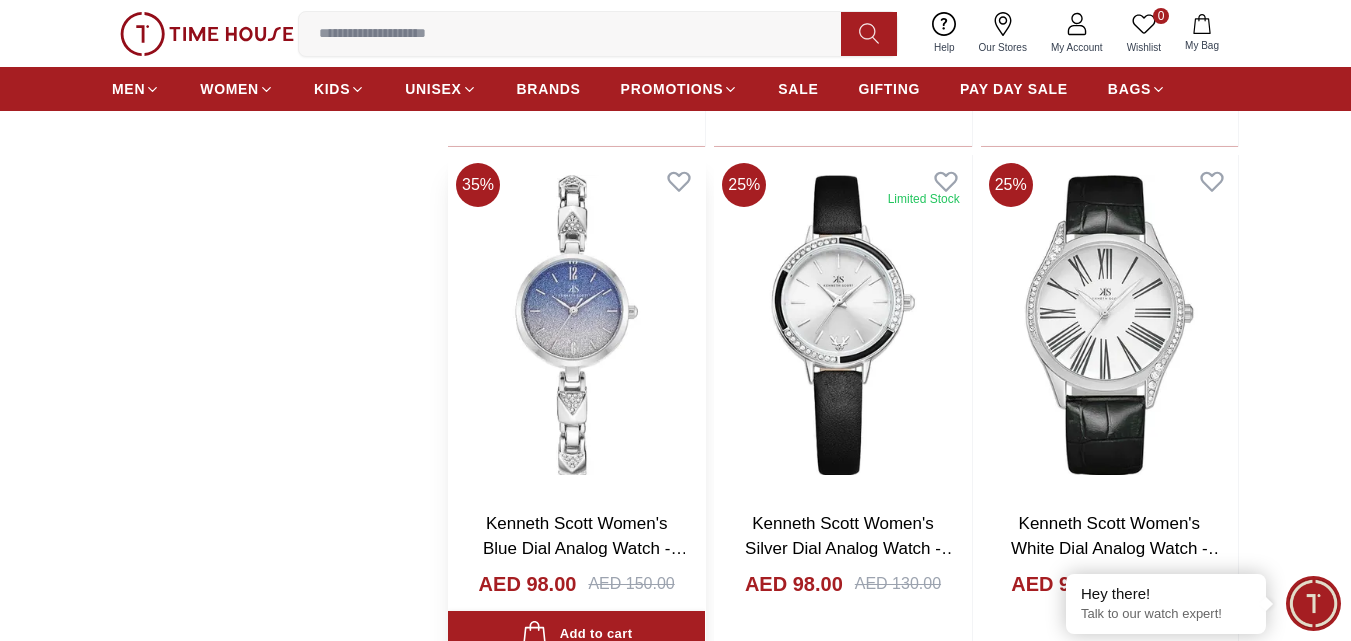click at bounding box center (576, 325) 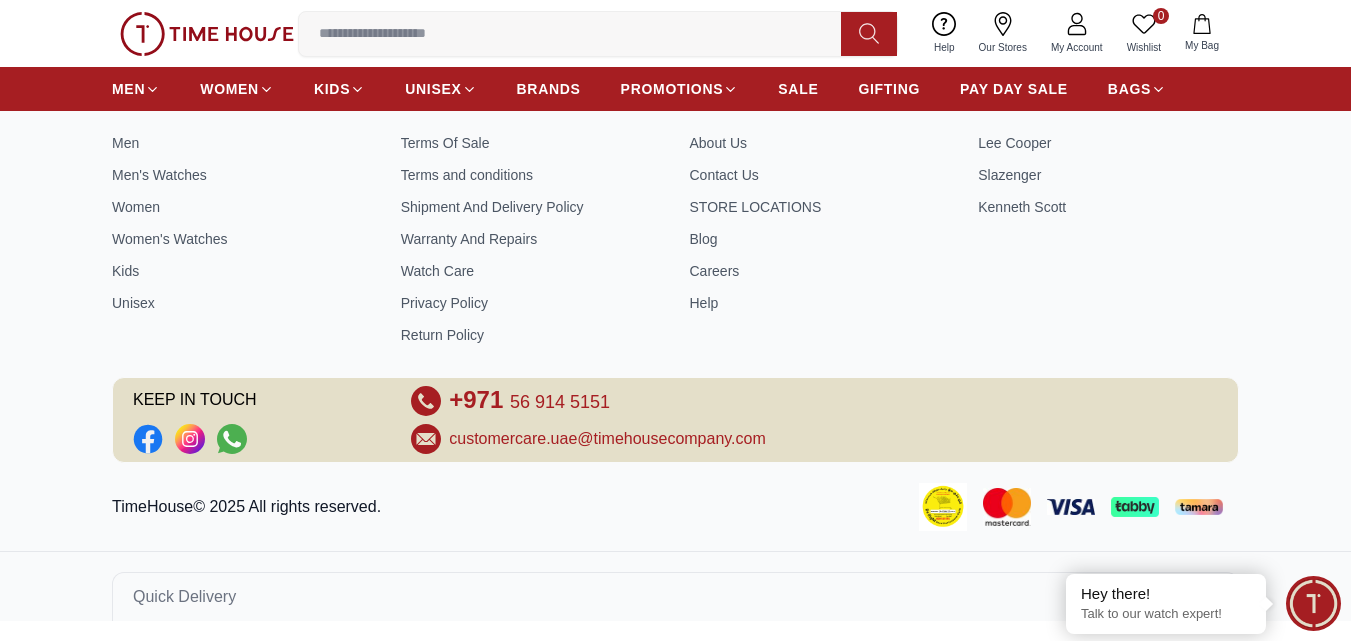 scroll, scrollTop: 0, scrollLeft: 0, axis: both 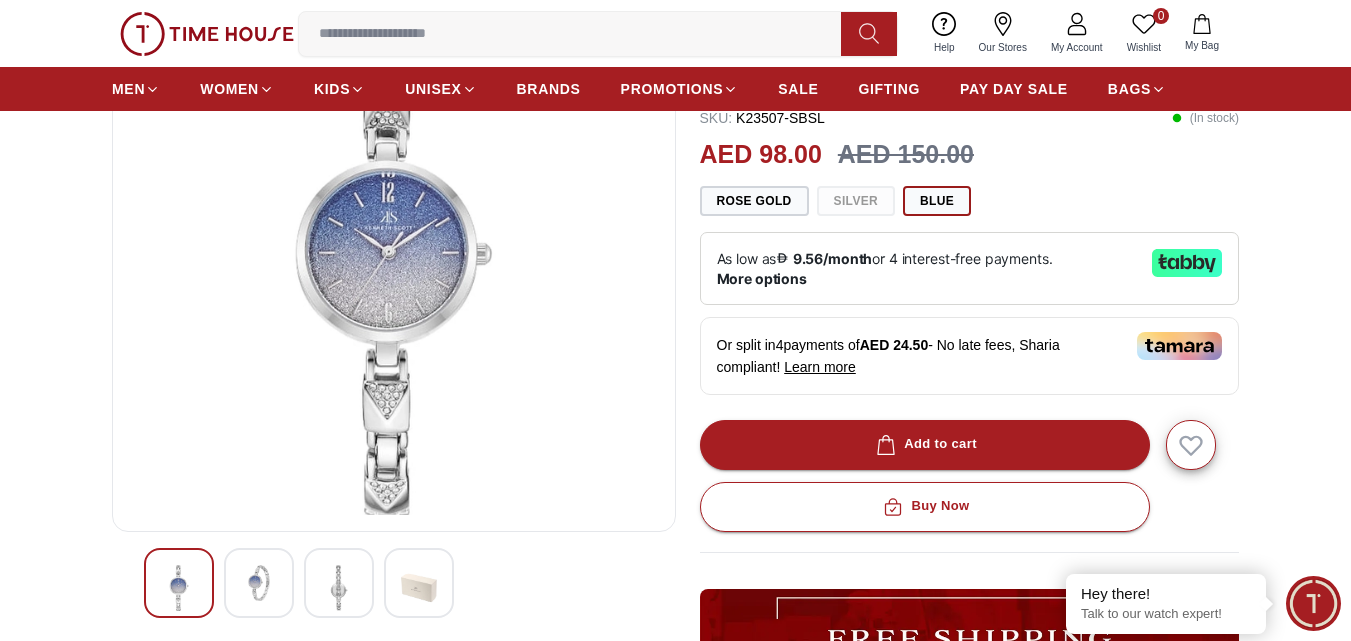 click at bounding box center [259, 583] 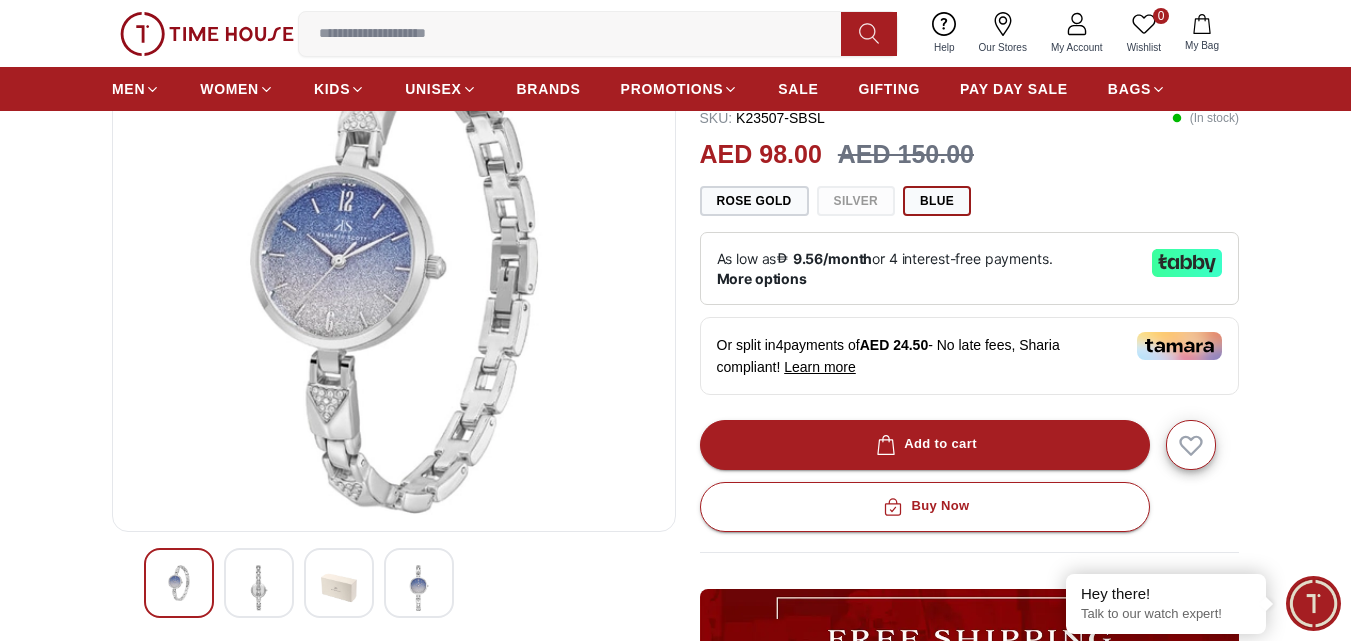 click at bounding box center [339, 588] 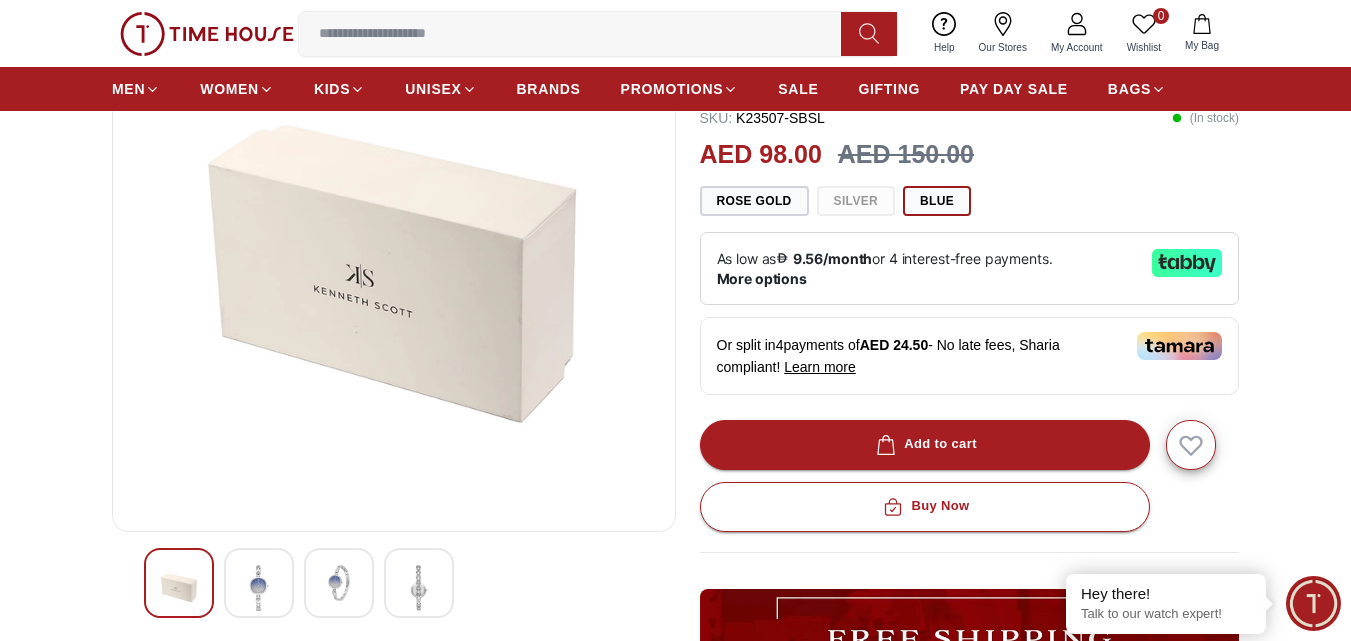 click at bounding box center (419, 588) 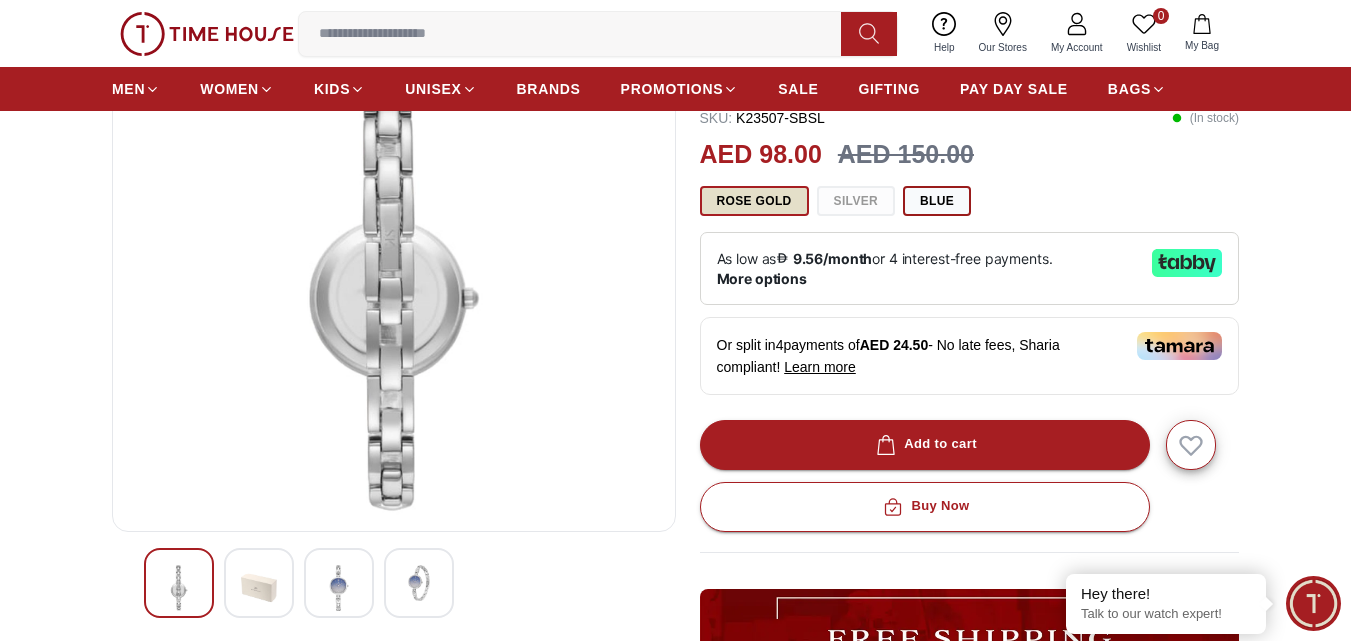 click on "Rose Gold" at bounding box center [754, 201] 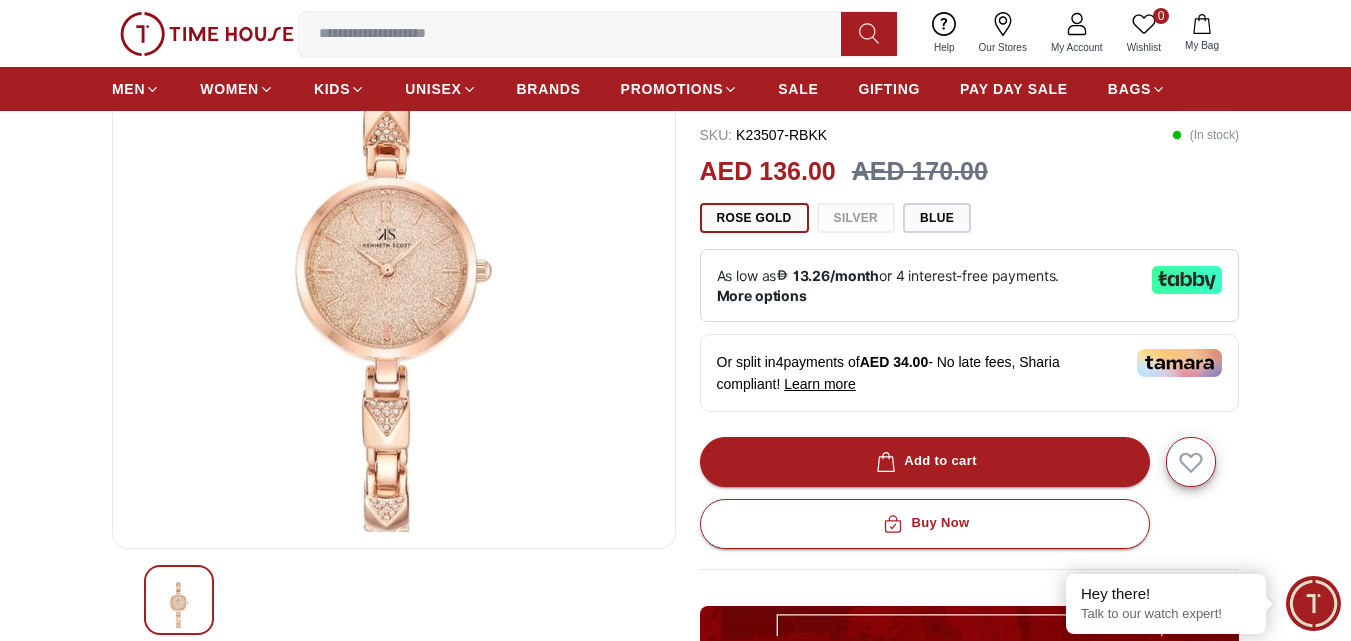 scroll, scrollTop: 745, scrollLeft: 0, axis: vertical 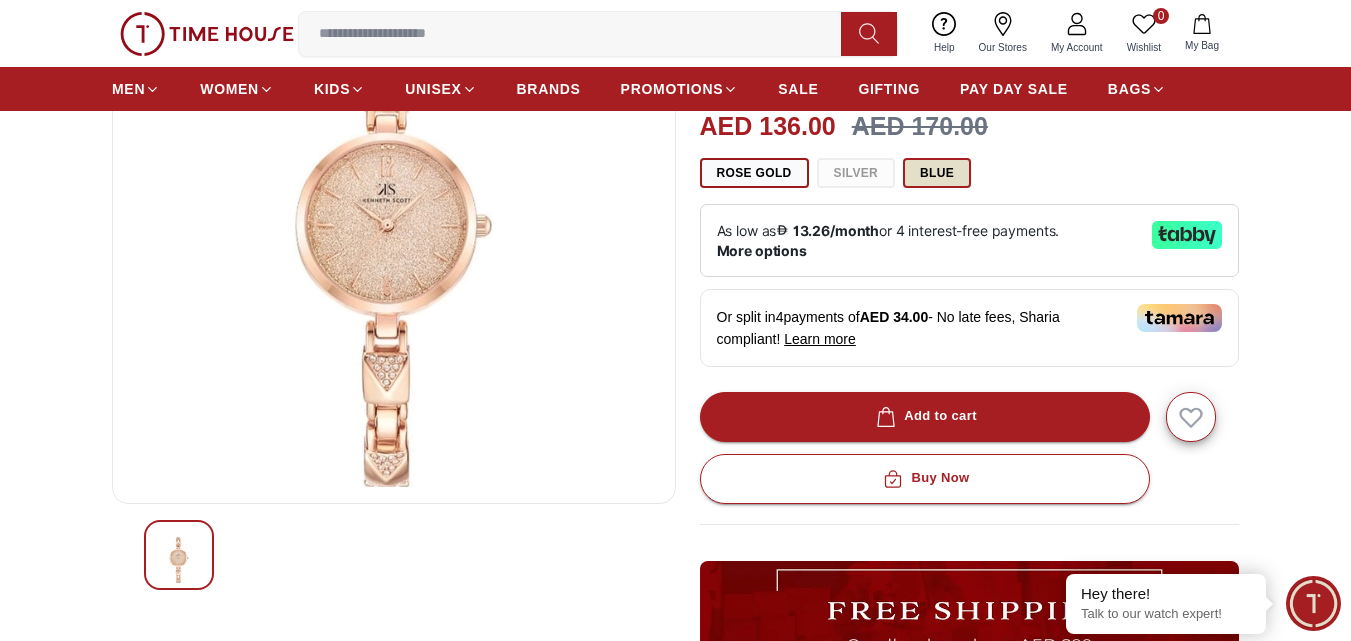 click on "Blue" at bounding box center (937, 173) 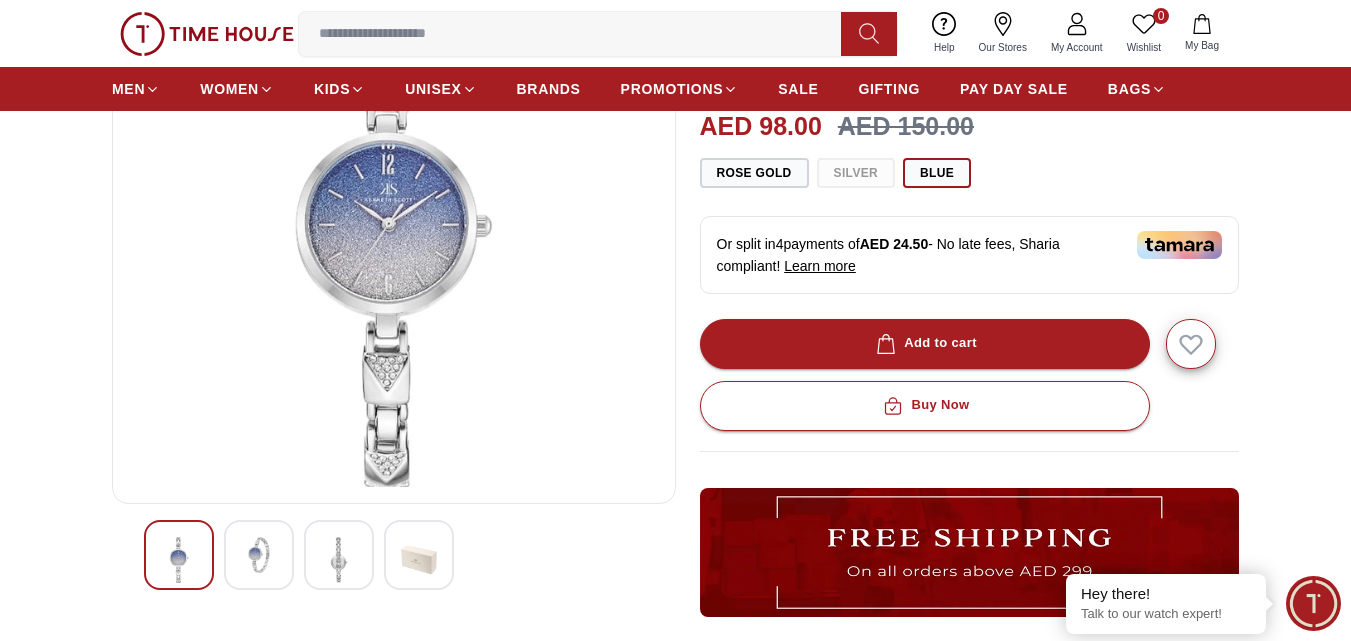 click at bounding box center [259, 555] 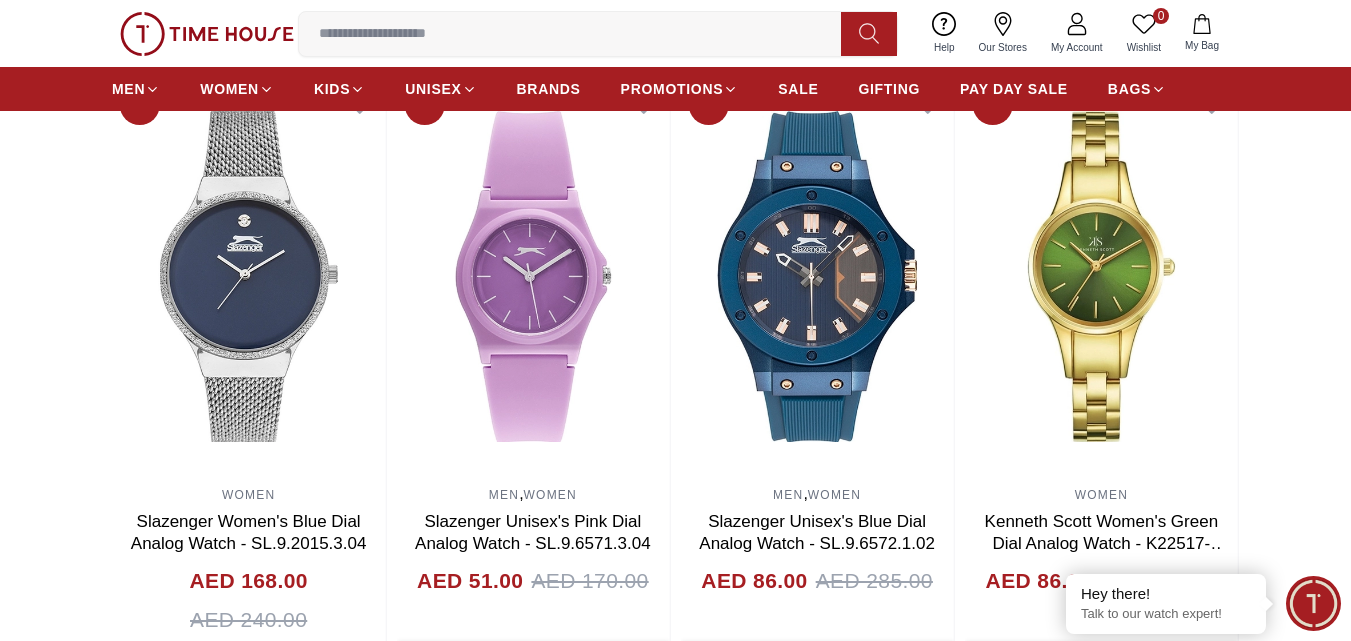 scroll, scrollTop: 1294, scrollLeft: 0, axis: vertical 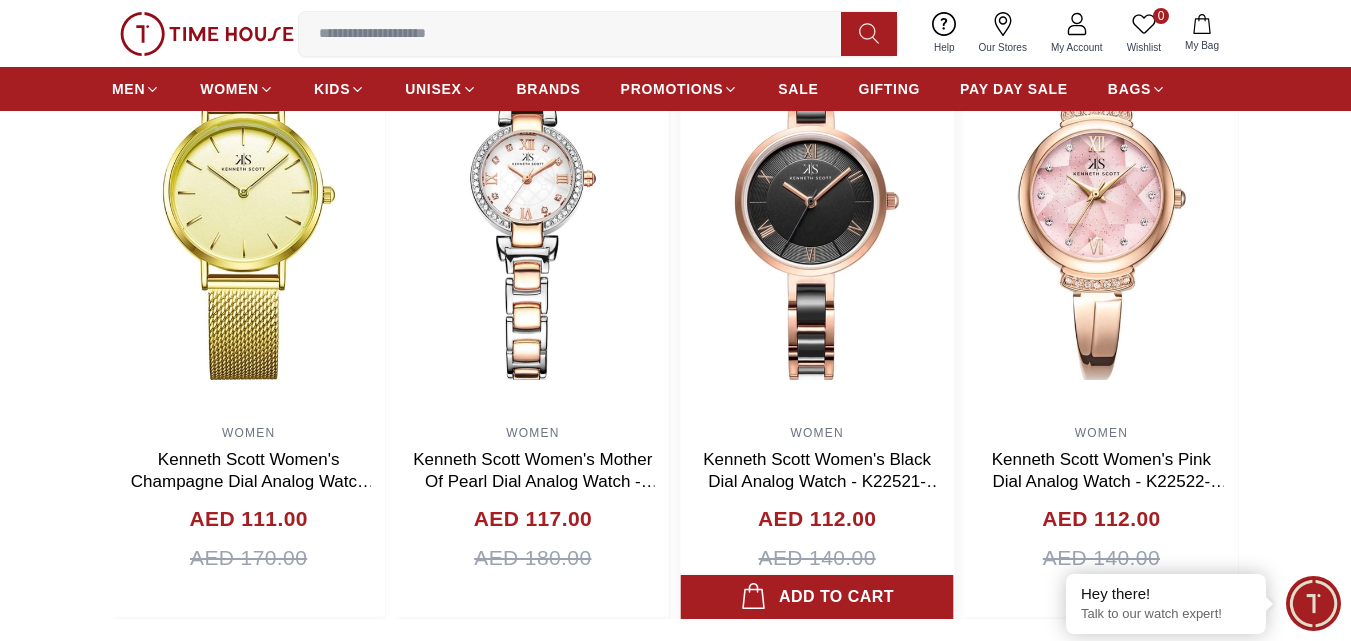click at bounding box center (817, 215) 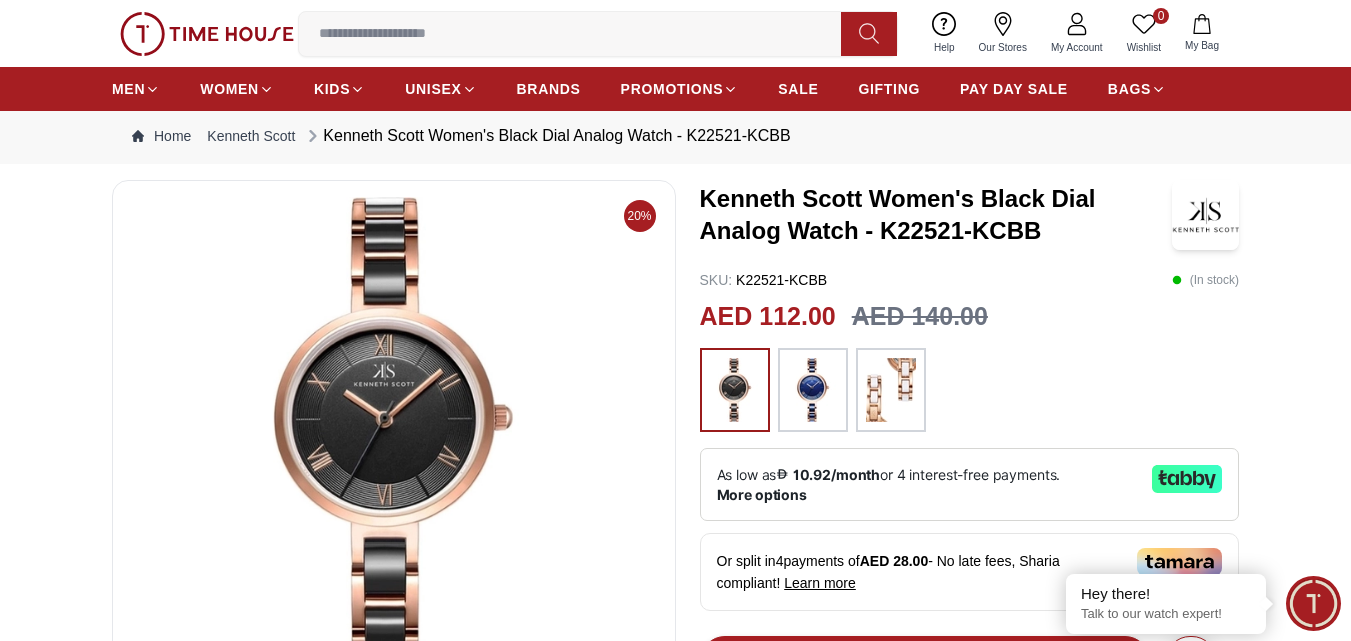 scroll, scrollTop: 80, scrollLeft: 0, axis: vertical 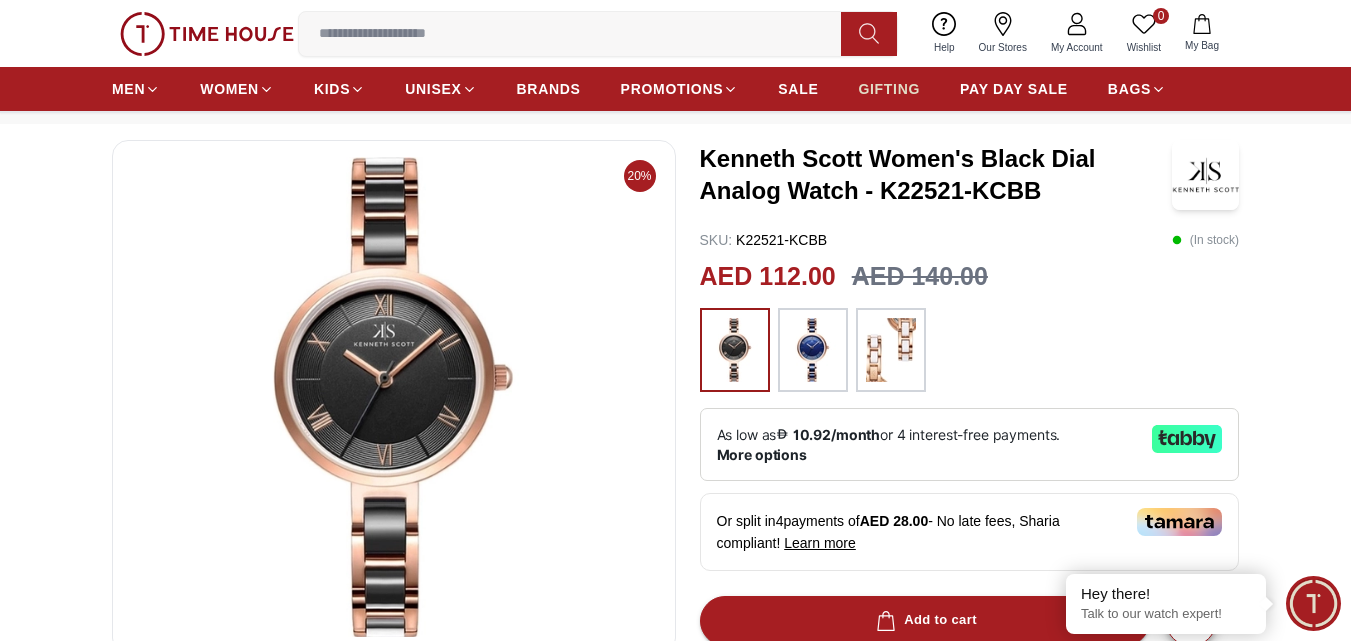 click on "GIFTING" at bounding box center (889, 89) 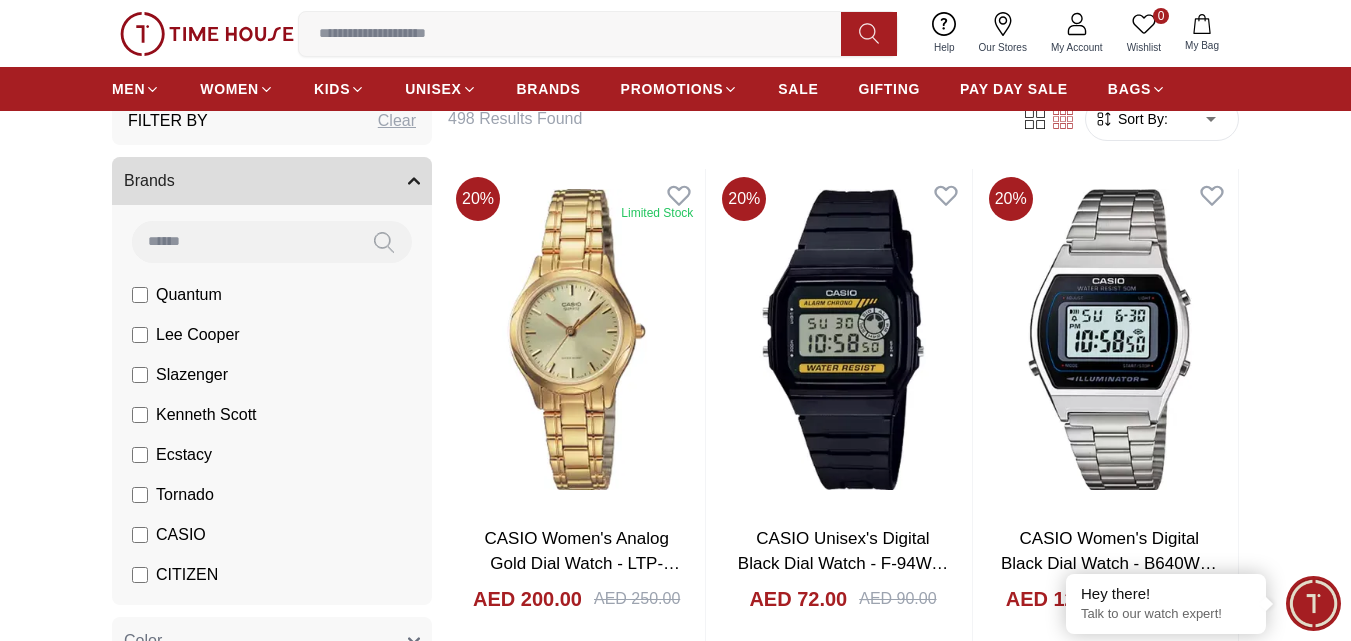 scroll, scrollTop: 502, scrollLeft: 0, axis: vertical 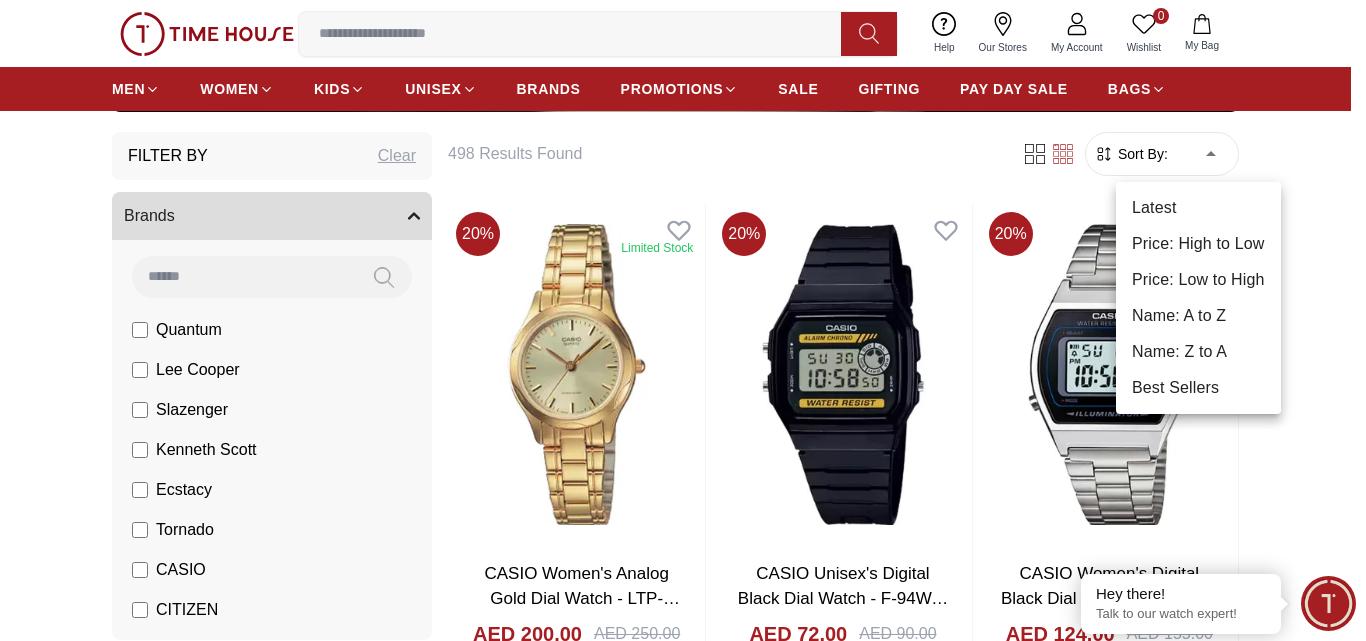 click on "100% Genuine products with International Warranty Shop From UAE | العربية |     Currency    | 0 Wishlist My Bag couple_watches couple watches womens_watches Trending Searches 1200 Police Casio 2100 Women Lee cooper Beverly hills Watch Seiko Beverly Top Brands Quantum Carlton Astro CITIZEN Help Our Stores My Account 0 Wishlist My Bag MEN WOMEN KIDS UNISEX BRANDS PROMOTIONS SALE GIFTING PAY DAY SALE BAGS Home    Filter By Clear Brands Quantum Lee Cooper Slazenger Kenneth Scott Ecstacy Tornado CASIO CITIZEN Police G-Shock Color Black Green Blue Dark Blue Silver Silver / Black Black / Gold Orange Rose Gold Grey White White / Rose Gold Silver / Gold Silver / Rose Gold Black / Black Black / Silver Black / Rose Gold Yellow White / Silver Light Blue Black /Grey Black /Black Black / Rose Gold / Black Rose Gold / Black Rose Gold / Black / Black Pink Silver / Blue Titanum Navy Blue Military Green Blue / Silver Champagne White / Gold  Black  Ivory O.Green Green / Silver Black / Blue Maroon Blue/Silver" at bounding box center [683, 2090] 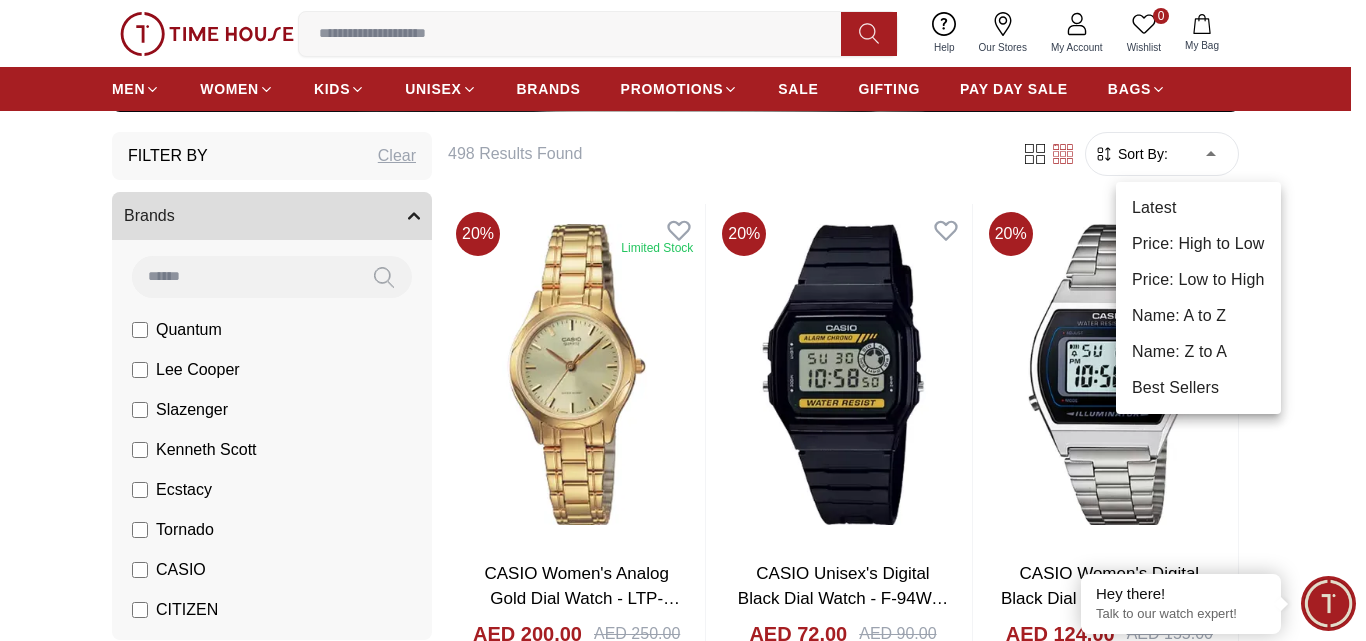 click on "Price: Low to High" at bounding box center (1198, 280) 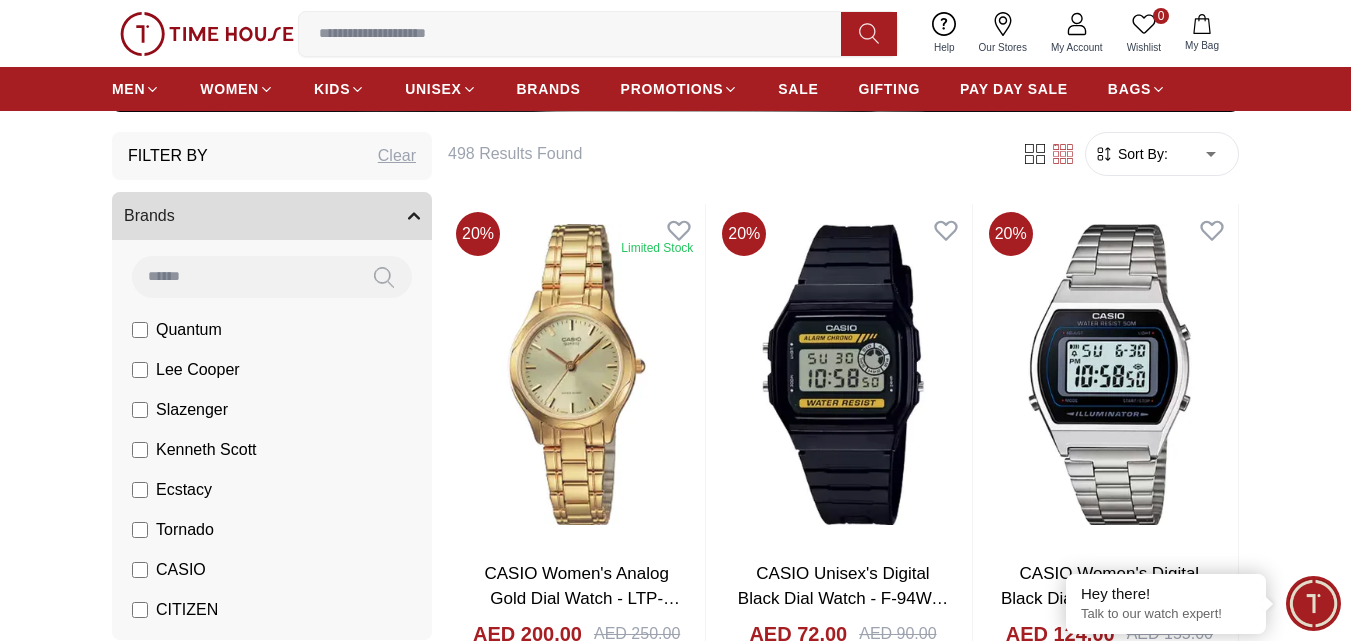 type on "*" 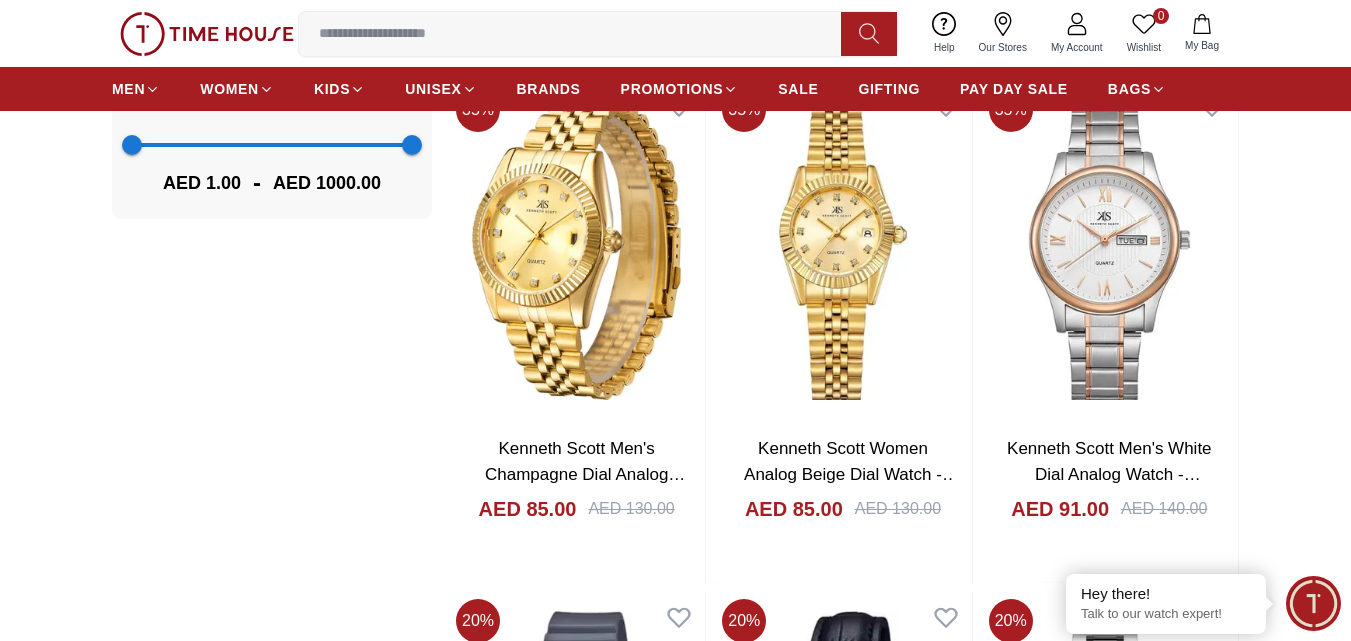 scroll, scrollTop: 2177, scrollLeft: 0, axis: vertical 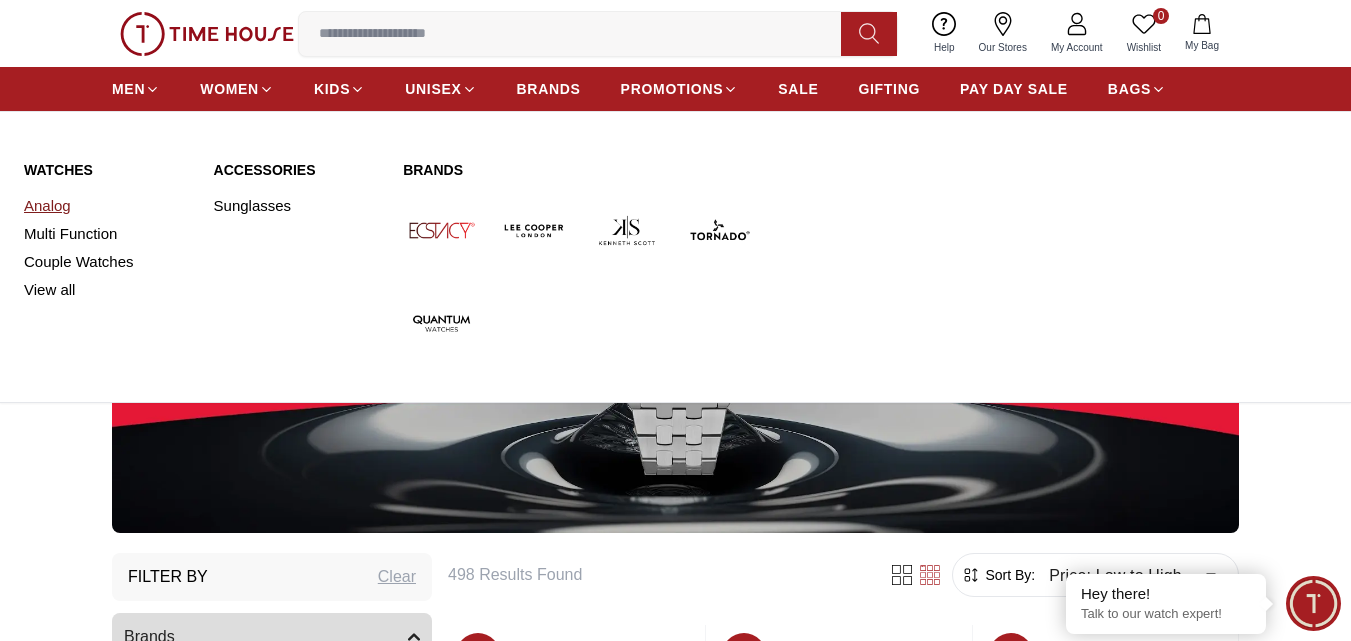 click on "Analog" at bounding box center [107, 206] 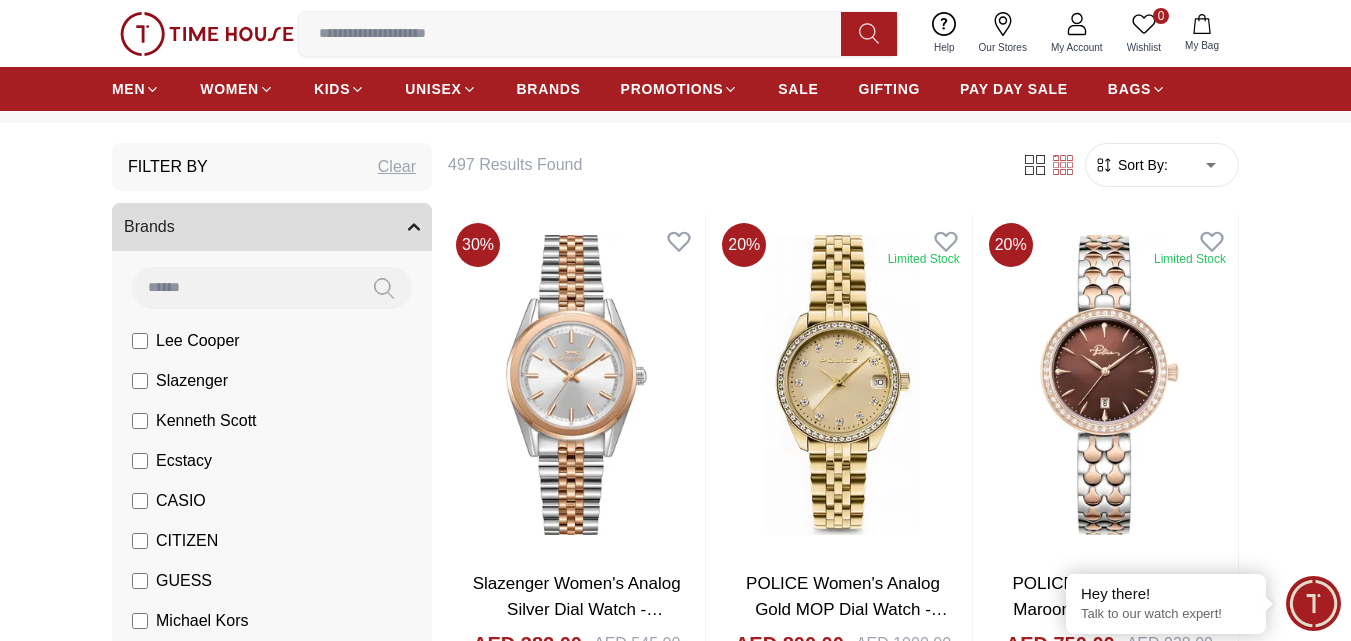 click on "Sort By:" at bounding box center (1141, 165) 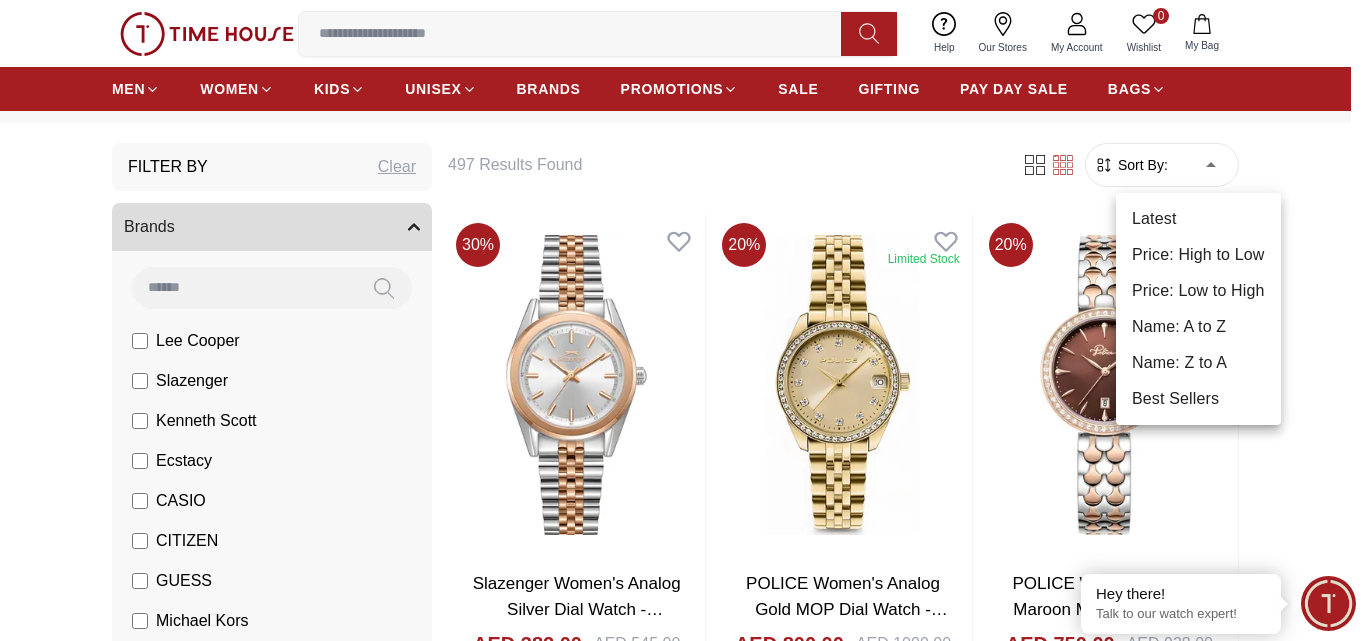 click on "100% Genuine products with International Warranty Shop From UAE | العربية |     Currency    | 0 Wishlist My Bag couple_watches couple watches womens_watches Trending Searches 1200 Police Casio 2100 Women Lee cooper Beverly hills Watch Seiko Beverly Top Brands Quantum Carlton Astro CITIZEN Help Our Stores My Account 0 Wishlist My Bag MEN WOMEN KIDS UNISEX BRANDS PROMOTIONS SALE GIFTING PAY DAY SALE BAGS Home Women-Womens Watches-Analog    Filter By Clear Brands Lee Cooper Slazenger Kenneth Scott Ecstacy CASIO CITIZEN GUESS Michael Kors Police G-Shock Color Black Green Blue Red Dark Blue Silver Rose Gold Grey White Mop White White / Rose Gold Silver / Silver Silver / Gold Silver / Rose Gold Black / Black Black / Rose Gold Gold Yellow Dark Green Brown White / Silver Light Blue Black /Grey White Mop / Silver Blue / Rose Gold Pink Purple Black  / Rose Gold Blue / Blue Navy Blue Blue / Silver Champagne White / Gold Black  Ivory O.Green Peach Green / Silver MOP Light blue Dark green Light green 36" at bounding box center (683, 2250) 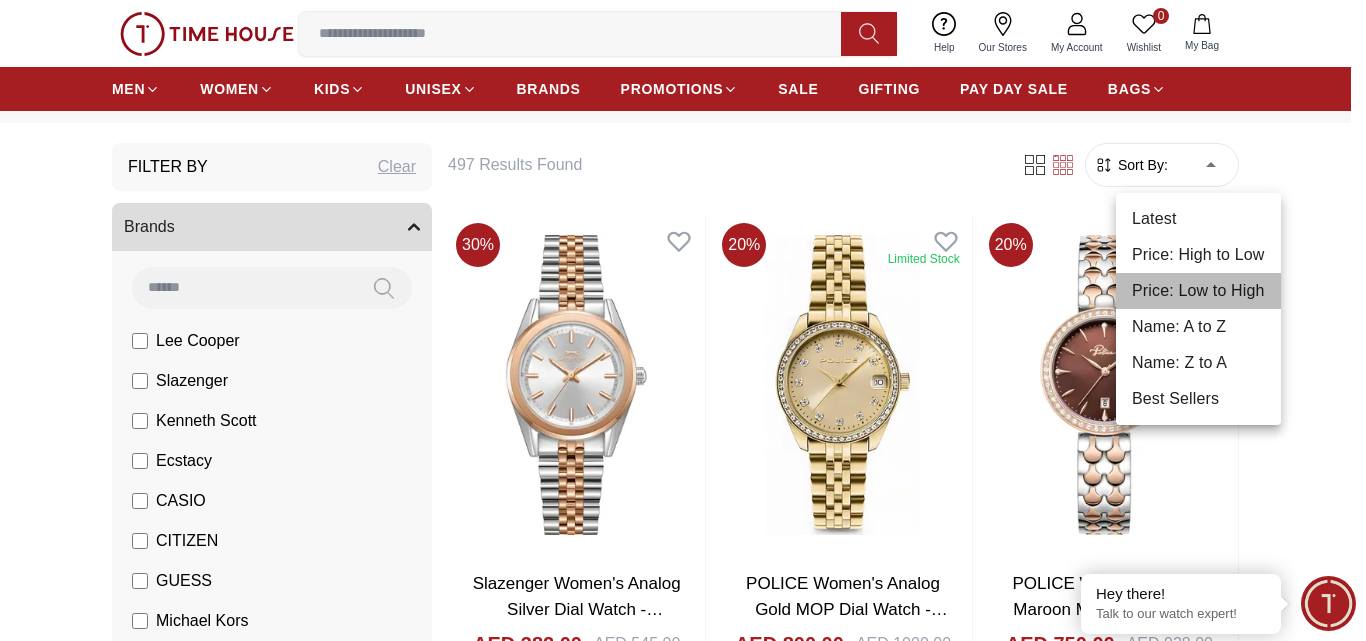 click on "Price: Low to High" at bounding box center [1198, 291] 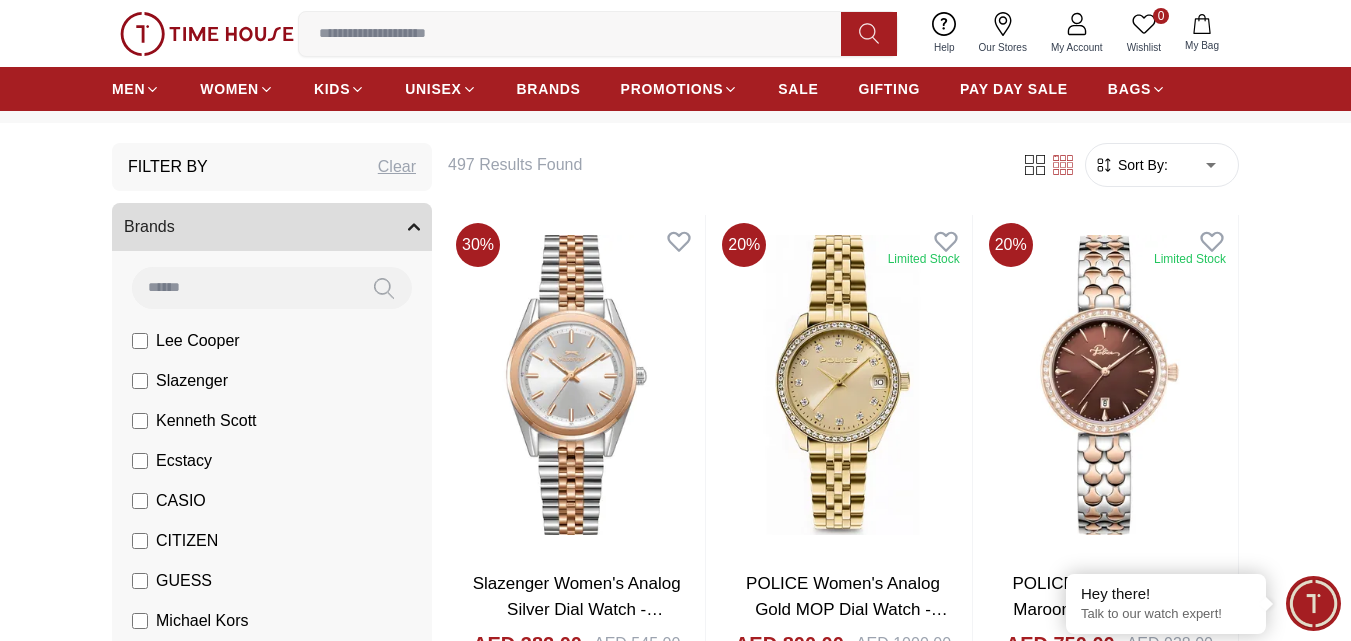 type on "*" 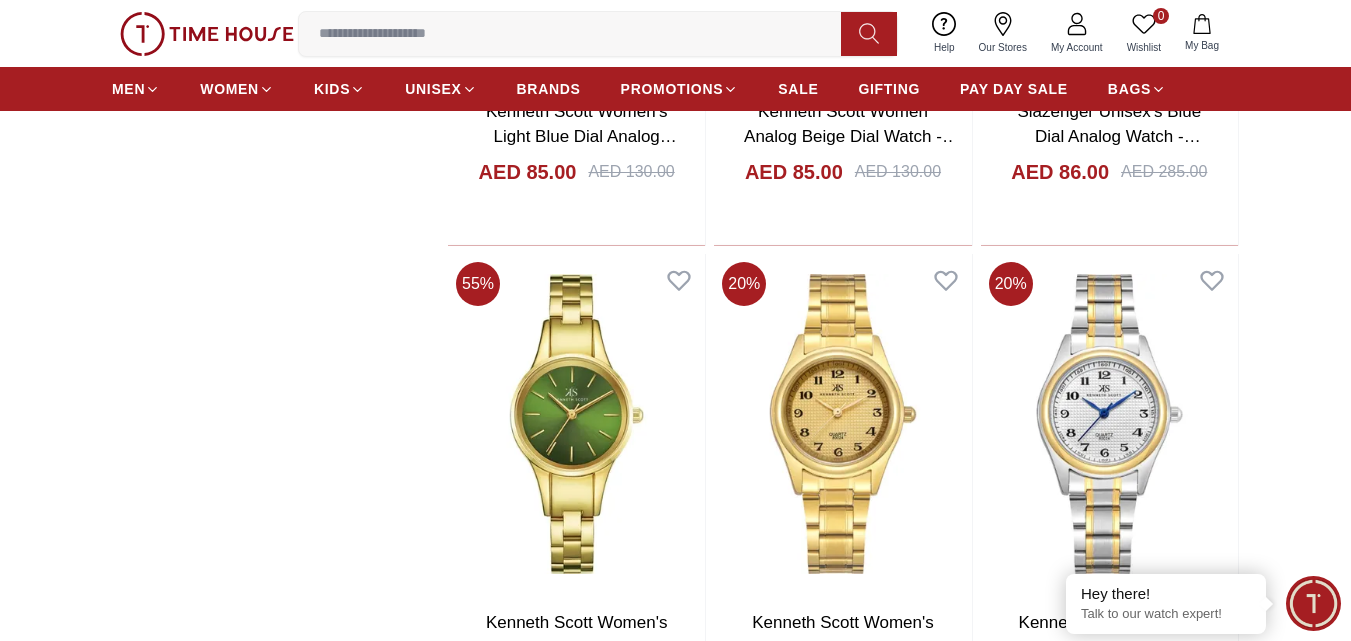 scroll, scrollTop: 2079, scrollLeft: 0, axis: vertical 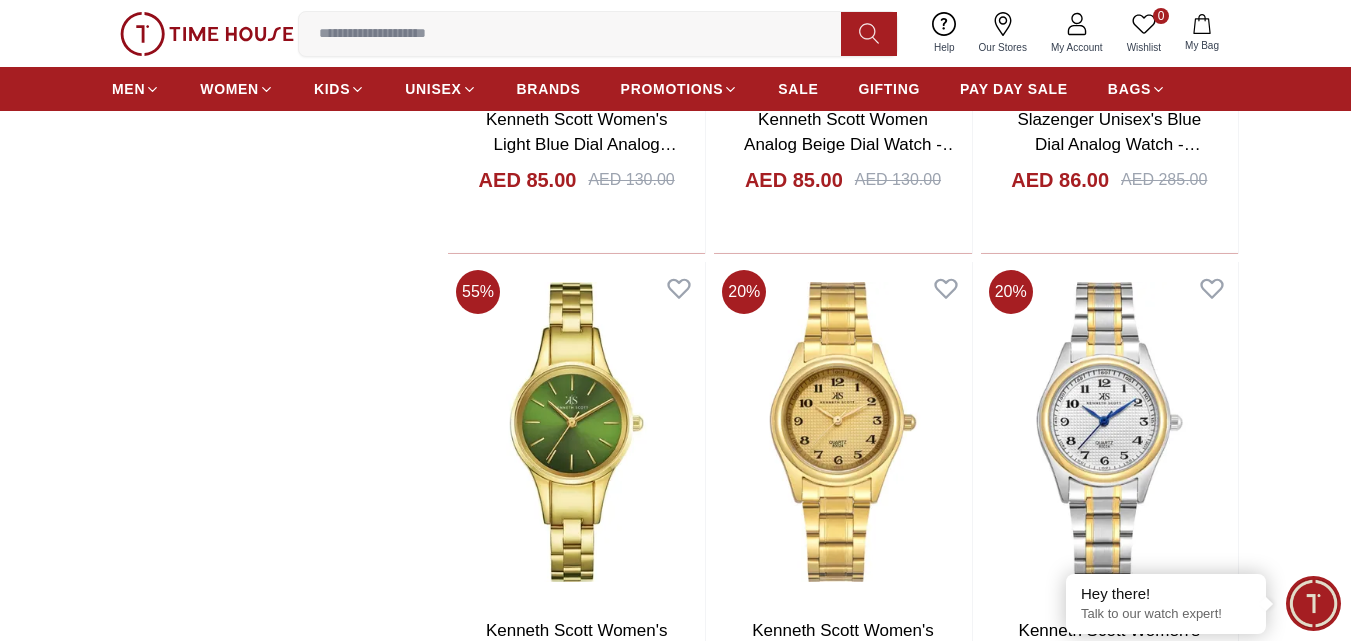 click on "Filter By Clear Brands Lee Cooper Slazenger Kenneth Scott Ecstacy CASIO CITIZEN GUESS Michael Kors Police G-Shock Color Black Green Blue Red Dark Blue Silver Rose Gold Grey White Mop White White / Rose Gold Silver / Silver Silver / Gold Silver / Rose Gold Black / Black Black / Rose Gold Gold Yellow Dark Green Brown White / Silver Light Blue Black /Grey White Mop / Silver Blue / Rose Gold Pink Purple Black  / Rose Gold Blue / Blue Navy Blue Blue / Silver Champagne White / Gold Black  Ivory O.Green Peach Green / Silver MOP Light blue Dark green Light green Rose gold Silver / White / Rose Gold Black / Pink Beige Green Sunray  Rose Gold Sunray  Blue MOP Rose Gold MOP MOP / Rose Gold Green MOP Champagne MOP Pink MOP Black MOP Burgundy MOP White MOP Rose Gold Band Closure Clasp Buckle Tang Buckle Standard Clasp Push Button Clasp Sliding Clasp Butterfly Buckle Square Buckle Double Pusher Deployment Butterfly Clasp G-Link Sliding Closure Butterfly Deployant Adjustable Clasp Fold-over Clasp Deployment Clasp Silver" at bounding box center (675, -8) 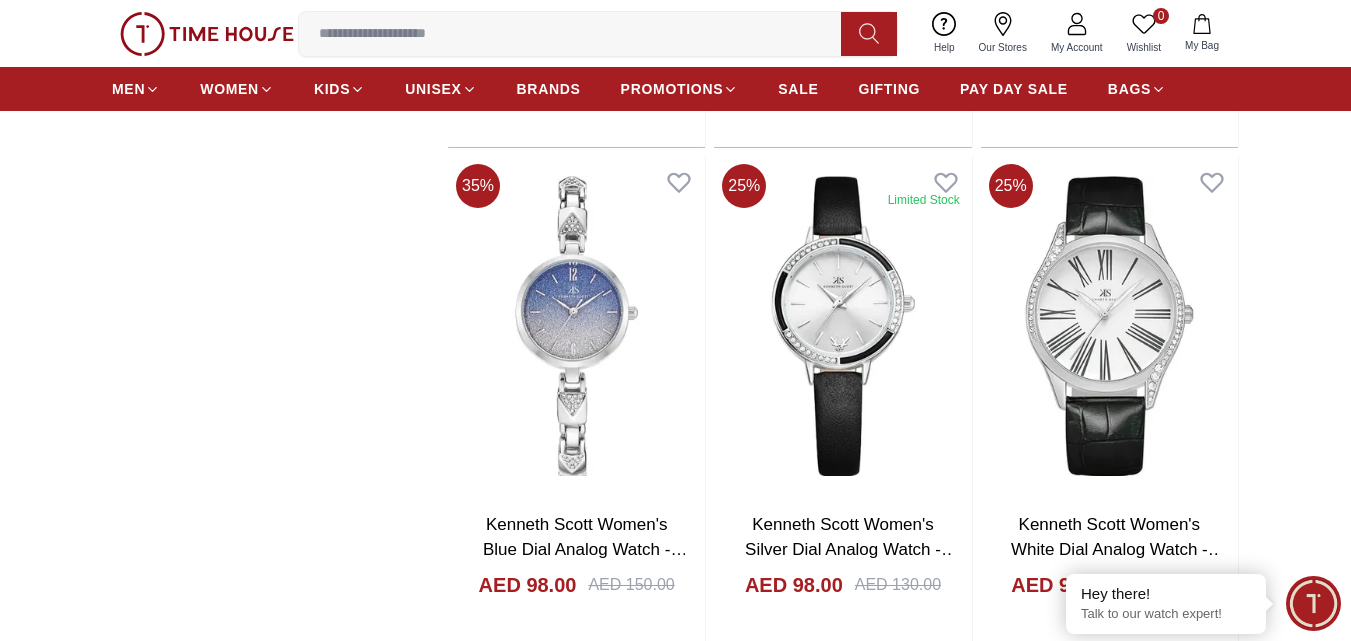 scroll, scrollTop: 3759, scrollLeft: 0, axis: vertical 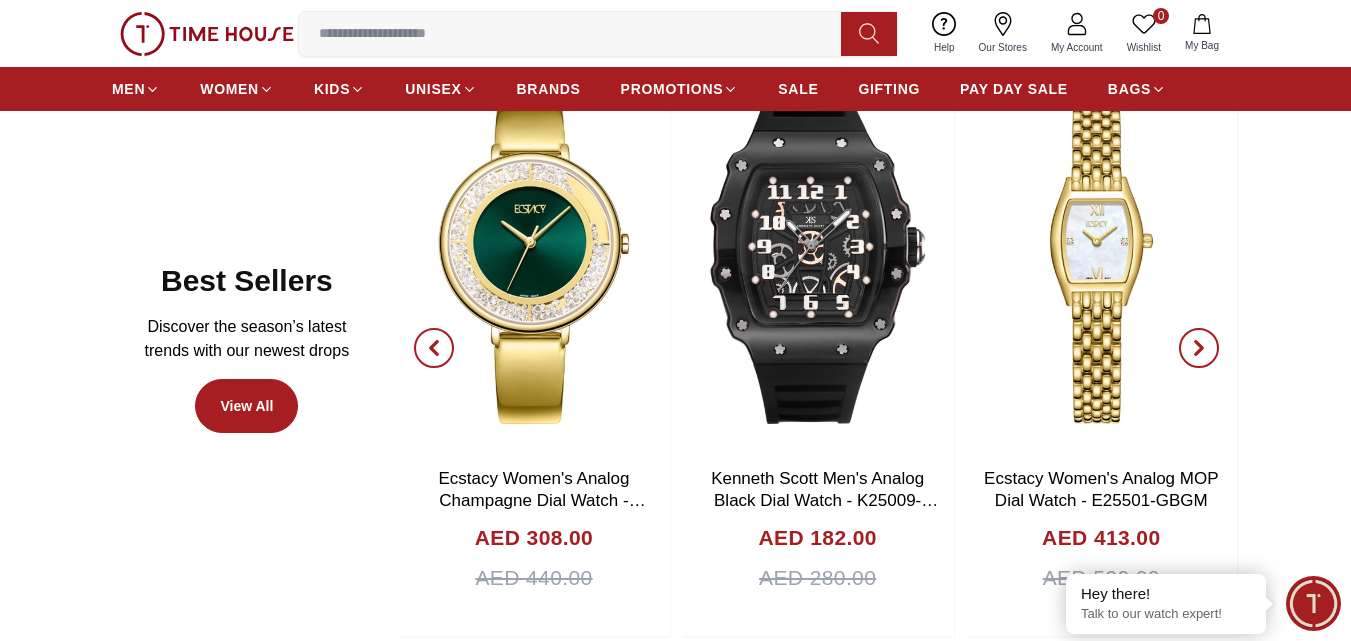 click 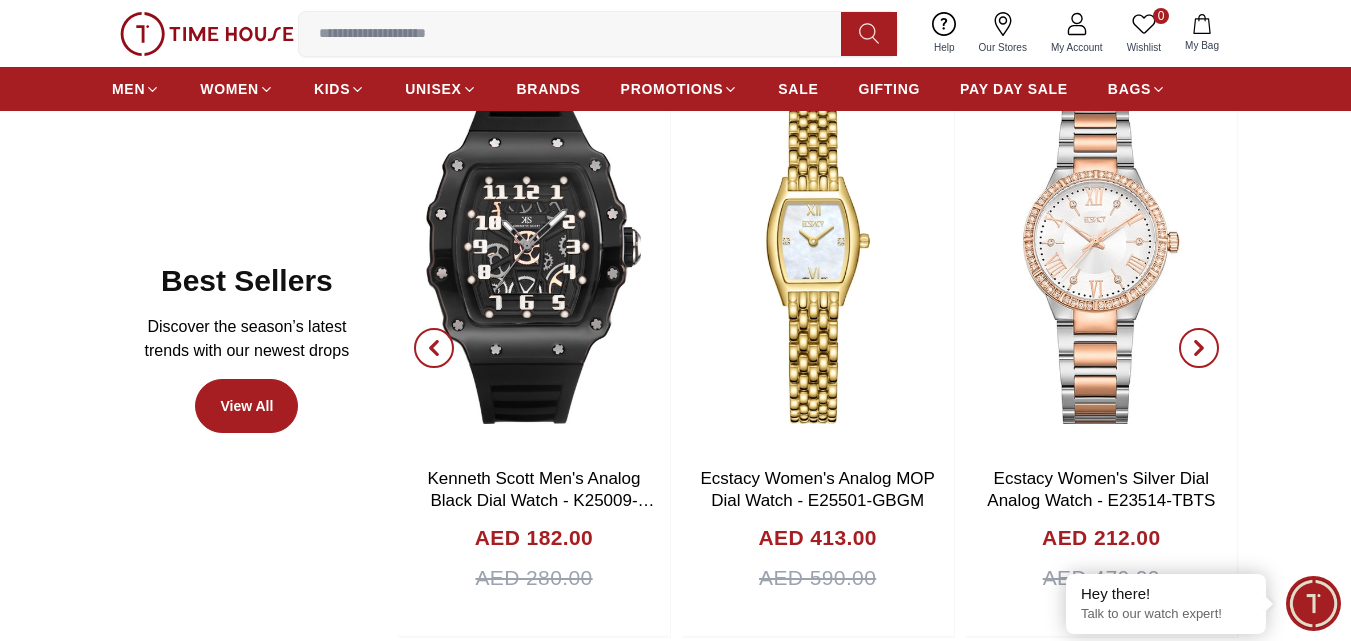 click 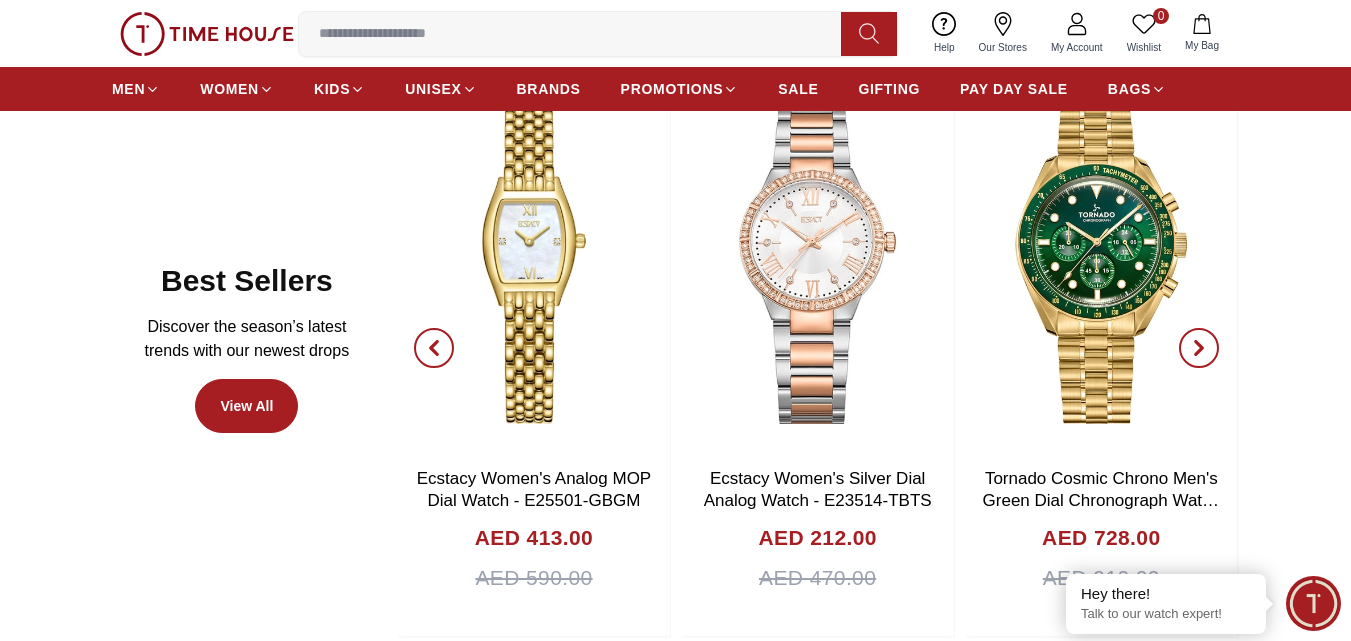 click 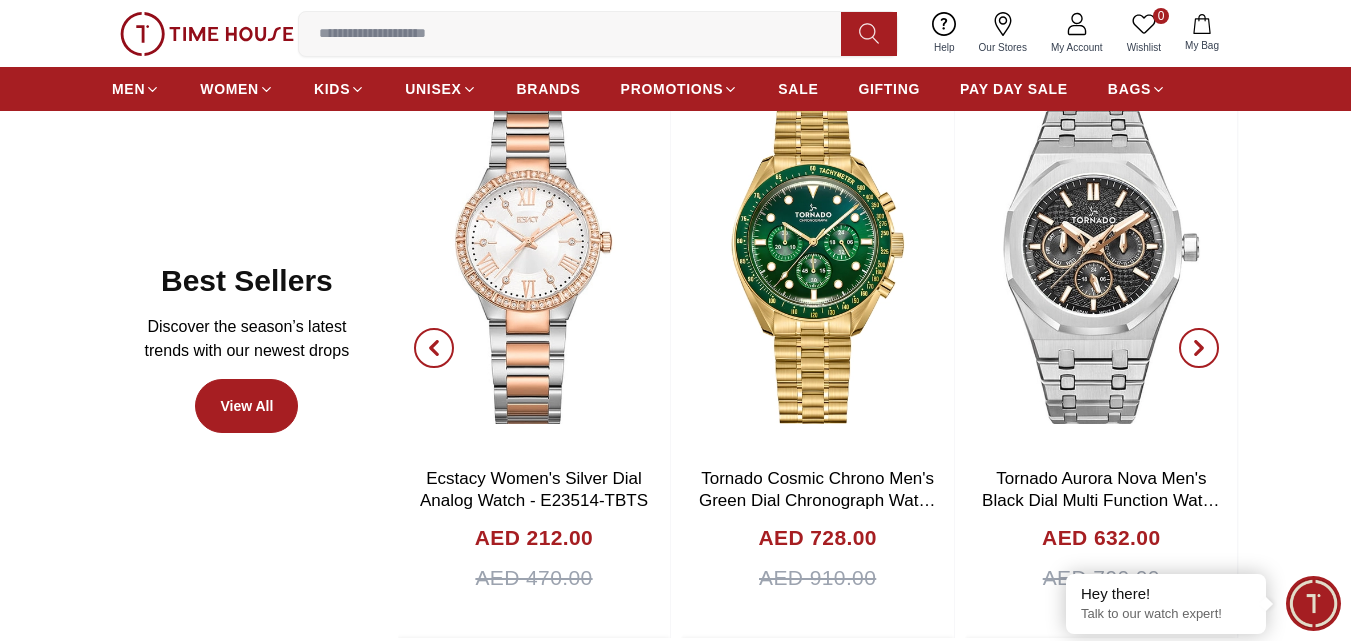 click 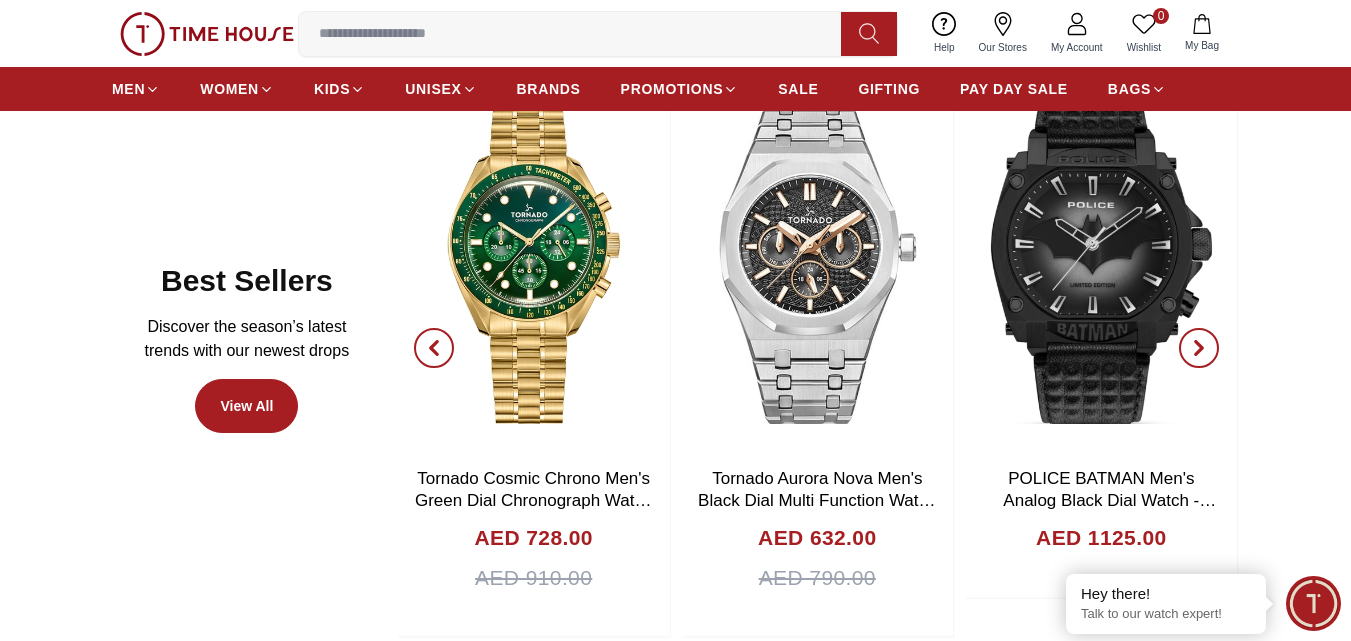 click 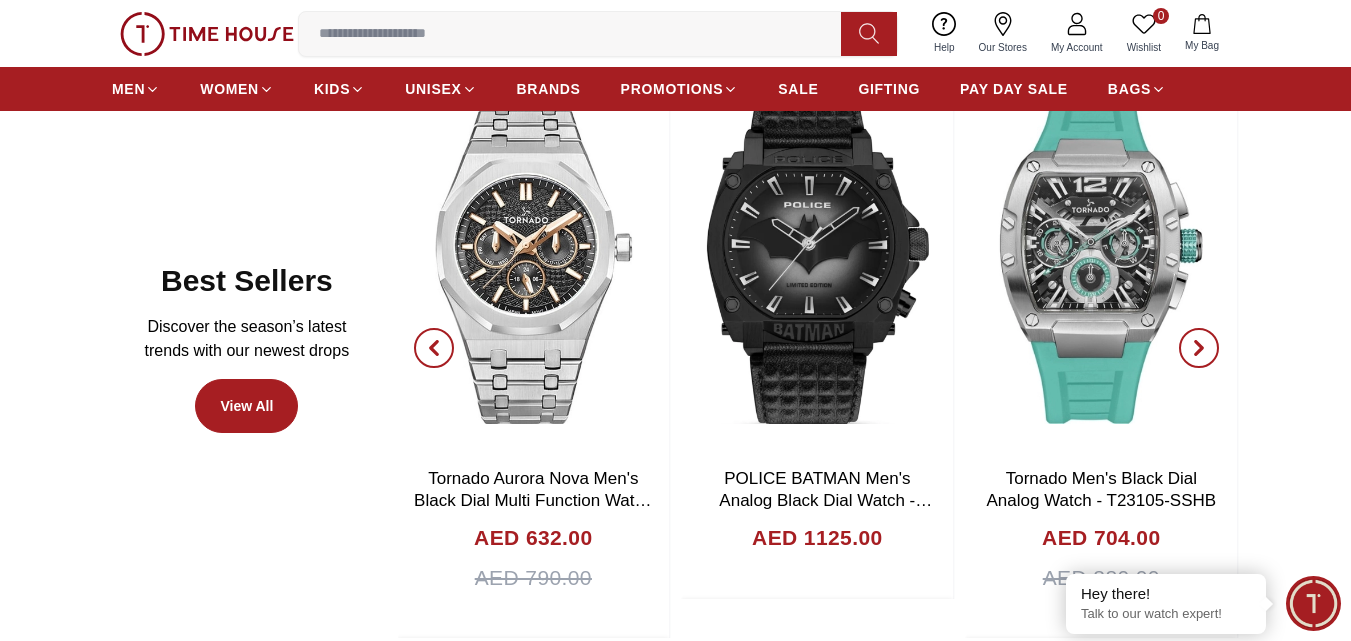 click 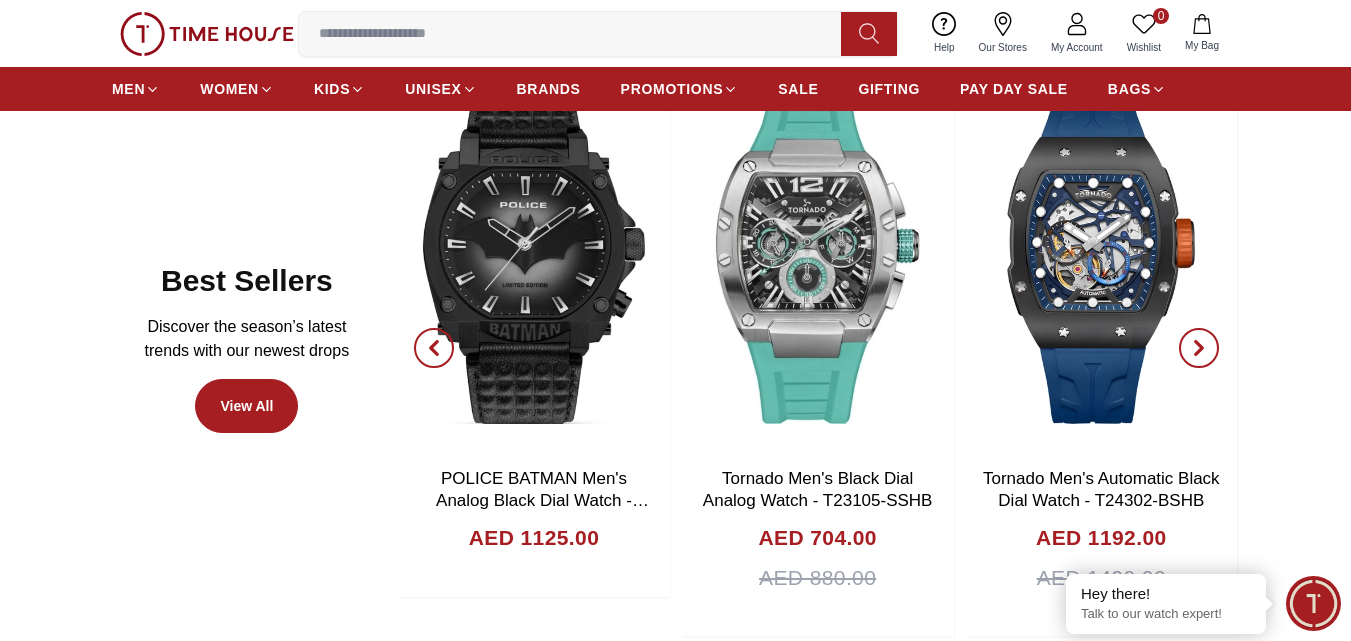 click 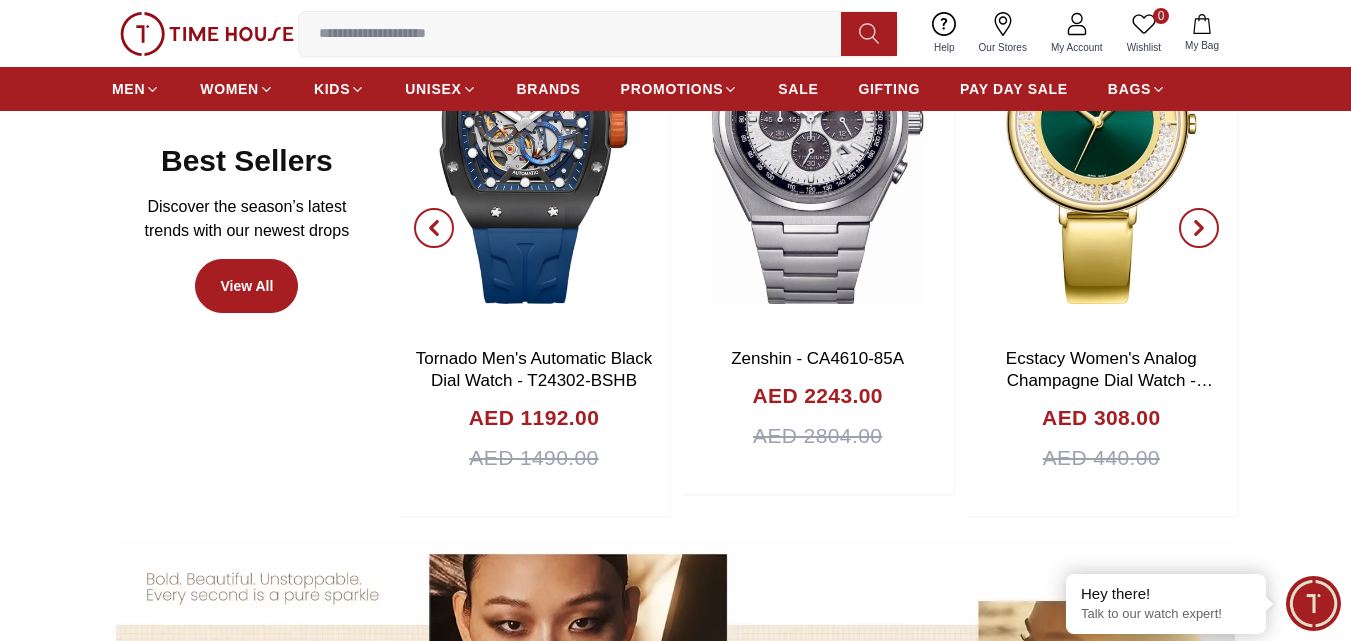 scroll, scrollTop: 1163, scrollLeft: 0, axis: vertical 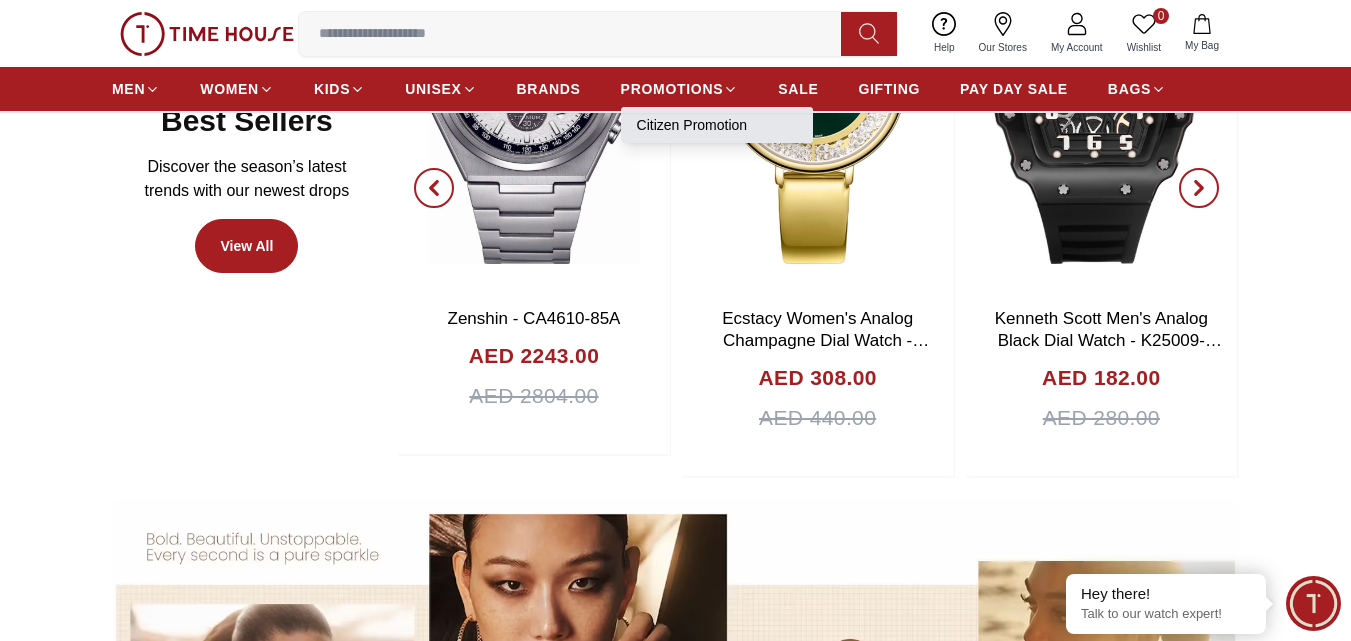 click on "Citizen Promotion" at bounding box center [717, 125] 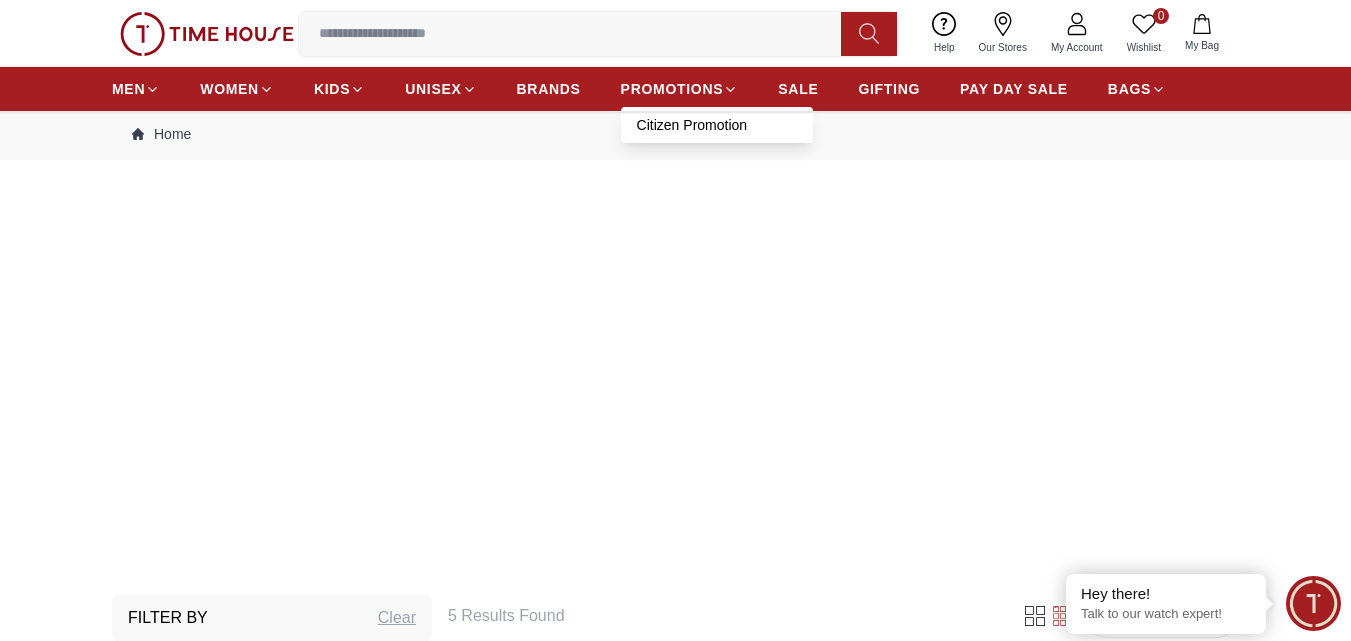 scroll, scrollTop: 0, scrollLeft: 0, axis: both 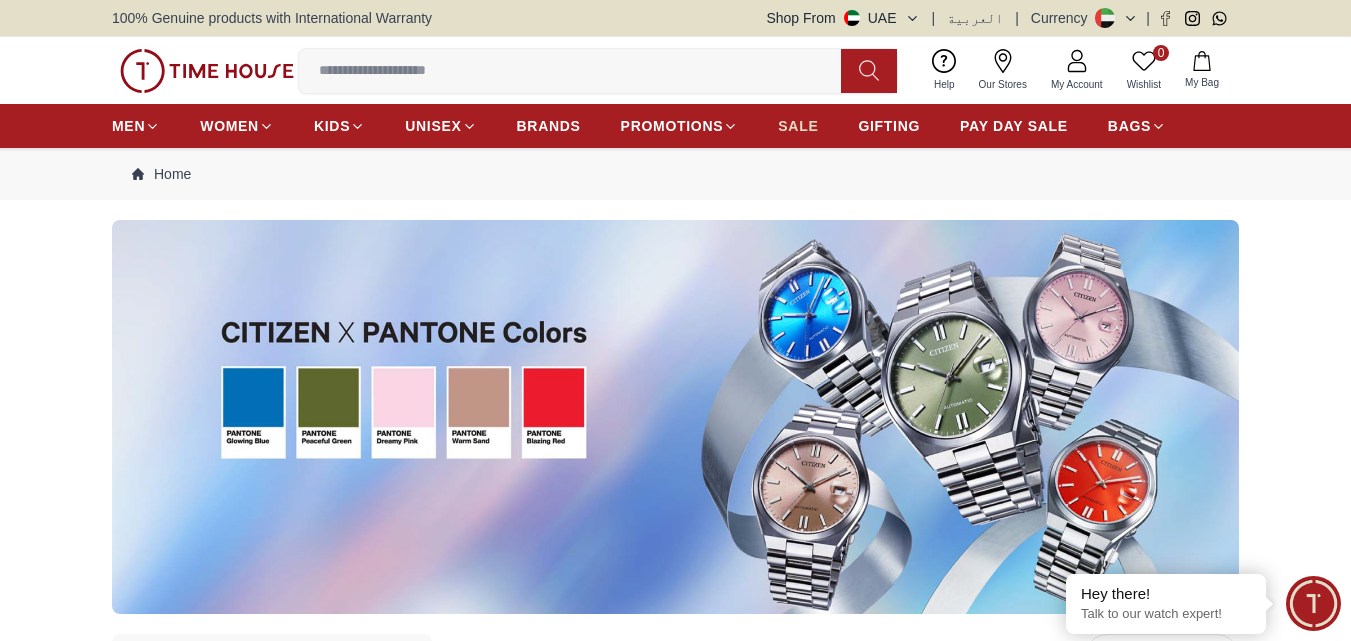 click on "SALE" at bounding box center (798, 126) 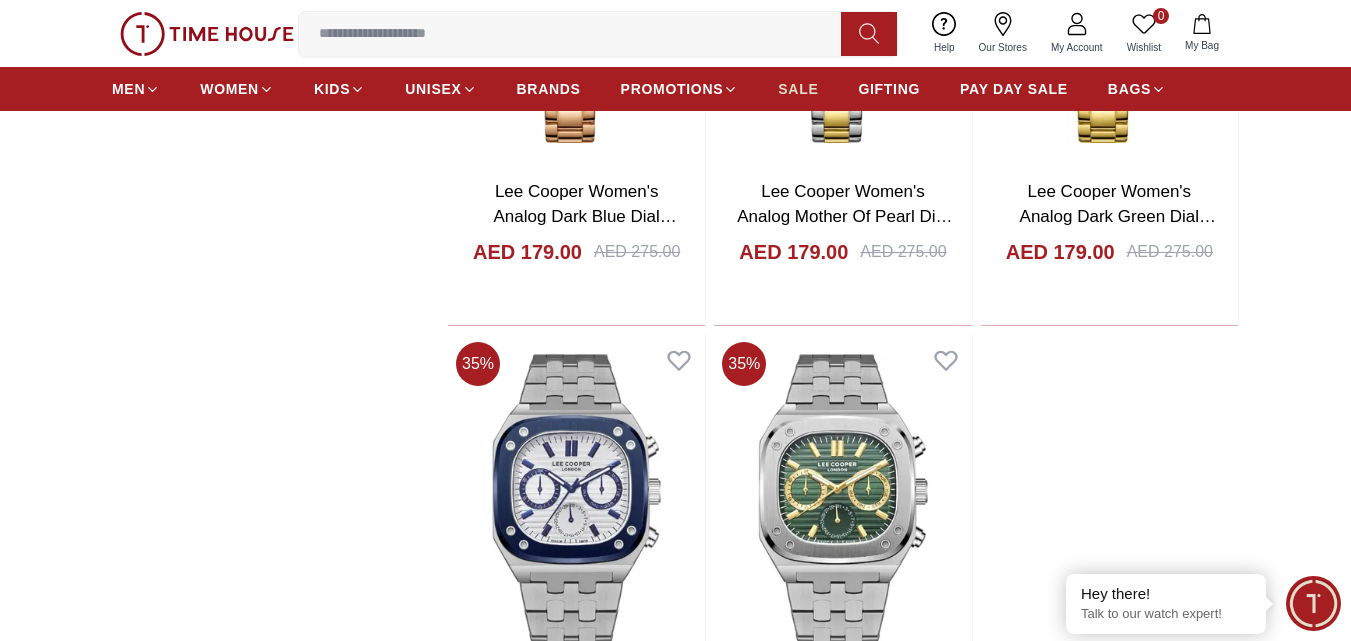 scroll, scrollTop: 3680, scrollLeft: 0, axis: vertical 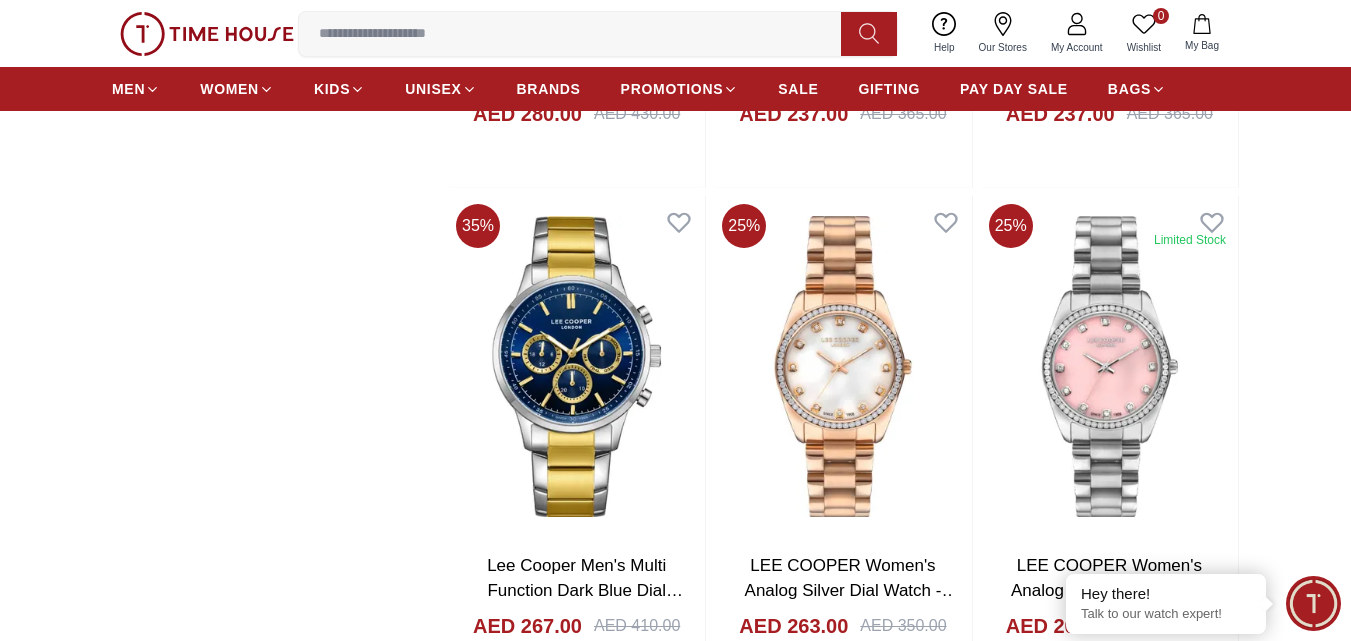 click at bounding box center (578, 34) 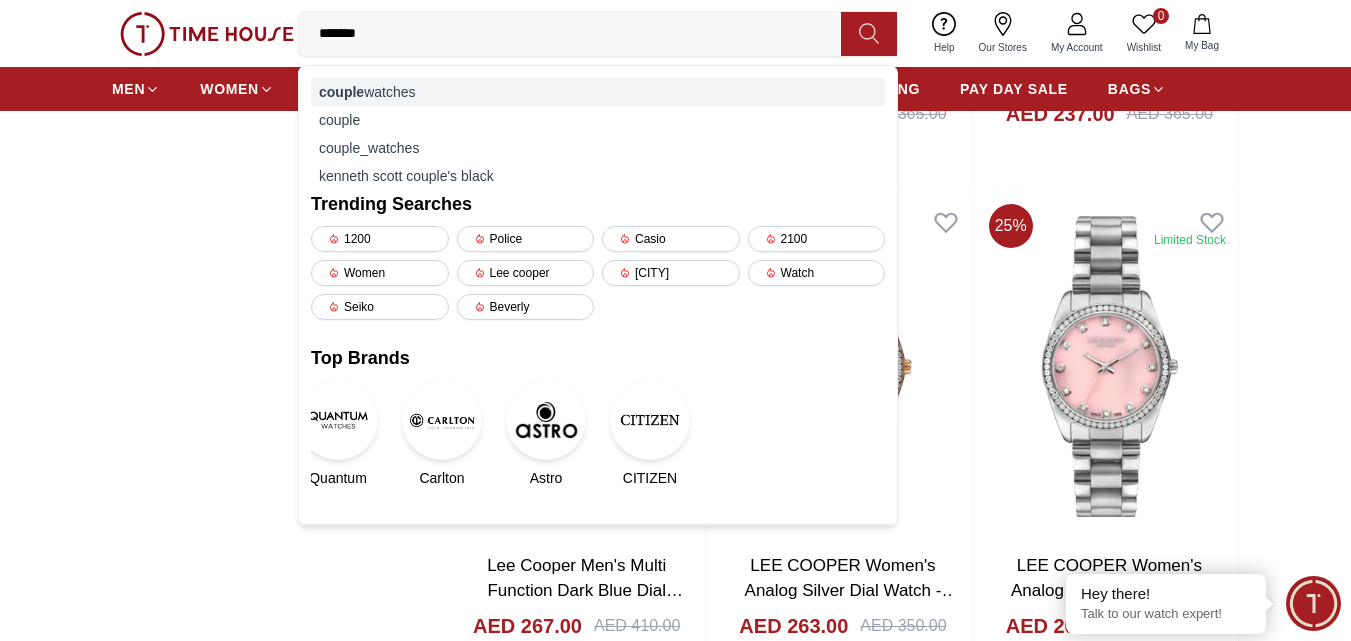 type on "******" 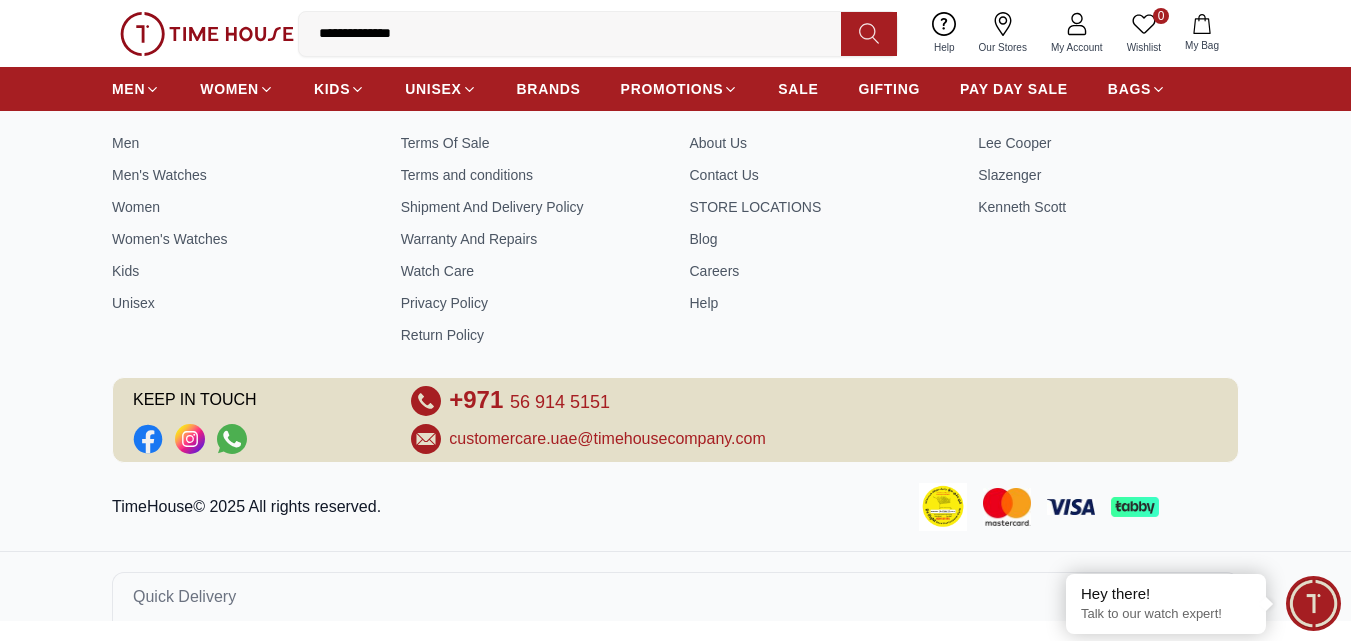 scroll, scrollTop: 0, scrollLeft: 0, axis: both 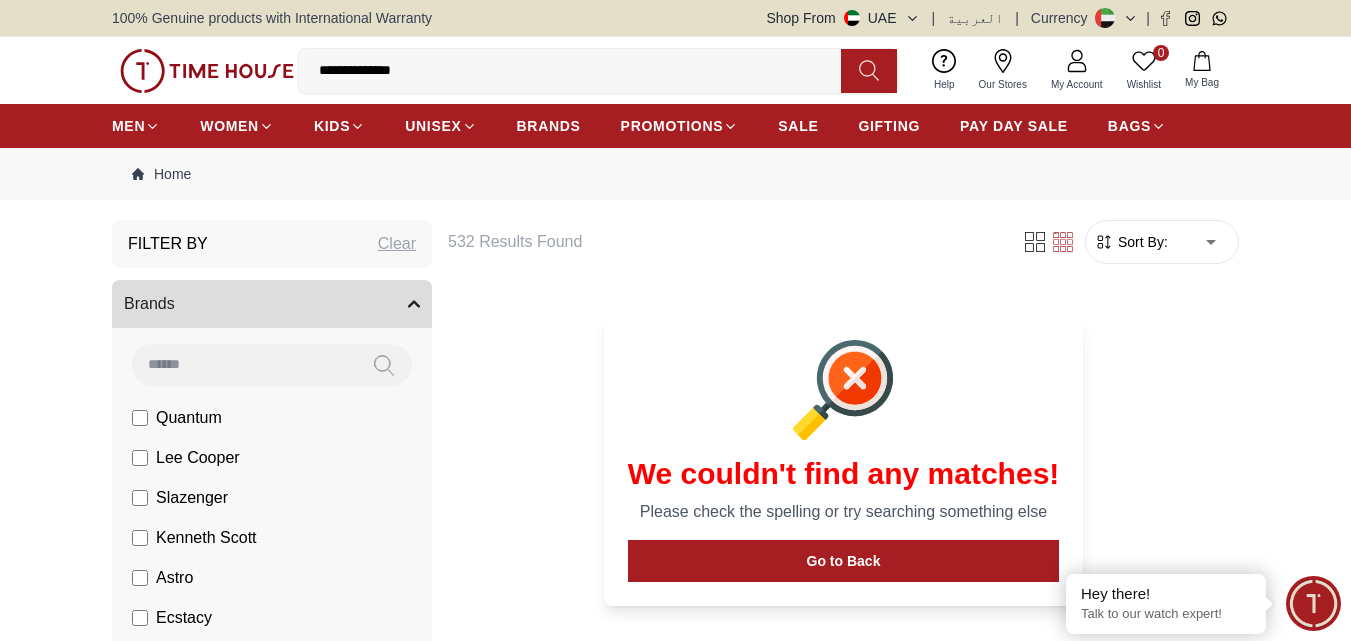 click on "**********" at bounding box center (578, 71) 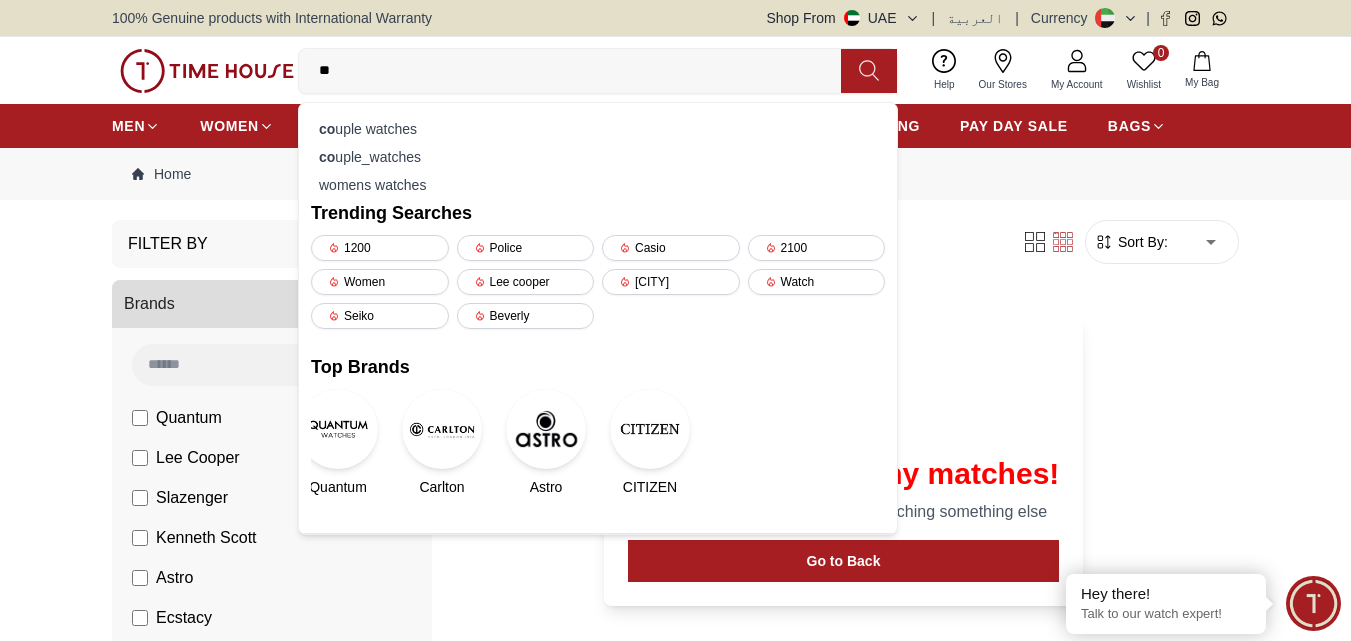 type on "*" 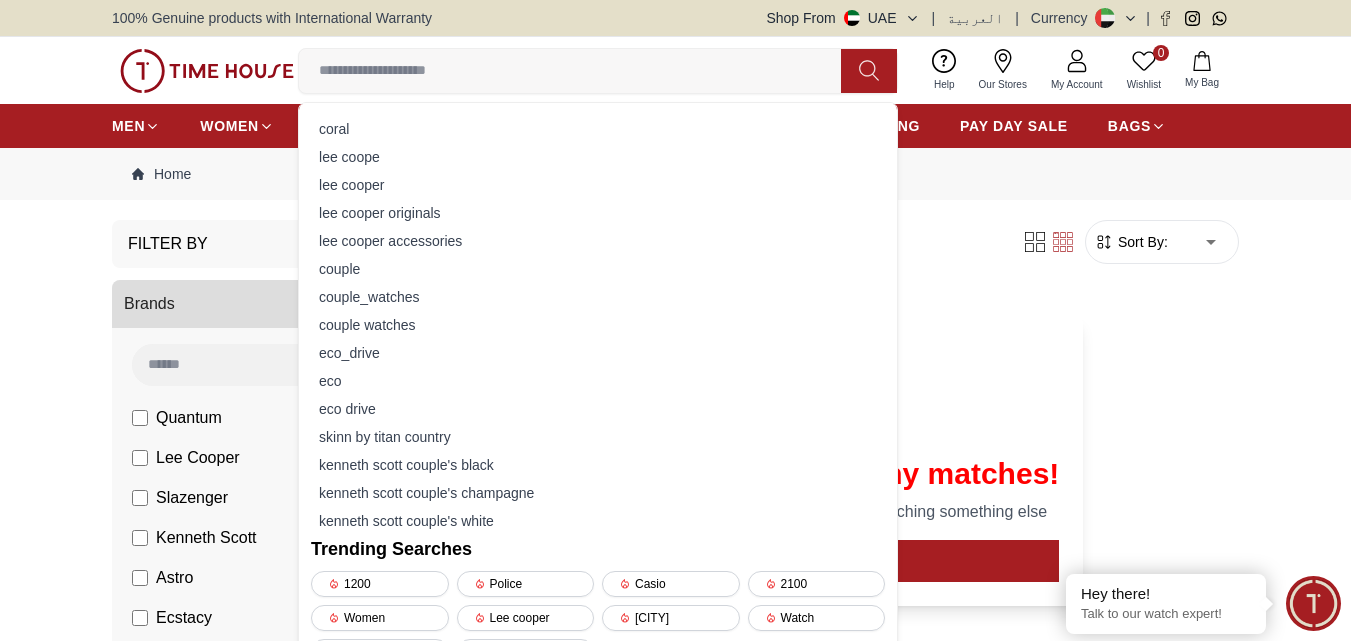 type 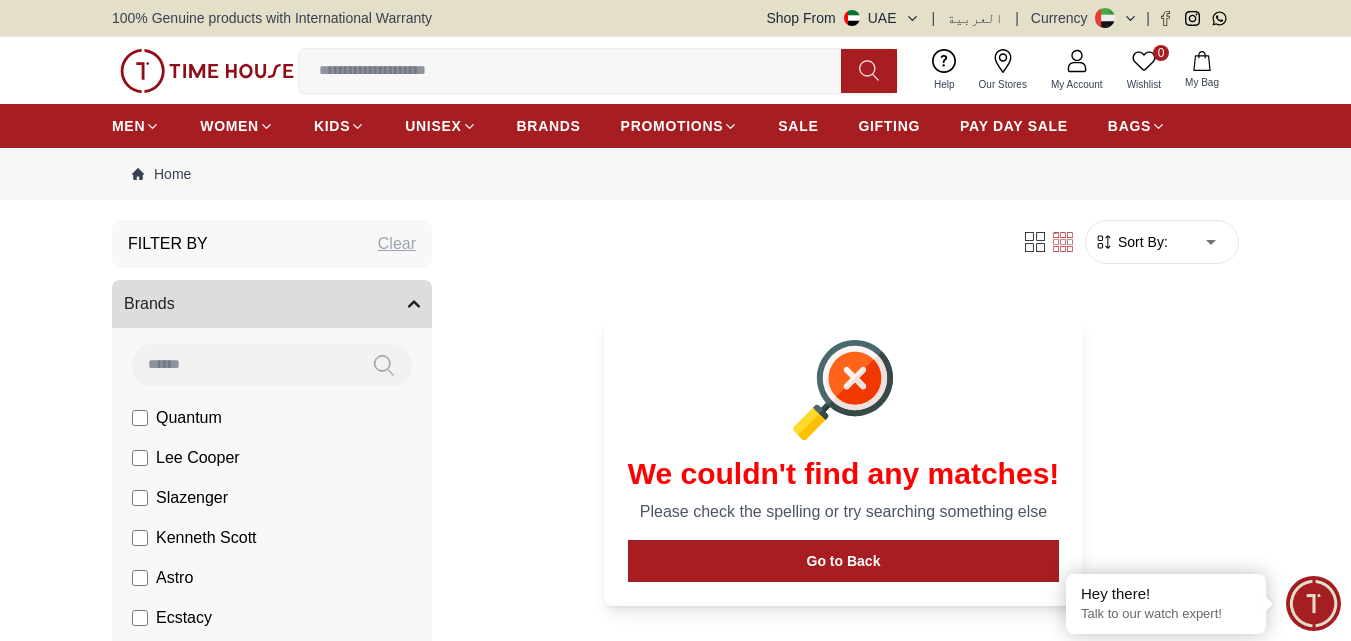 click on "Lee Cooper" at bounding box center [198, 458] 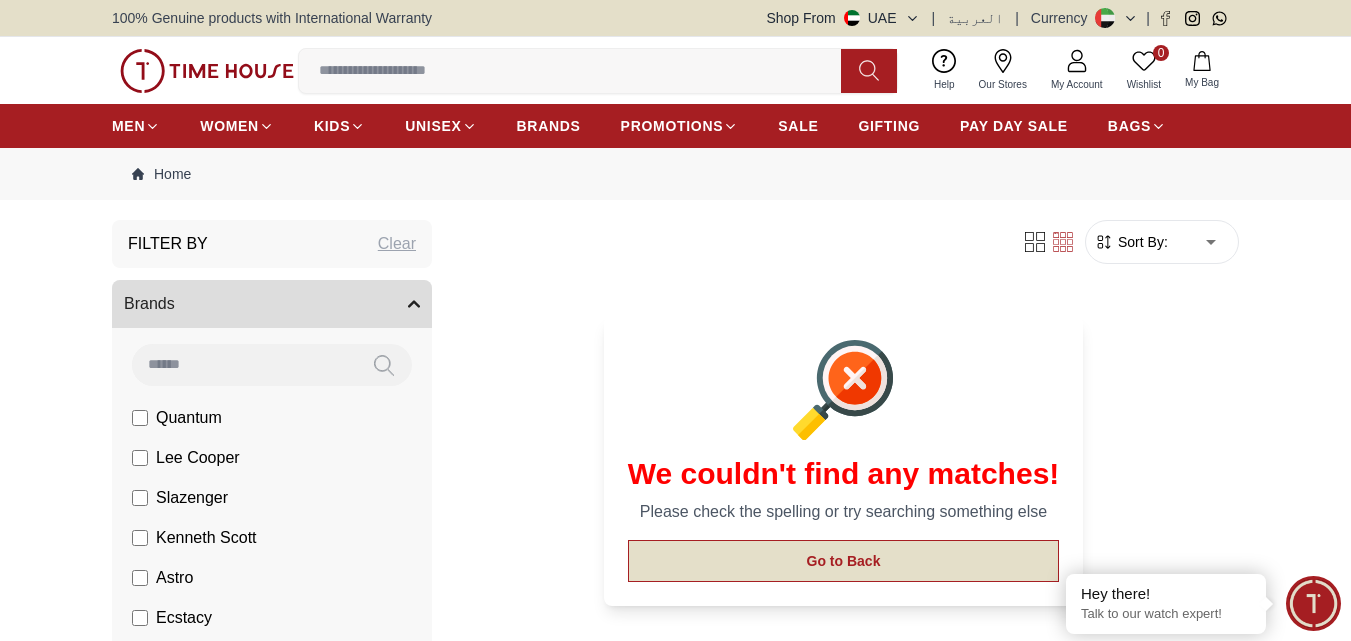 click on "Go to Back" at bounding box center (844, 561) 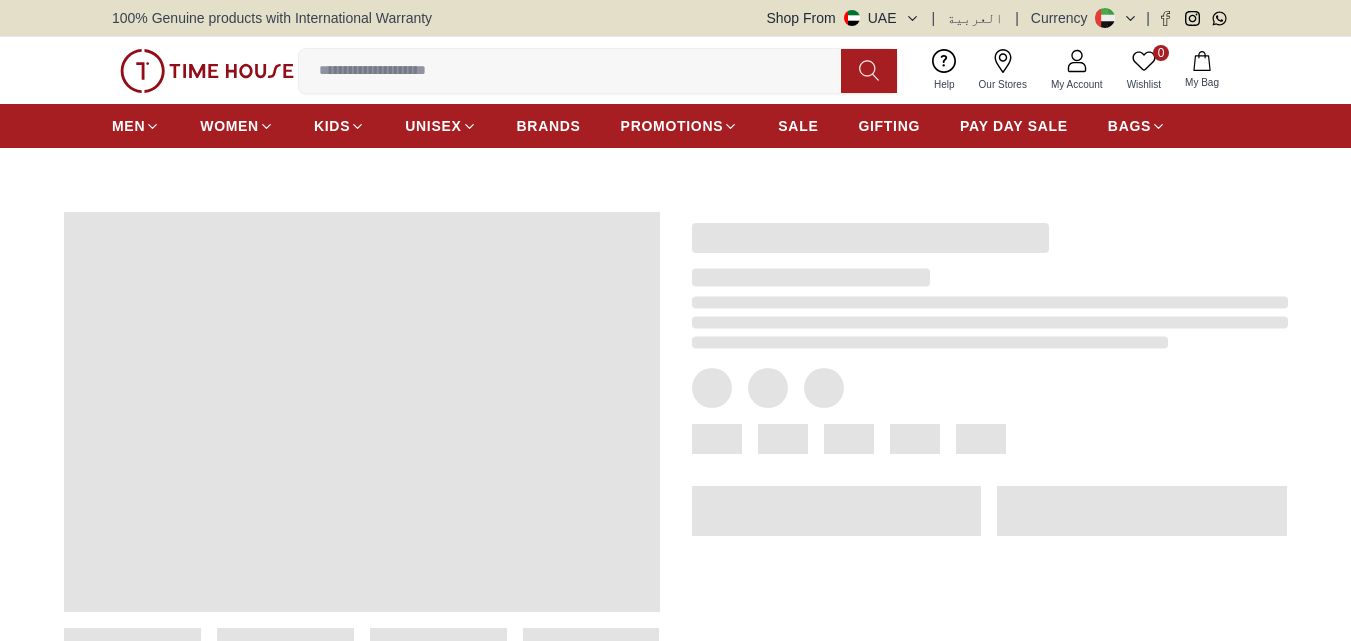 scroll, scrollTop: 0, scrollLeft: 0, axis: both 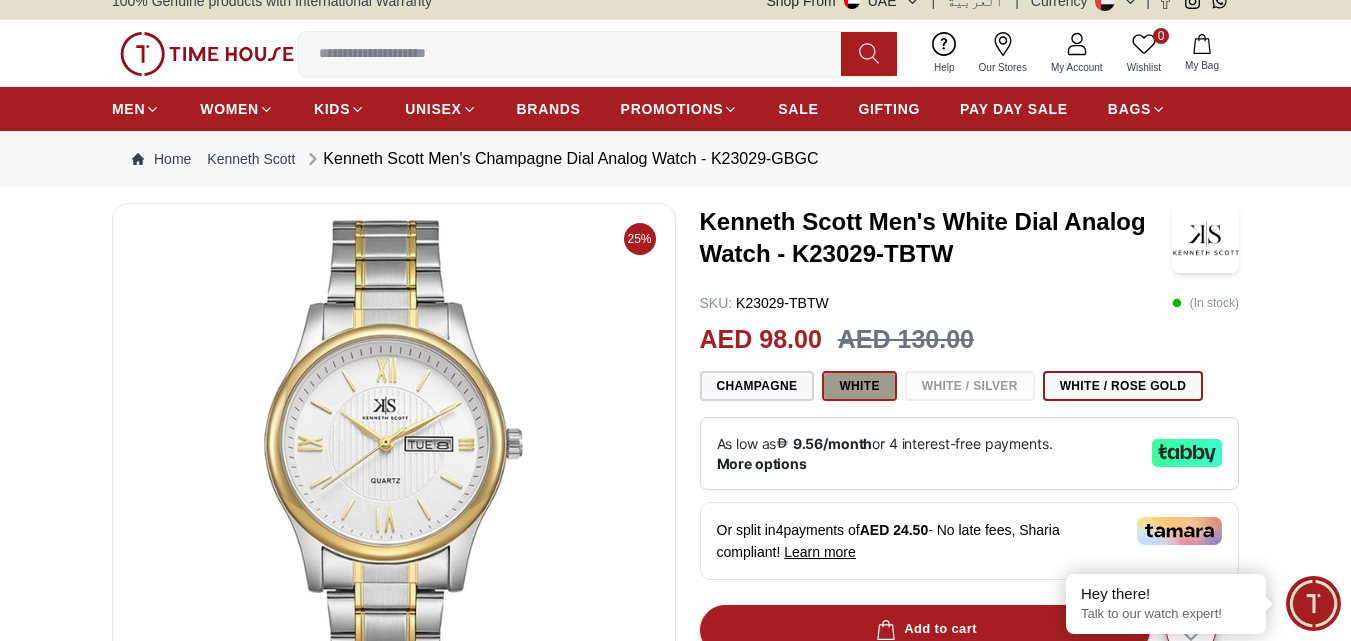 click on "White" at bounding box center (859, 386) 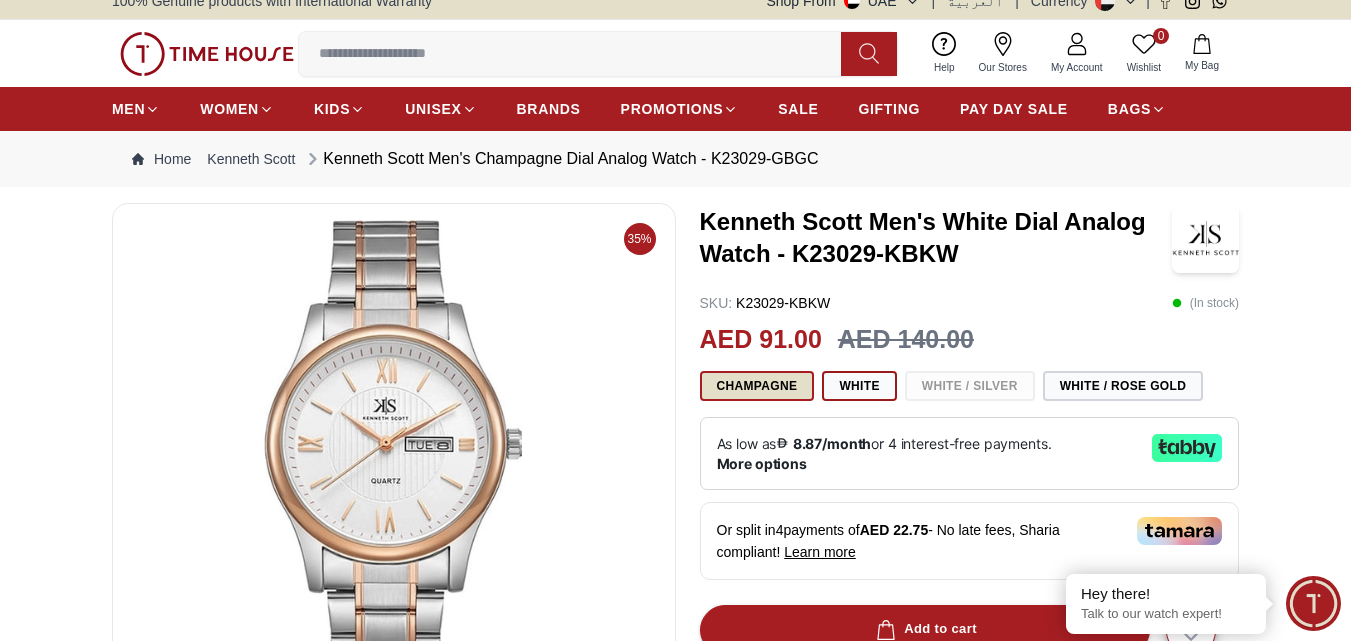 click on "Champagne" at bounding box center [757, 386] 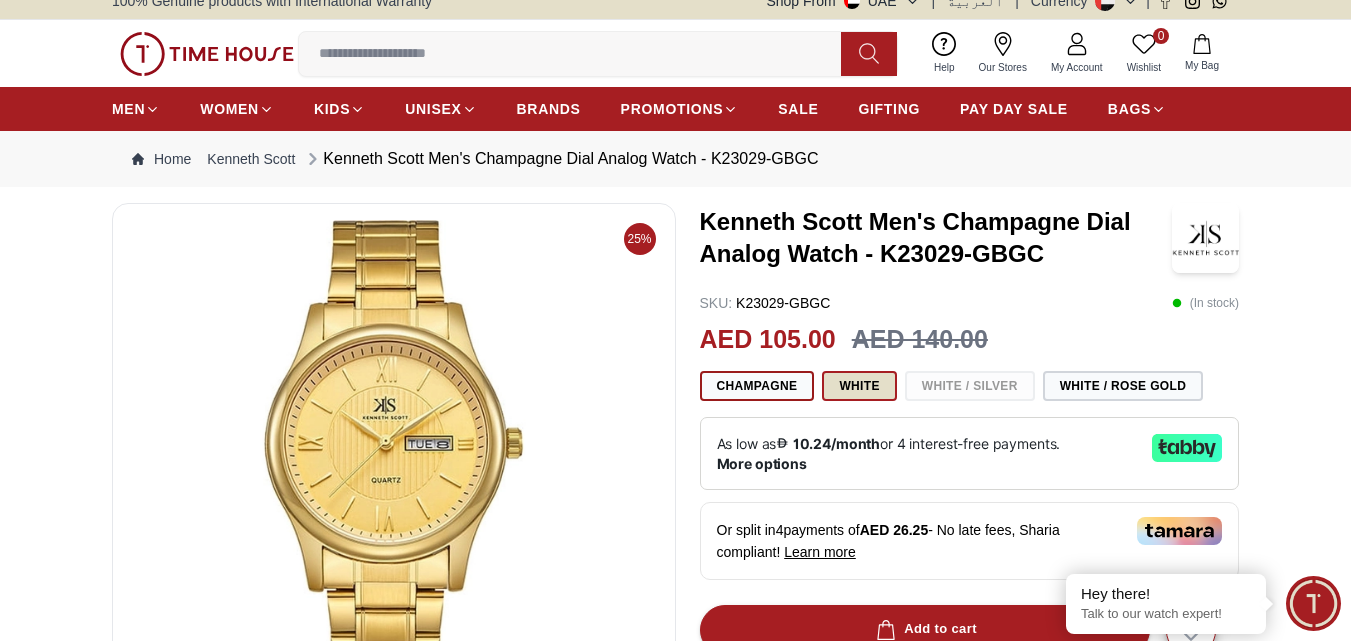 click on "White" at bounding box center [859, 386] 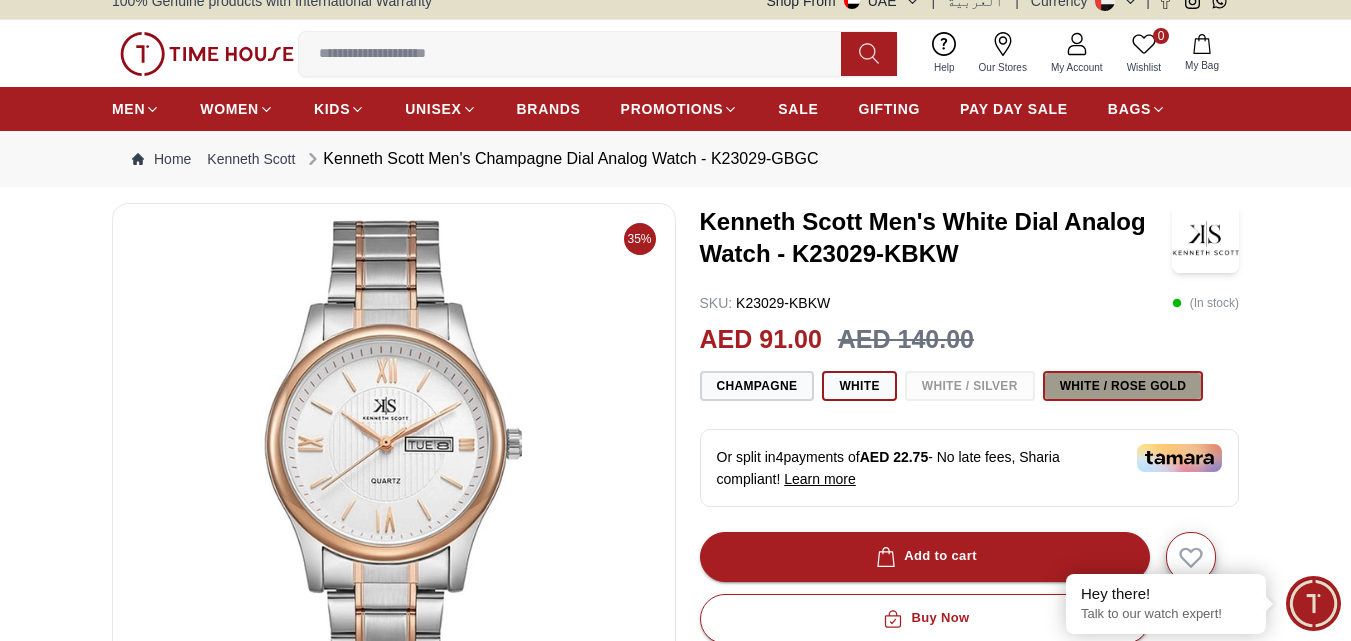 click on "White / Rose Gold" at bounding box center [1123, 386] 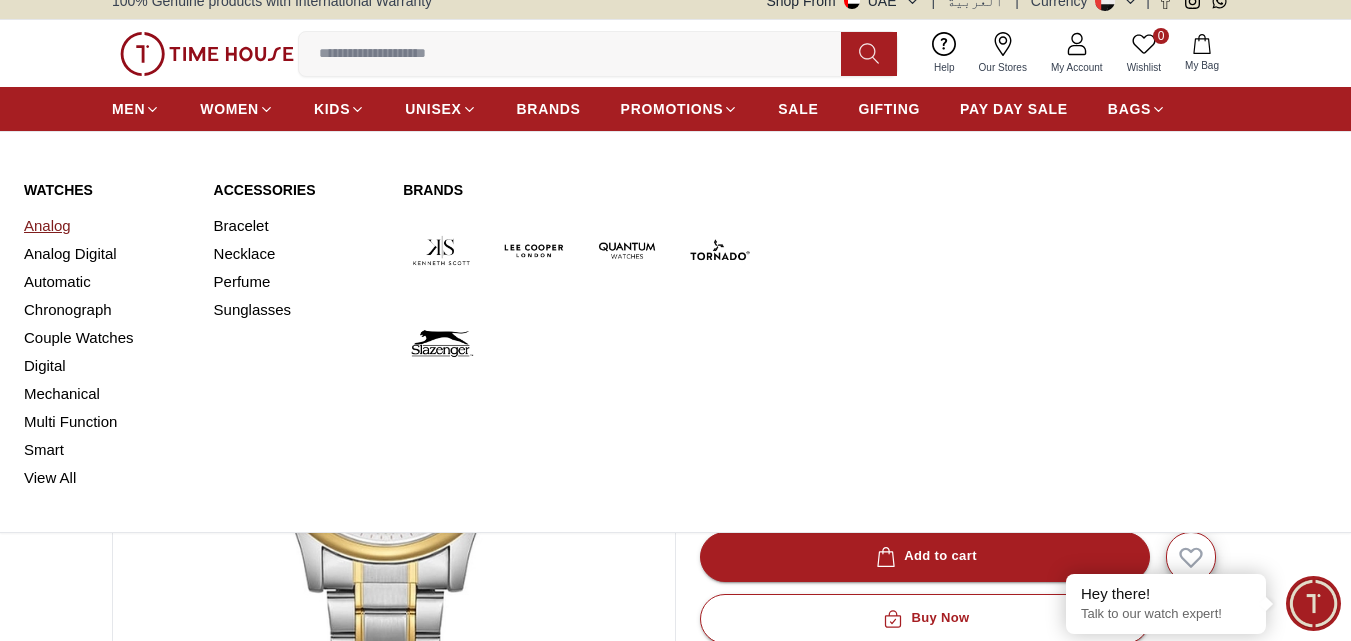 click on "Analog" at bounding box center [107, 226] 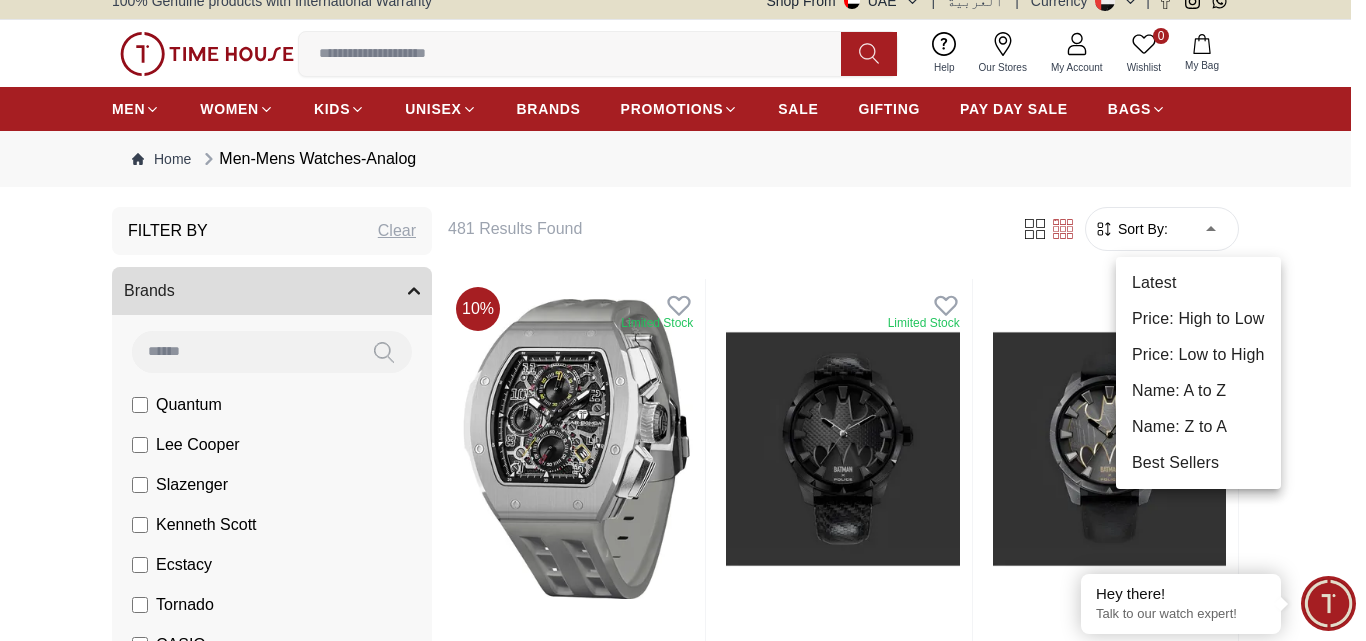 click on "100% Genuine products with International Warranty Shop From UAE | العربية |     Currency    | 0 Wishlist My Bag Help Our Stores My Account 0 Wishlist My Bag MEN WOMEN KIDS UNISEX BRANDS PROMOTIONS SALE GIFTING PAY DAY SALE BAGS Home Men-Mens Watches-Analog    Filter By Clear Brands Quantum Lee Cooper Slazenger Kenneth Scott Ecstacy Tornado CASIO CITIZEN GUESS ORIENT Police Ducati G-Shock Tsar Bomba Color Black Green Blue Red Dark Blue Silver Orange Rose Gold Grey White White / Rose Gold Black / Black Black / Silver Yellow Brown White / Silver Light Blue Black /Grey Pink Green /Silver Purple Blue / Blue Navy Blue Military Green Blue / Silver Champagne White / Gold White / Gold  Black  Ivory Blue  Army Green Camouflage Silver / White / Rose Gold Black / Blue MOP White Black/Silver Blue/Silver Navy blue Cadet Blue Deep Blue Green / Gold  Spa Blue /public/uploads/product/IBmFk_Q1AGS.jpg /public/uploads/product/zze3SOb-QLE.jpg Main Functions Small second hand Case Diameter (Mm) 36 39 42 40 37 43" at bounding box center (683, 2342) 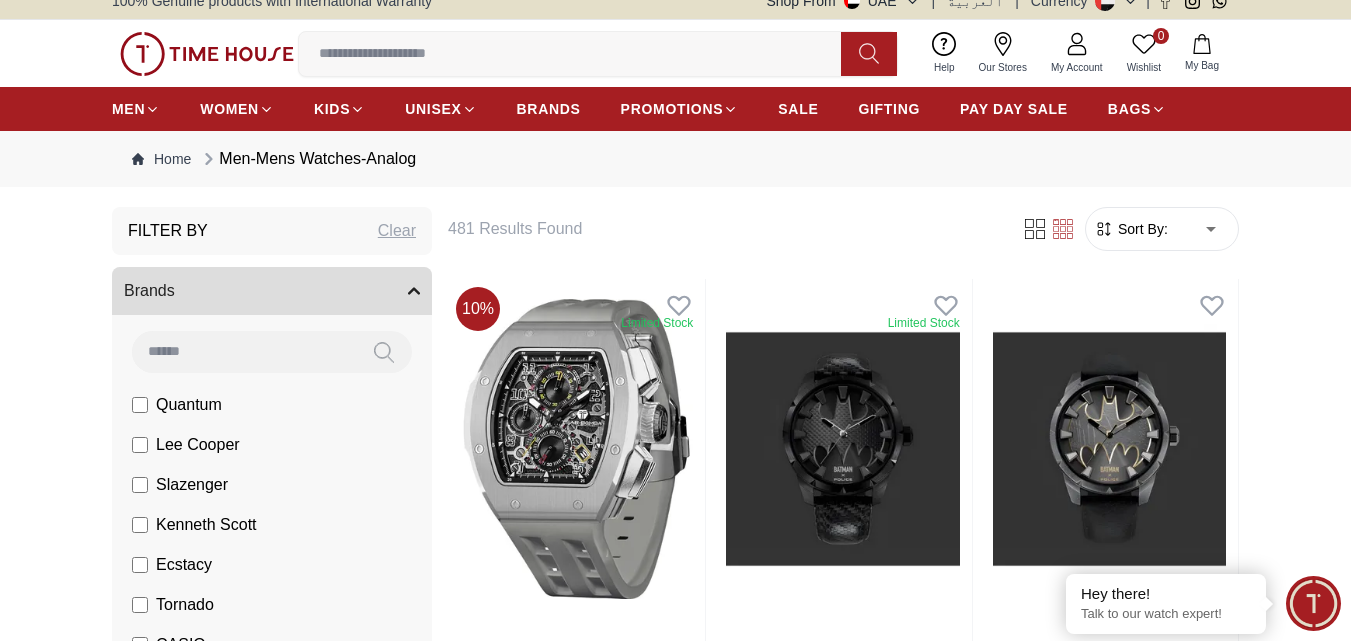 type on "*" 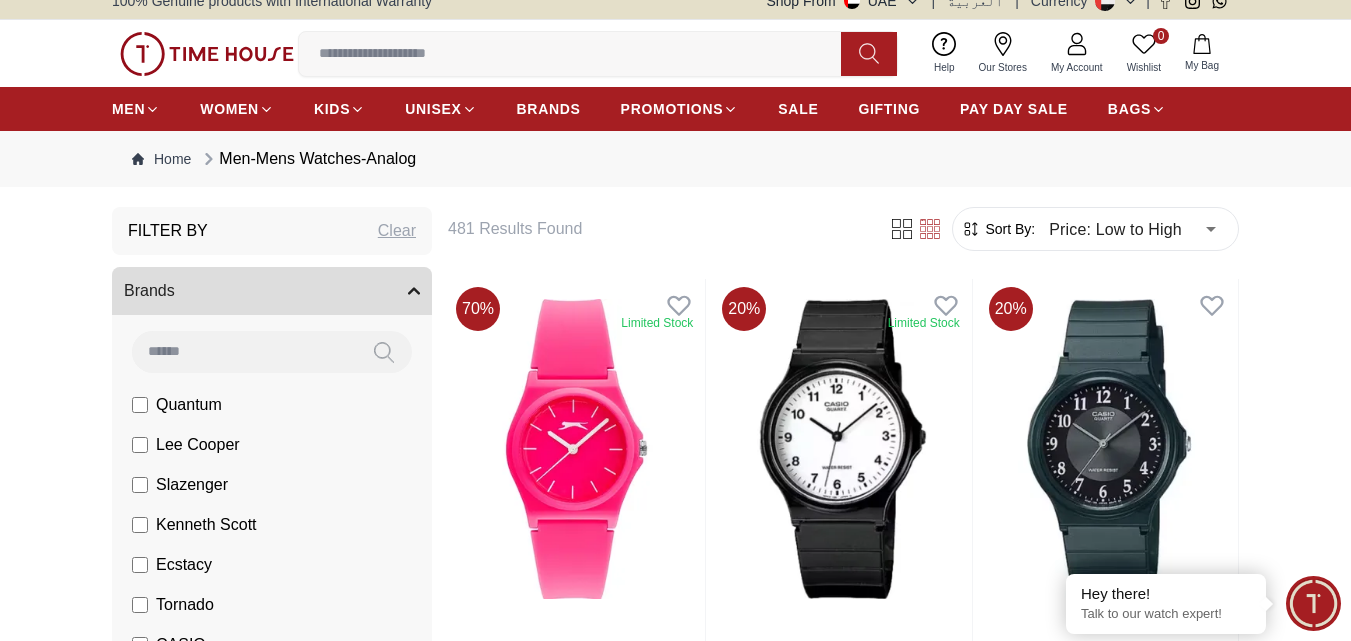 click on "Filter By Clear Brands Quantum Lee Cooper Slazenger Kenneth Scott Ecstacy Tornado CASIO CITIZEN GUESS ORIENT Police Ducati G-Shock Tsar Bomba Color Black Green Blue Red Dark Blue Silver Orange Rose Gold Grey White White / Rose Gold Black / Black Black / Silver Yellow Brown White / Silver Light Blue Black /Grey Pink Green /Silver Purple Blue / Blue Navy Blue Military Green Blue / Silver Champagne White / Gold White / Gold  Black  Ivory Blue  Army Green Camouflage Silver / White / Rose Gold Black / Blue MOP White Black/Silver Blue/Silver Navy blue Cadet Blue Deep Blue Green / Gold  Spa Blue /public/uploads/product/IBmFk_Q1AGS.jpg /public/uploads/product/zze3SOb-QLE.jpg Main Functions 1/1 second units chronograph 60 minute timing, 24 hrs display, Date display Small second hand 1/1 second units chronograph 60 minute timing
24 hrs display
Date display 1/1 second units chronograph 12 hour timing
Date display 1/1 second units chronograph 12 hour timing
Date display Case Diameter (Mm) 36 39 42 40 37 43 34 38" at bounding box center [675, 2054] 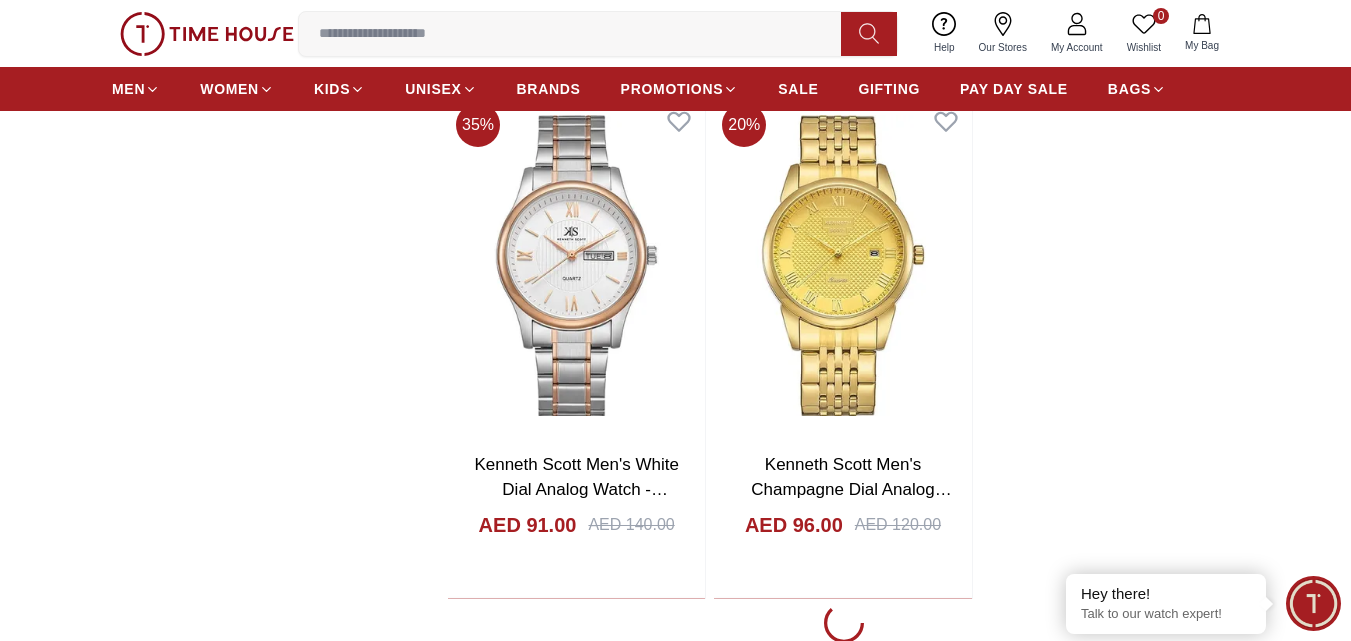 scroll, scrollTop: 3308, scrollLeft: 0, axis: vertical 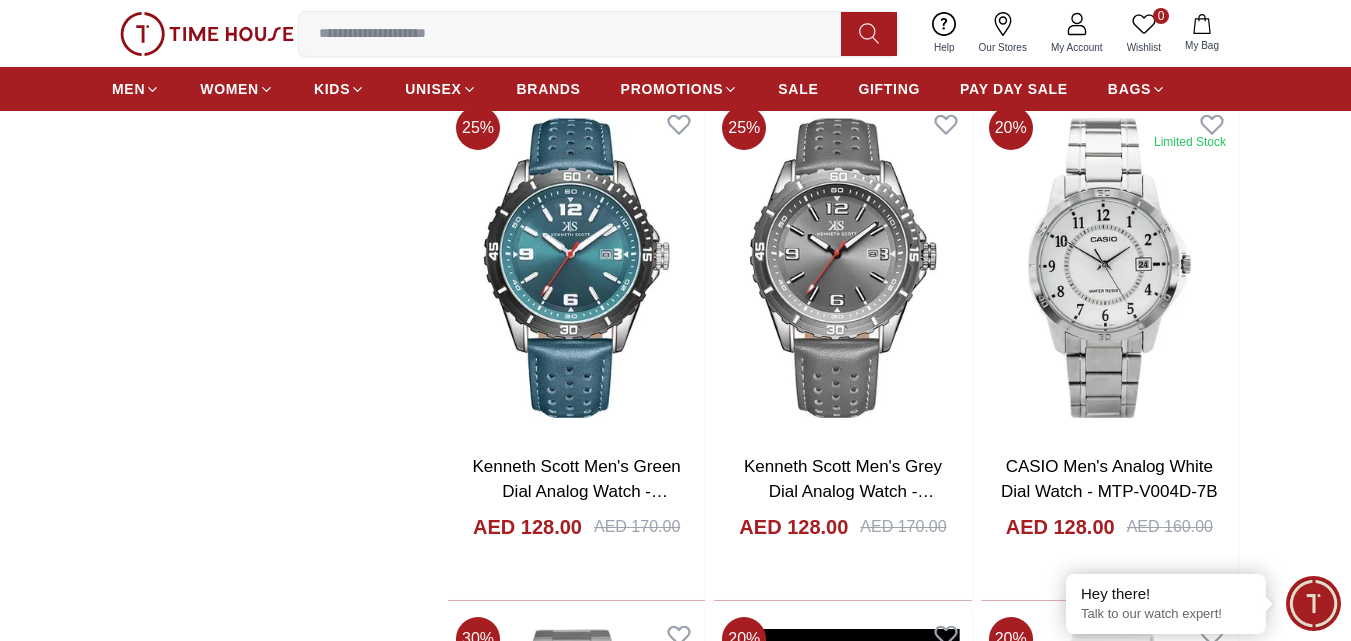click on "Filter By Clear Brands Quantum Lee Cooper Slazenger Kenneth Scott Ecstacy Tornado CASIO CITIZEN GUESS ORIENT Police Ducati G-Shock Tsar Bomba Color Black Green Blue Red Dark Blue Silver Orange Rose Gold Grey White White / Rose Gold Black / Black Black / Silver Yellow Brown White / Silver Light Blue Black /Grey Pink Green /Silver Purple Blue / Blue Navy Blue Military Green Blue / Silver Champagne White / Gold White / Gold  Black  Ivory Blue  Army Green Camouflage Silver / White / Rose Gold Black / Blue MOP White Black/Silver Blue/Silver Navy blue Cadet Blue Deep Blue Green / Gold  Spa Blue /public/uploads/product/IBmFk_Q1AGS.jpg /public/uploads/product/zze3SOb-QLE.jpg Main Functions 1/1 second units chronograph 60 minute timing, 24 hrs display, Date display Small second hand 1/1 second units chronograph 60 minute timing
24 hrs display
Date display 1/1 second units chronograph 12 hour timing
Date display 1/1 second units chronograph 12 hour timing
Date display Case Diameter (Mm) 36 39 42 40 37 43 34 38" at bounding box center [675, -5285] 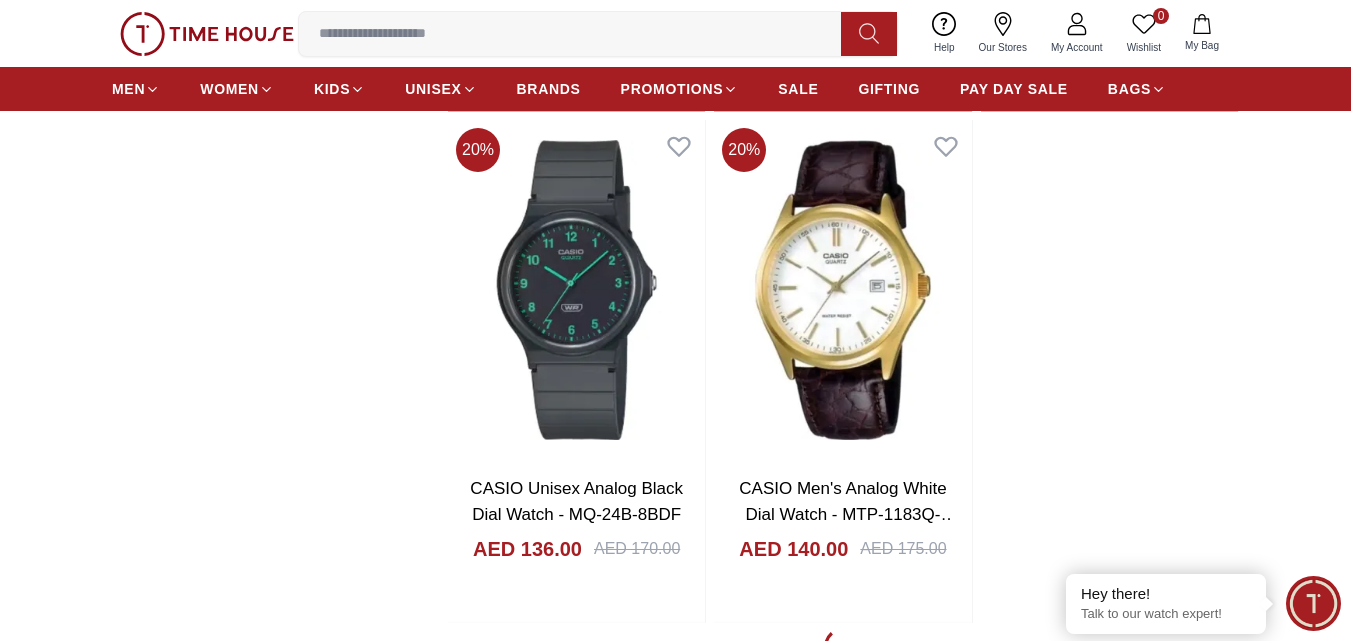 scroll, scrollTop: 13508, scrollLeft: 0, axis: vertical 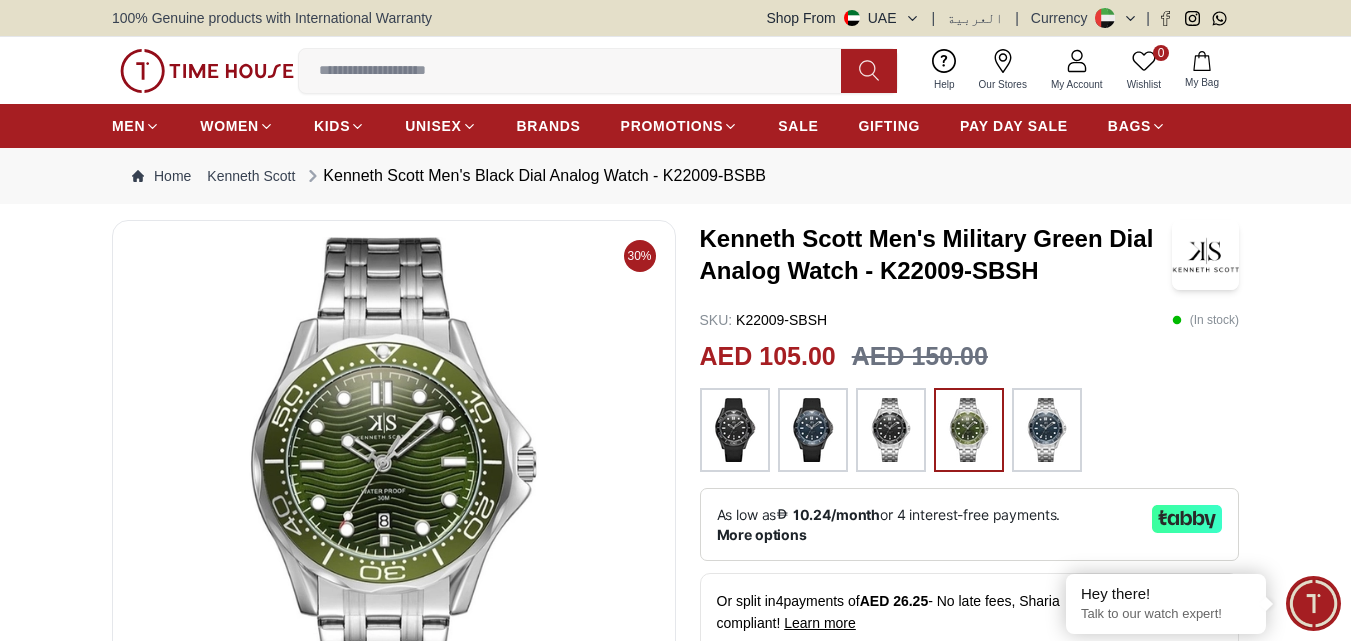 click on "30% [FIRST] [LAST] Men's Military Green Dial Analog Watch - K22009-SBSH SKU :   K22009-SBSH ( In stock ) AED 105.00 AED 150.00 Or split in  4  payments of  AED 26.25  - No late fees, Sharia compliant!    Learn more Overview Tonneau Alloy Black case with Analog display, Black dial
48mm case diameter, Quartz movement, 3 ATM water-resistant
Black Silicon bracelet with Tang Buckle   Add to cart         Buy Now GIFT WRAPPING INCLUDED TRUSTED SHIPPING CONTACTLESS DELIVERY Share To Friends Product Description Features From Brand Tonneau Alloy Silver case with Analog display, Military Green dial
48mm case diameter, Quartz movement, 3 ATM water-resistant
Silver Stainless Steel bracelet with Double Pusher Deployment" at bounding box center [675, 802] 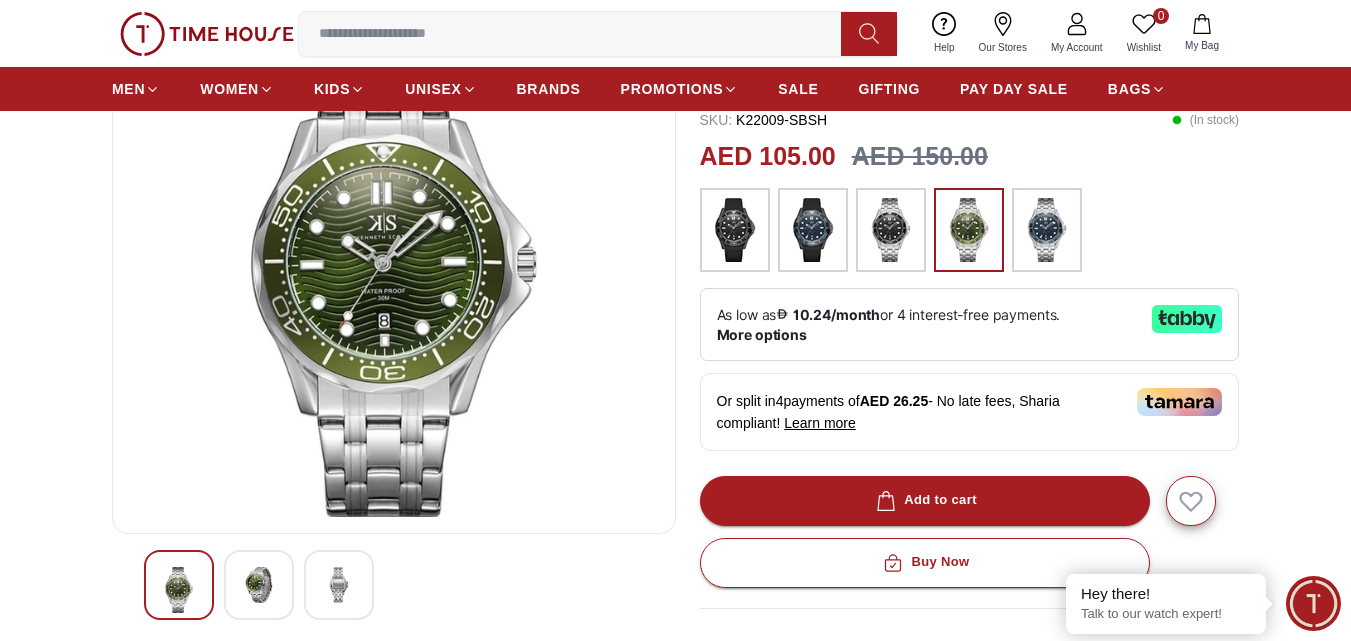 scroll, scrollTop: 280, scrollLeft: 0, axis: vertical 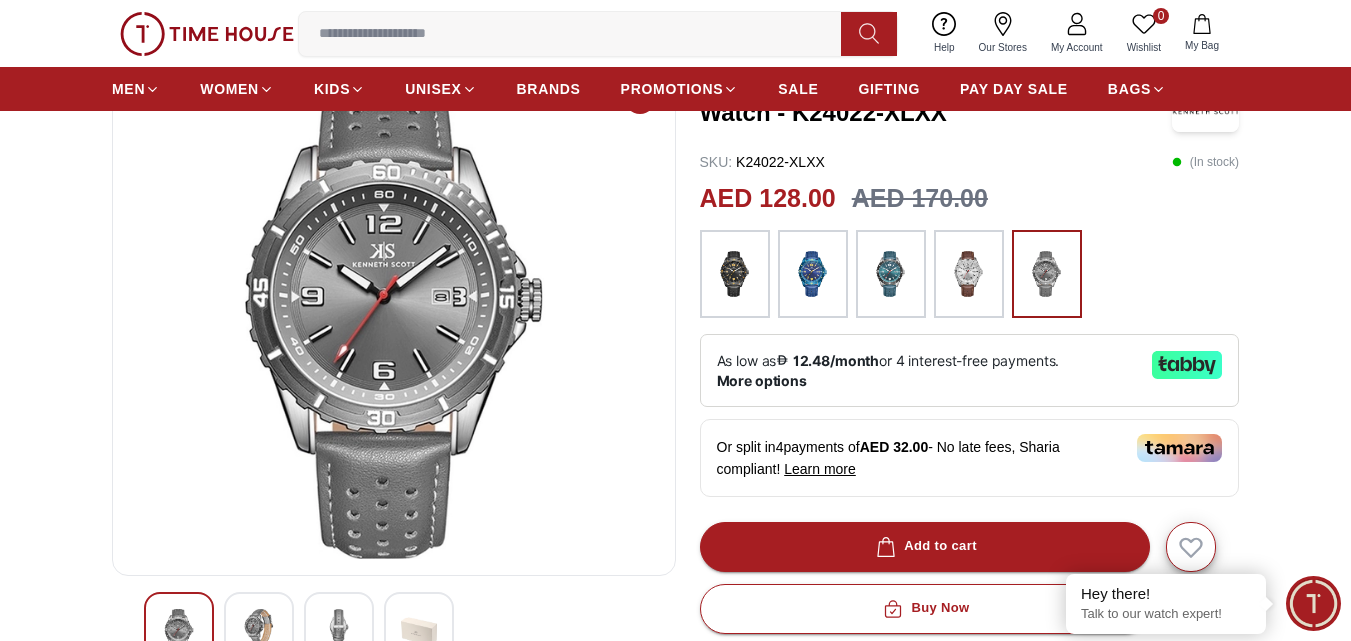 click at bounding box center (969, 274) 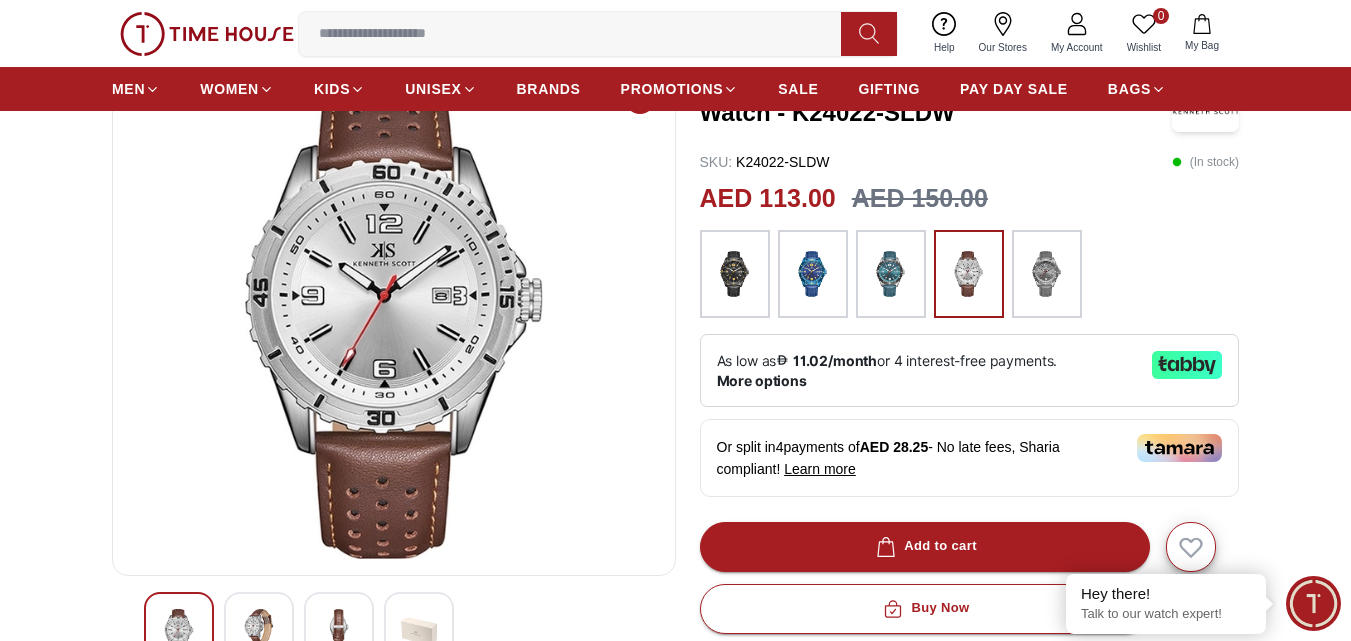 click at bounding box center (891, 274) 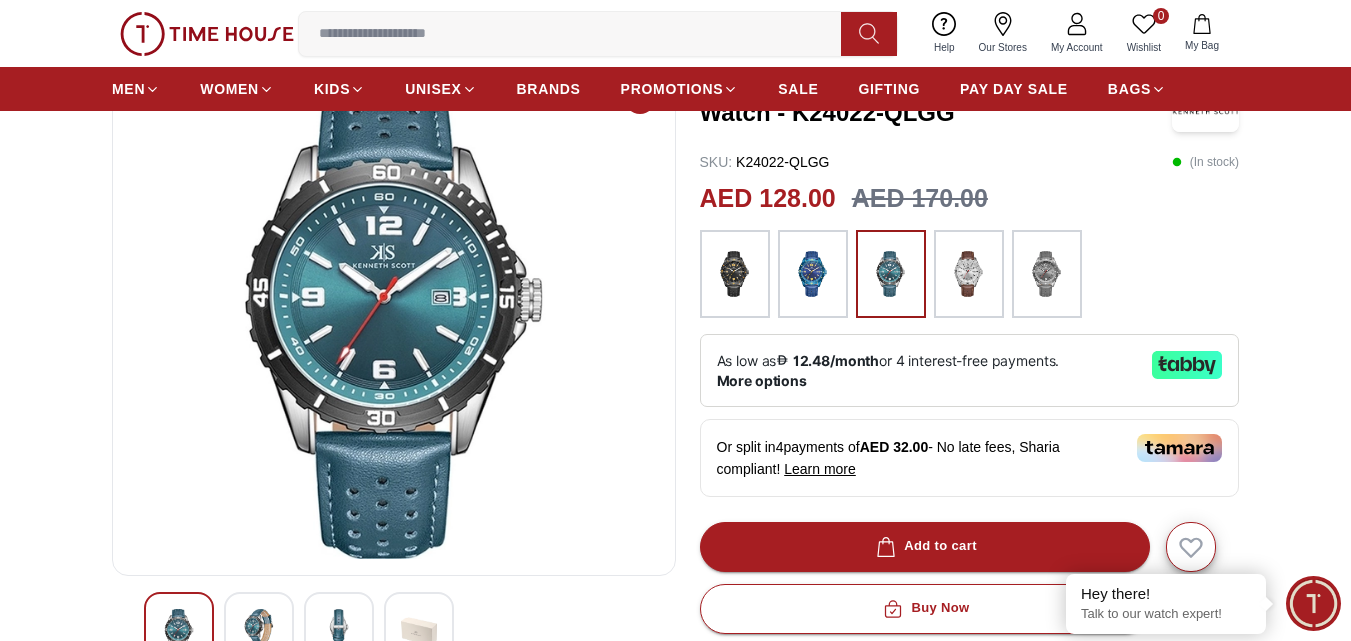 click at bounding box center (813, 274) 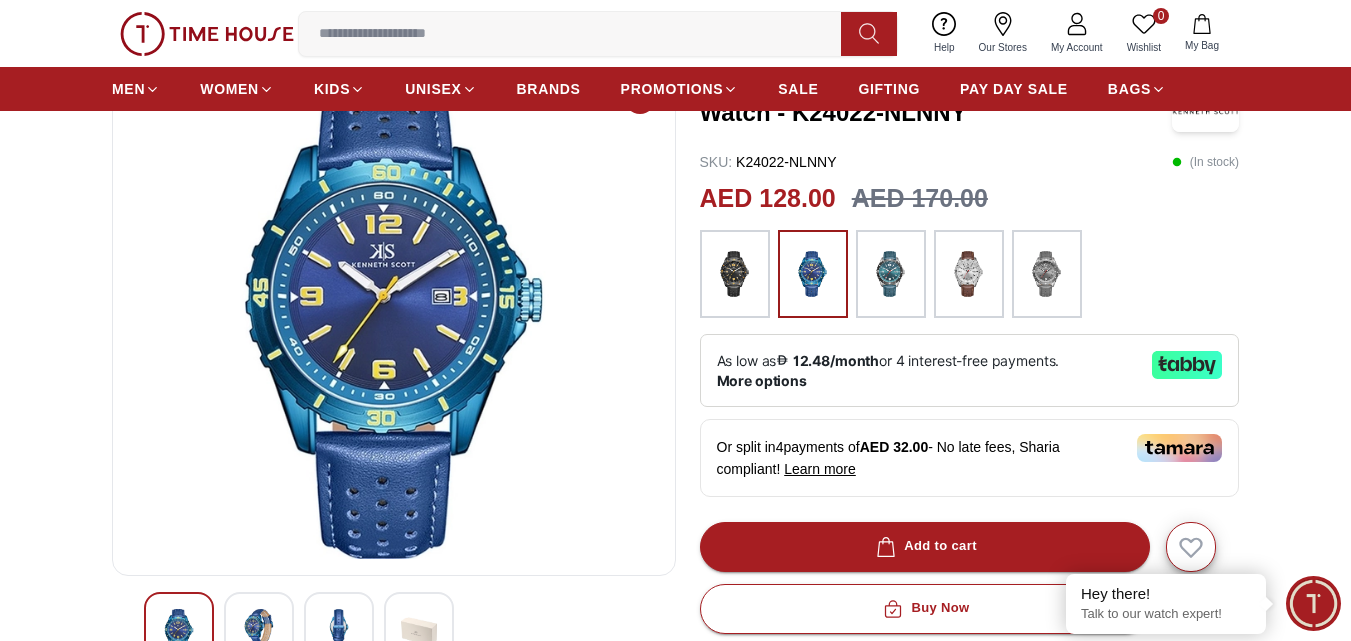 click at bounding box center (735, 274) 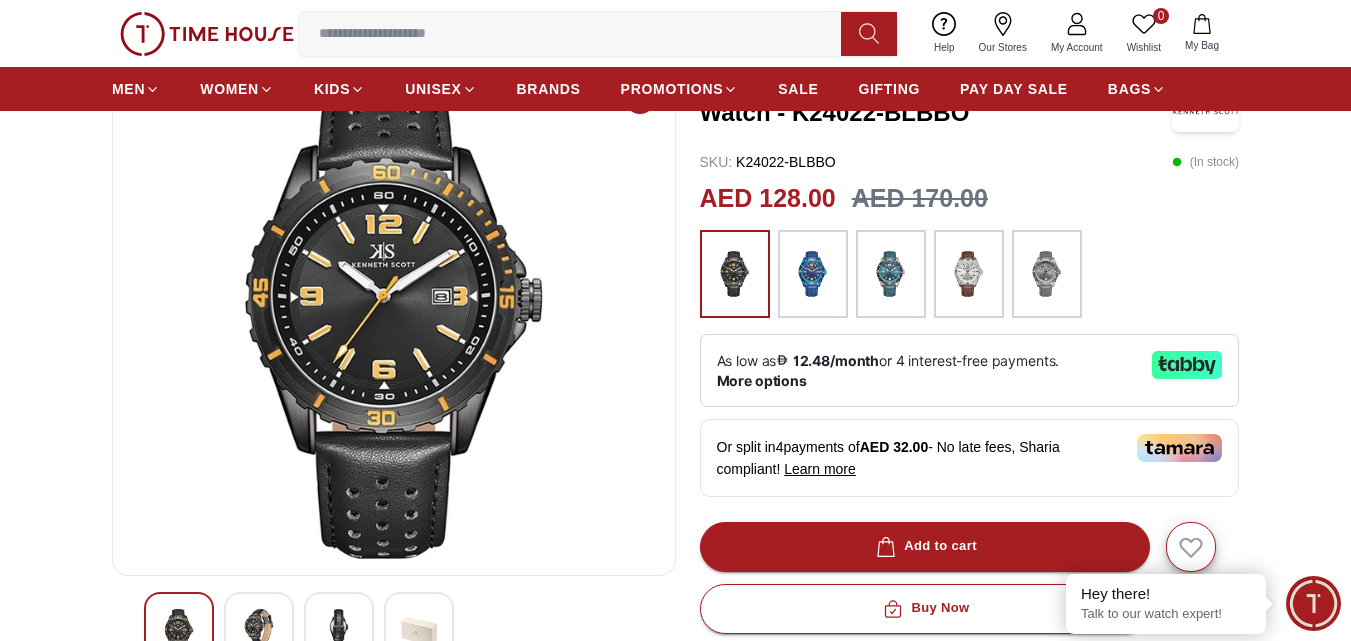 click at bounding box center (1047, 274) 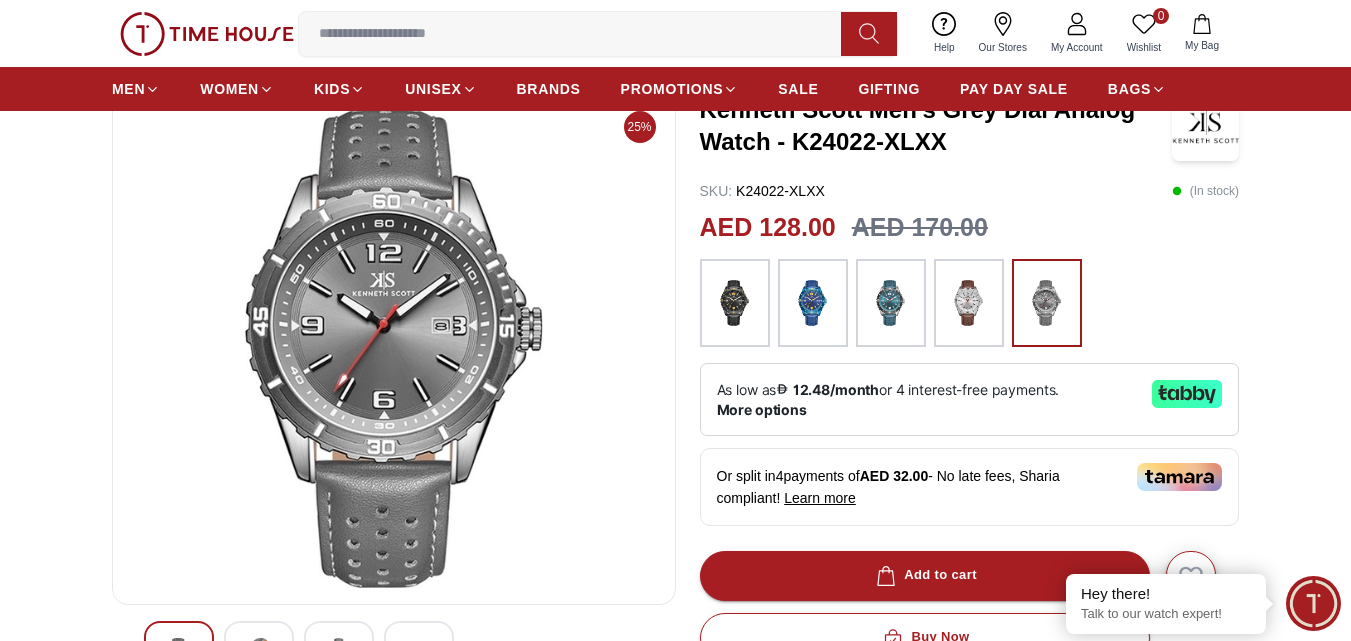 scroll, scrollTop: 117, scrollLeft: 0, axis: vertical 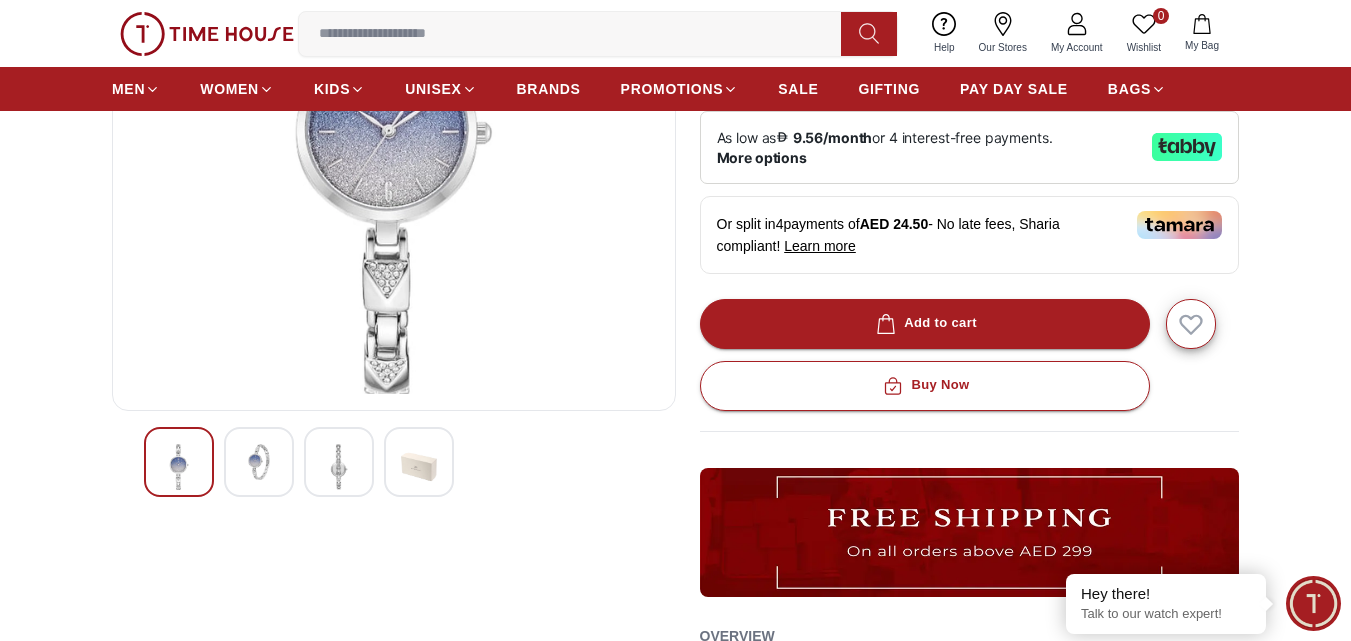click at bounding box center (259, 462) 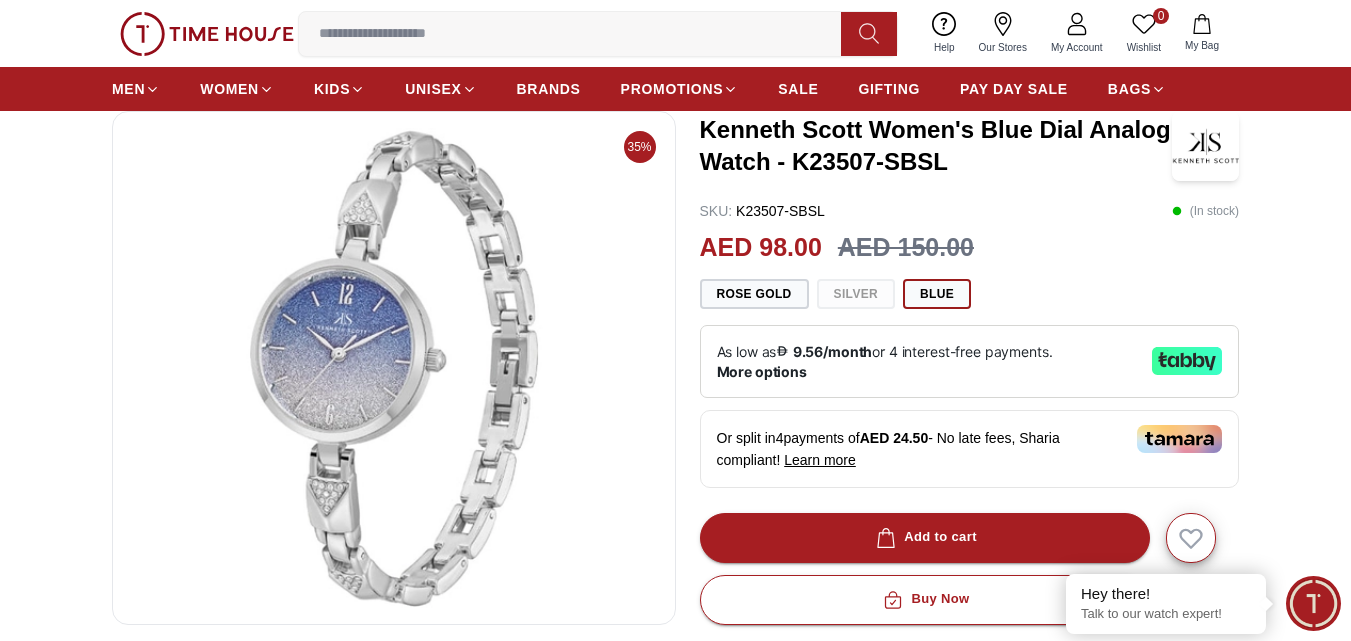 scroll, scrollTop: 98, scrollLeft: 0, axis: vertical 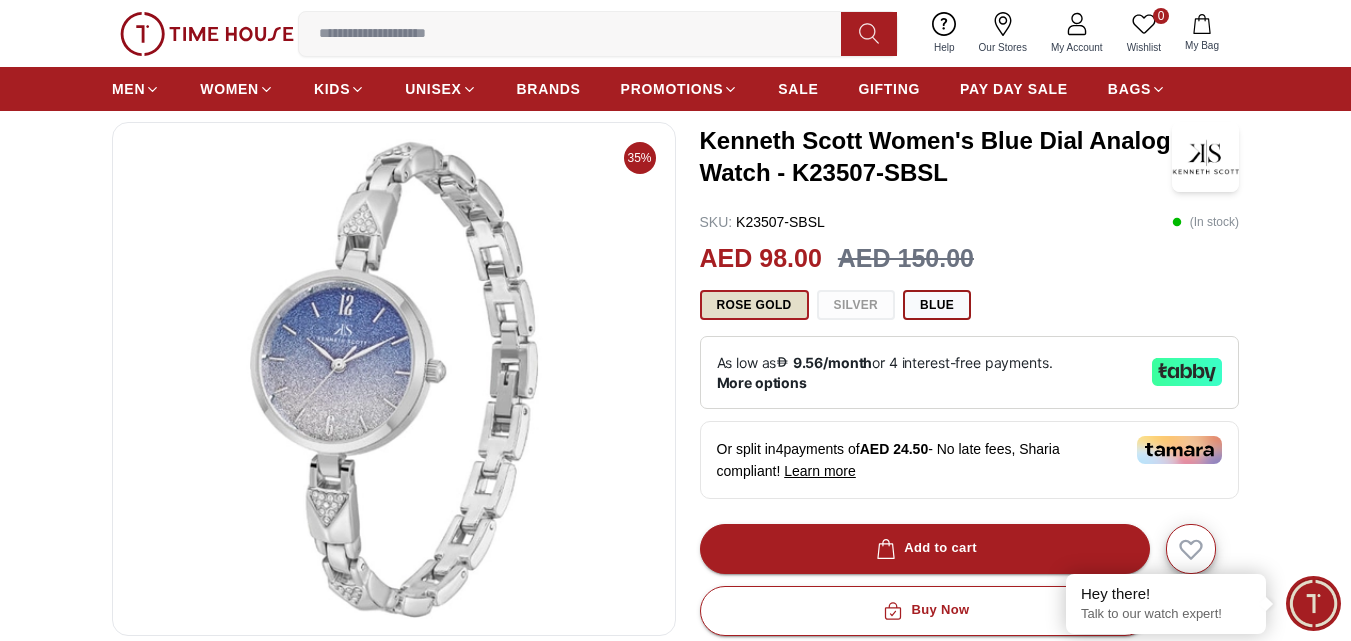 click on "Rose Gold" at bounding box center (754, 305) 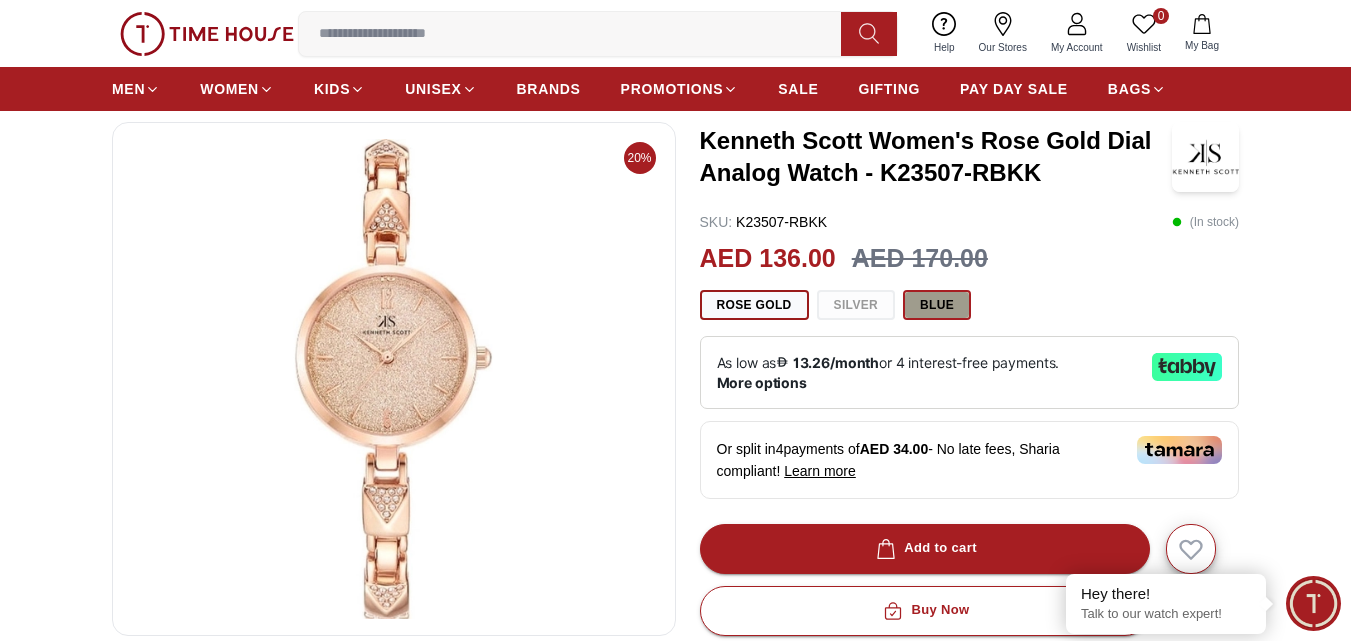 click on "Blue" at bounding box center [937, 305] 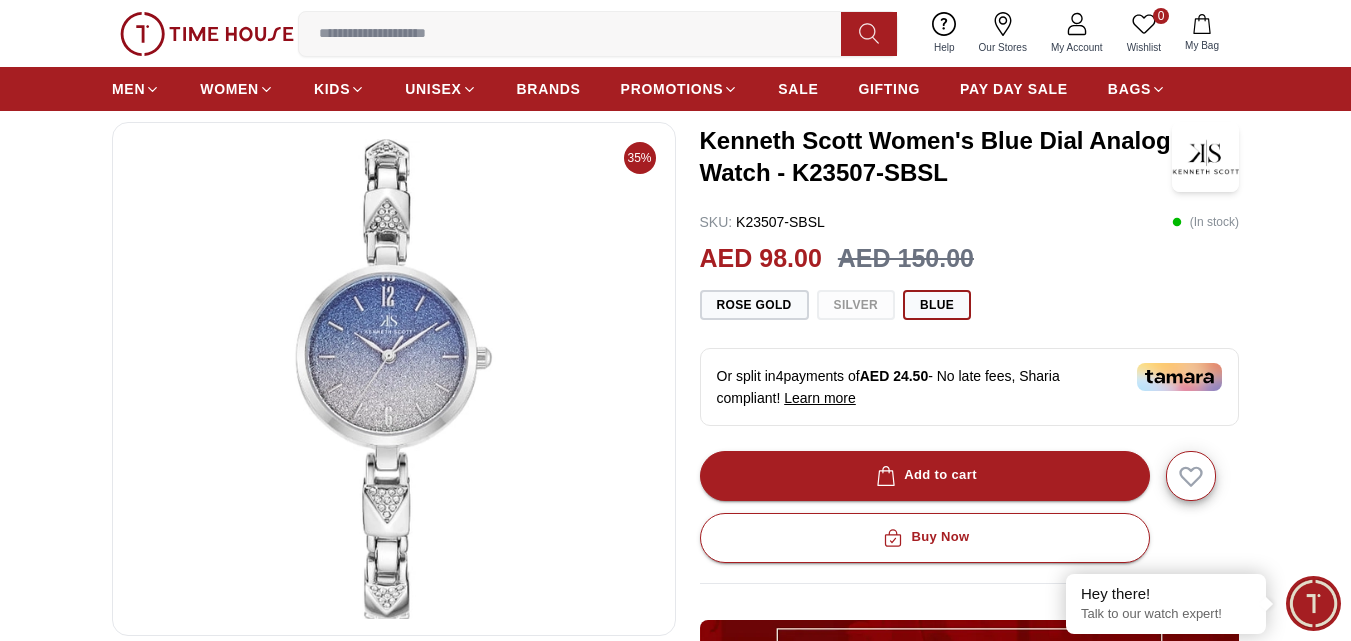 click on "Rose Gold Silver Blue" at bounding box center (970, 305) 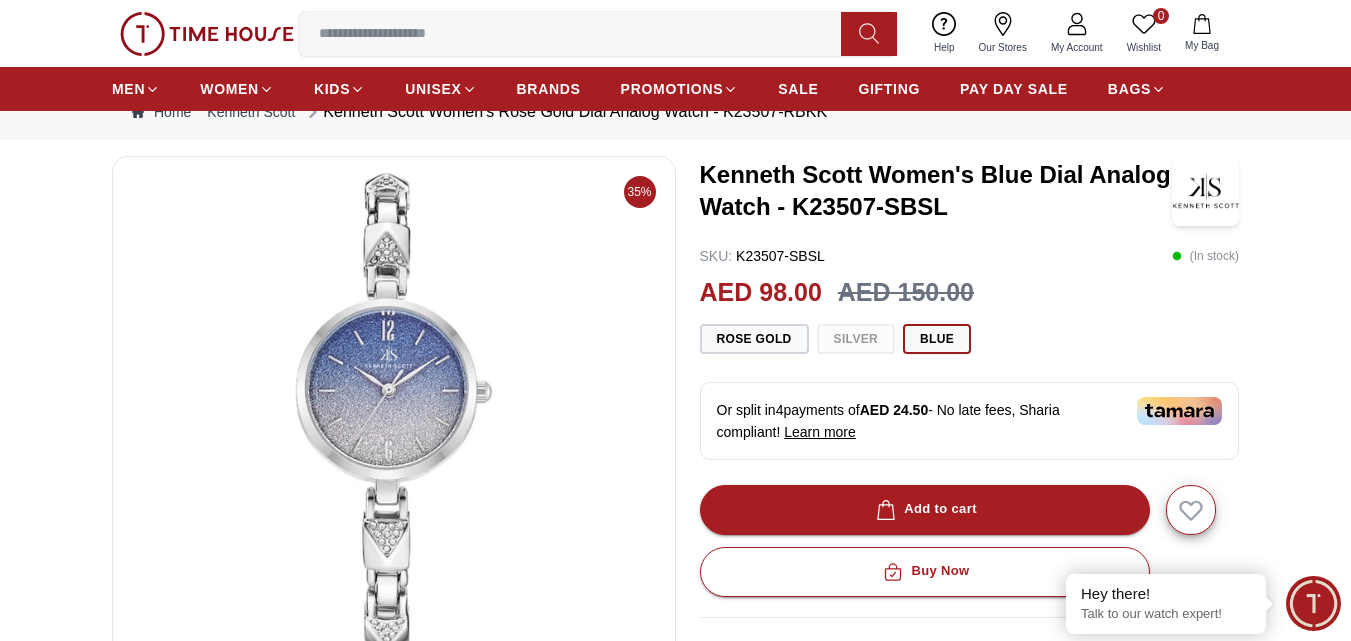 scroll, scrollTop: 75, scrollLeft: 0, axis: vertical 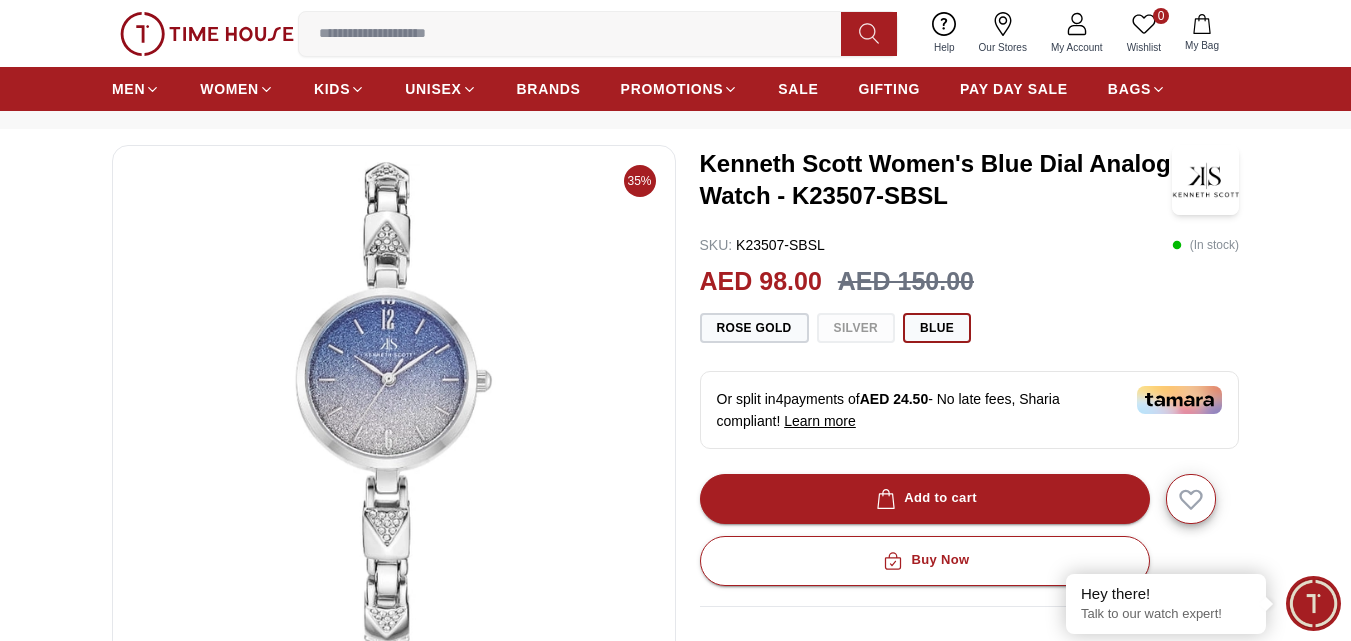 drag, startPoint x: 1349, startPoint y: 96, endPoint x: 1365, endPoint y: 96, distance: 16 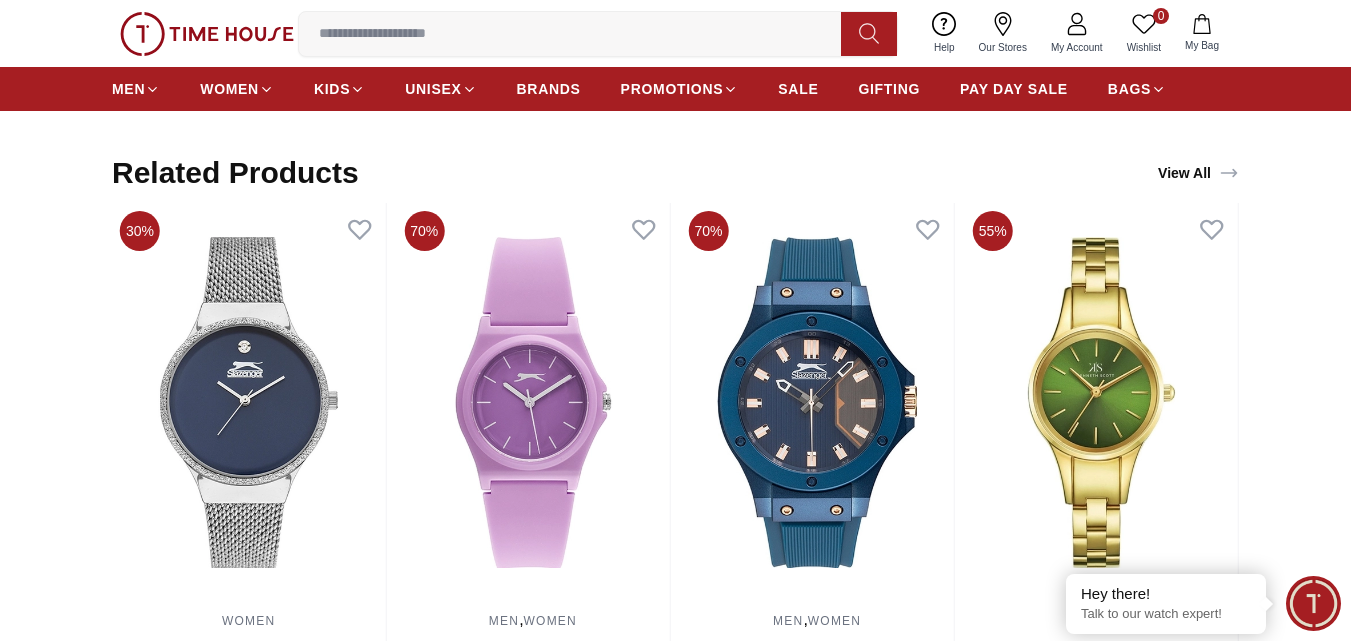 scroll, scrollTop: 1190, scrollLeft: 0, axis: vertical 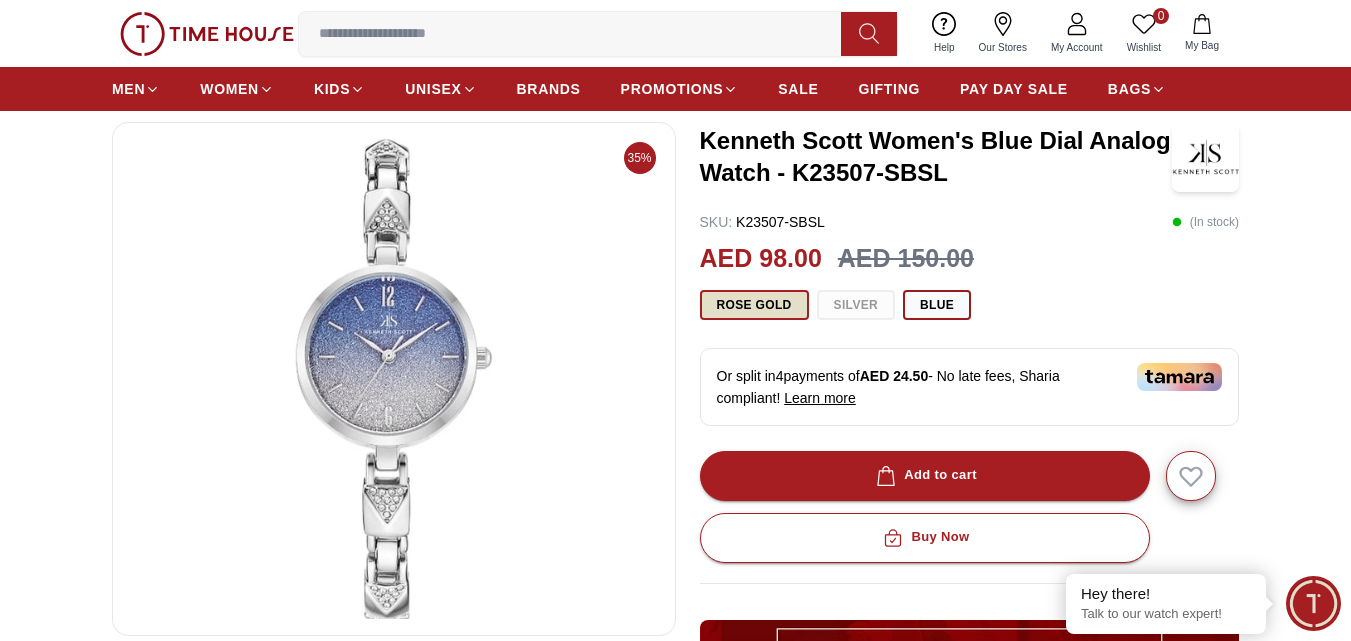 click on "Rose Gold" at bounding box center [754, 305] 